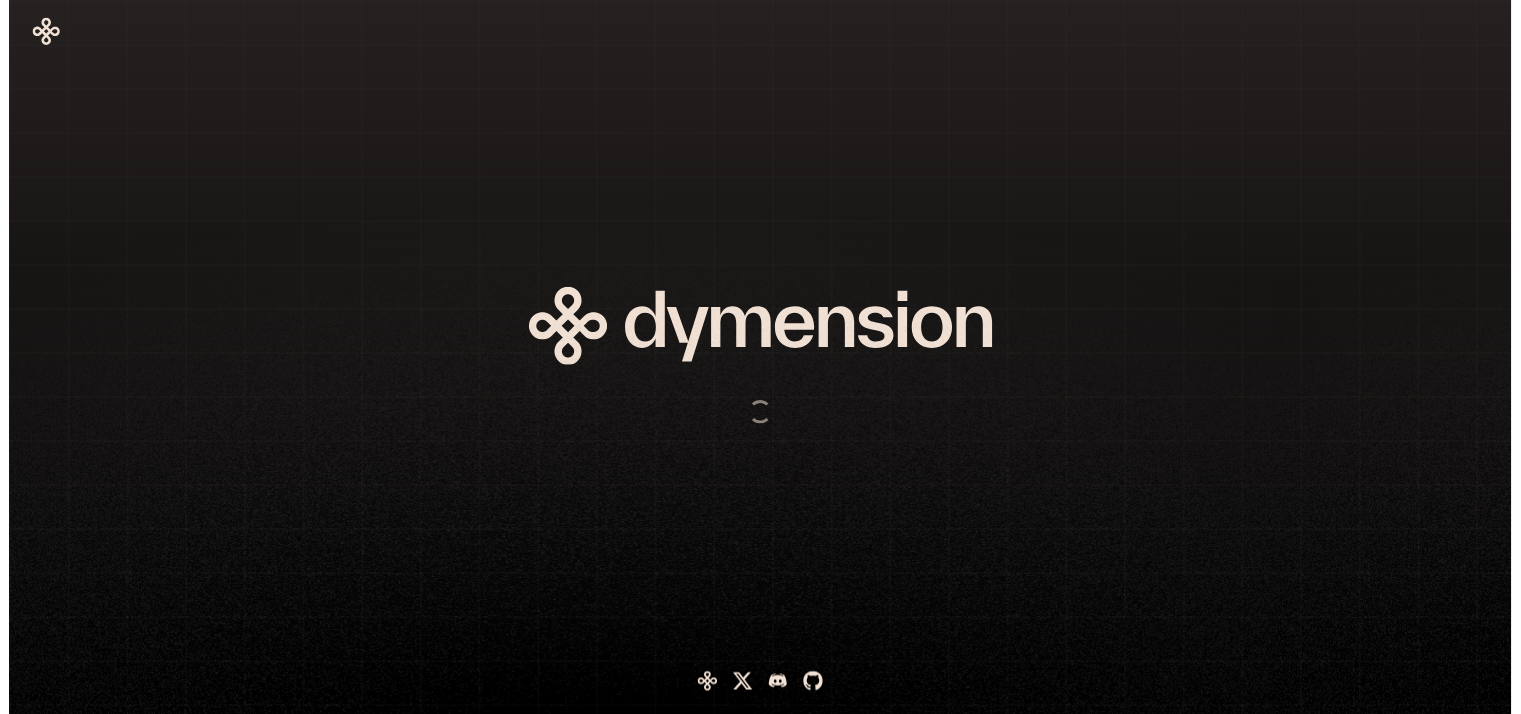 scroll, scrollTop: 0, scrollLeft: 0, axis: both 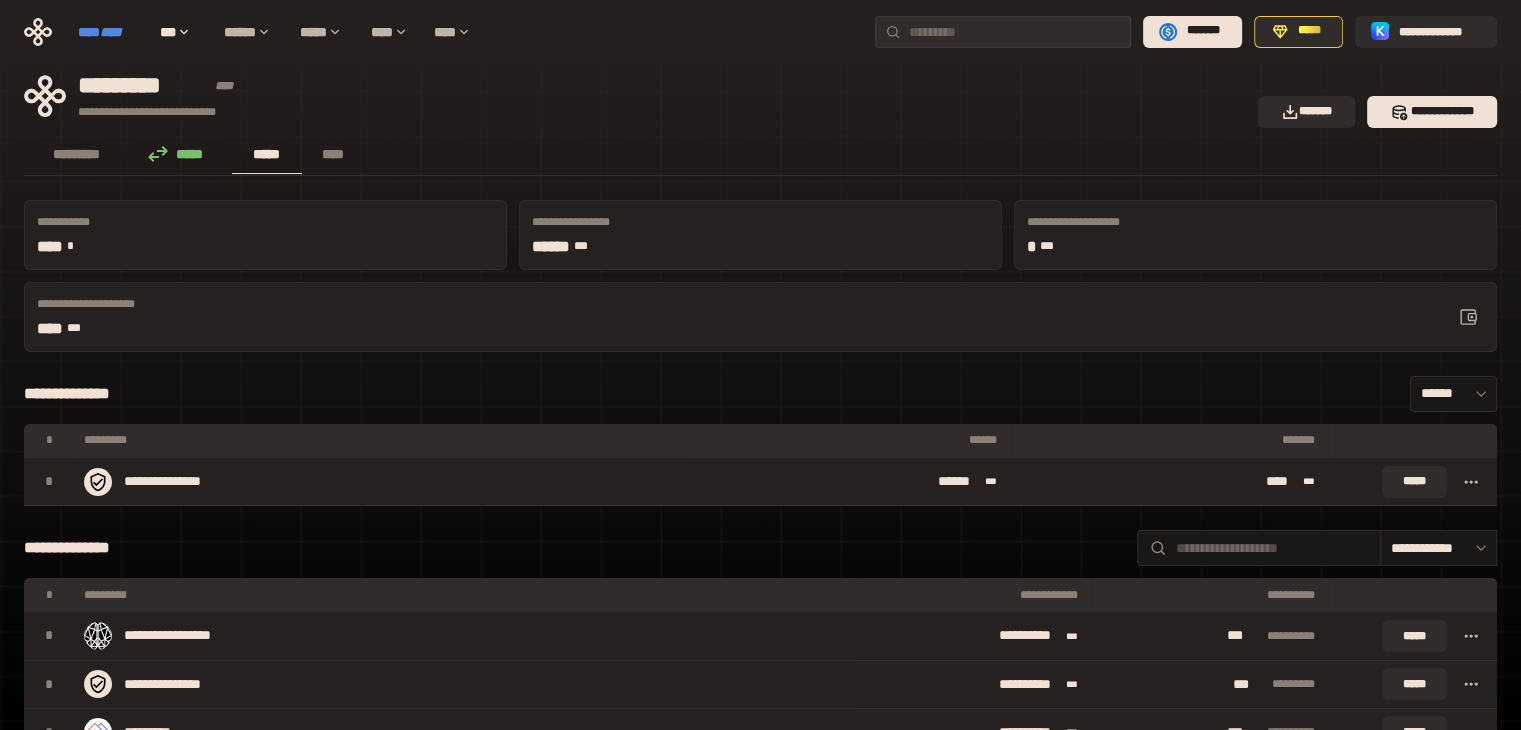 click on "****" at bounding box center (111, 32) 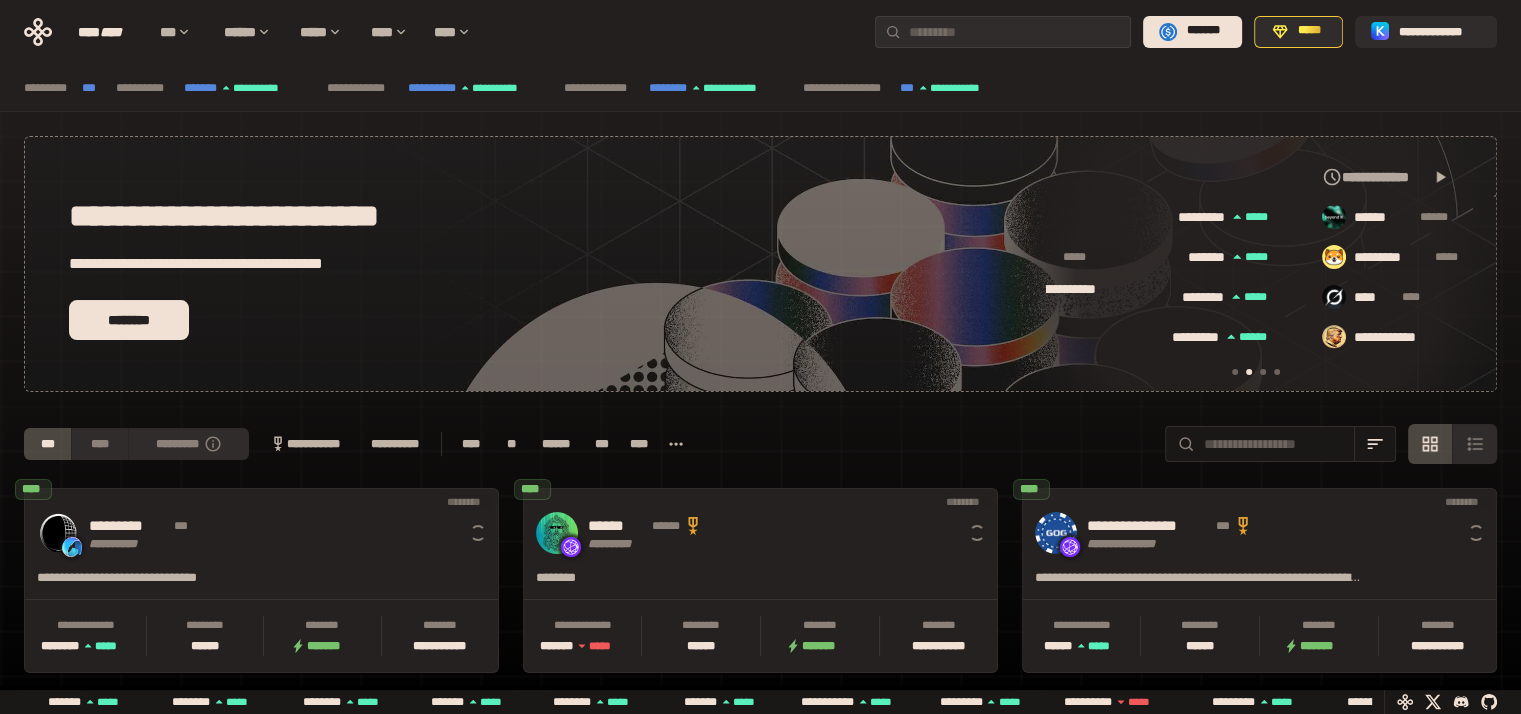 scroll, scrollTop: 0, scrollLeft: 856, axis: horizontal 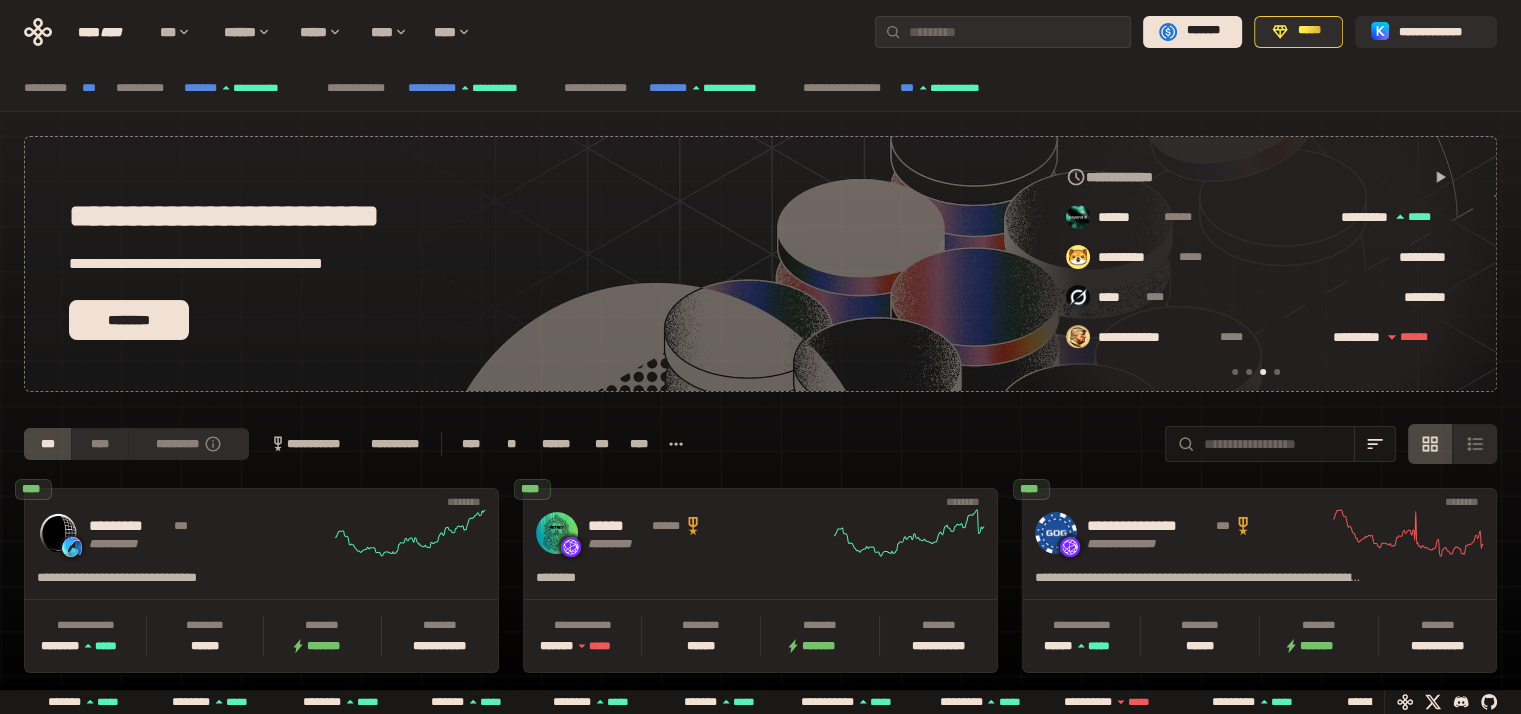 click on "**********" at bounding box center [1256, 270] 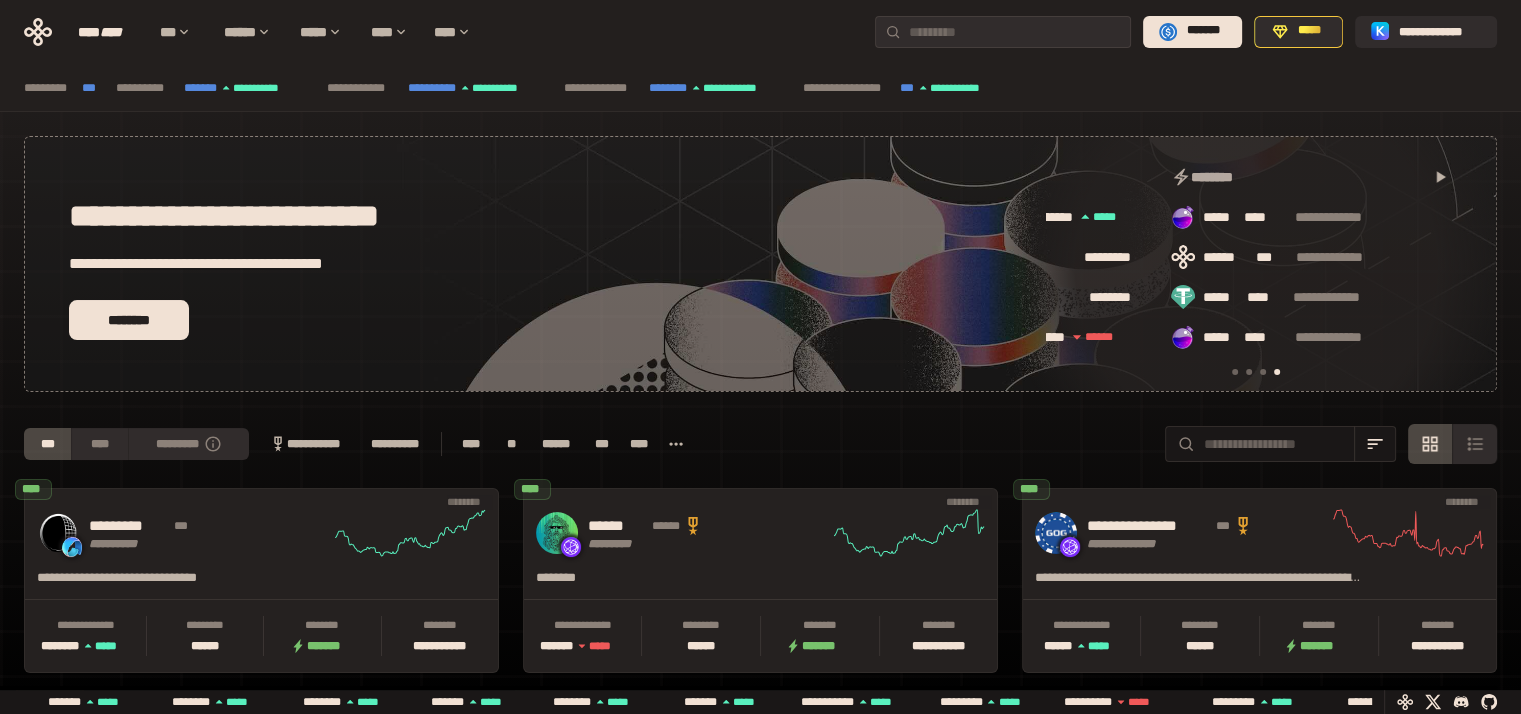 scroll, scrollTop: 0, scrollLeft: 1276, axis: horizontal 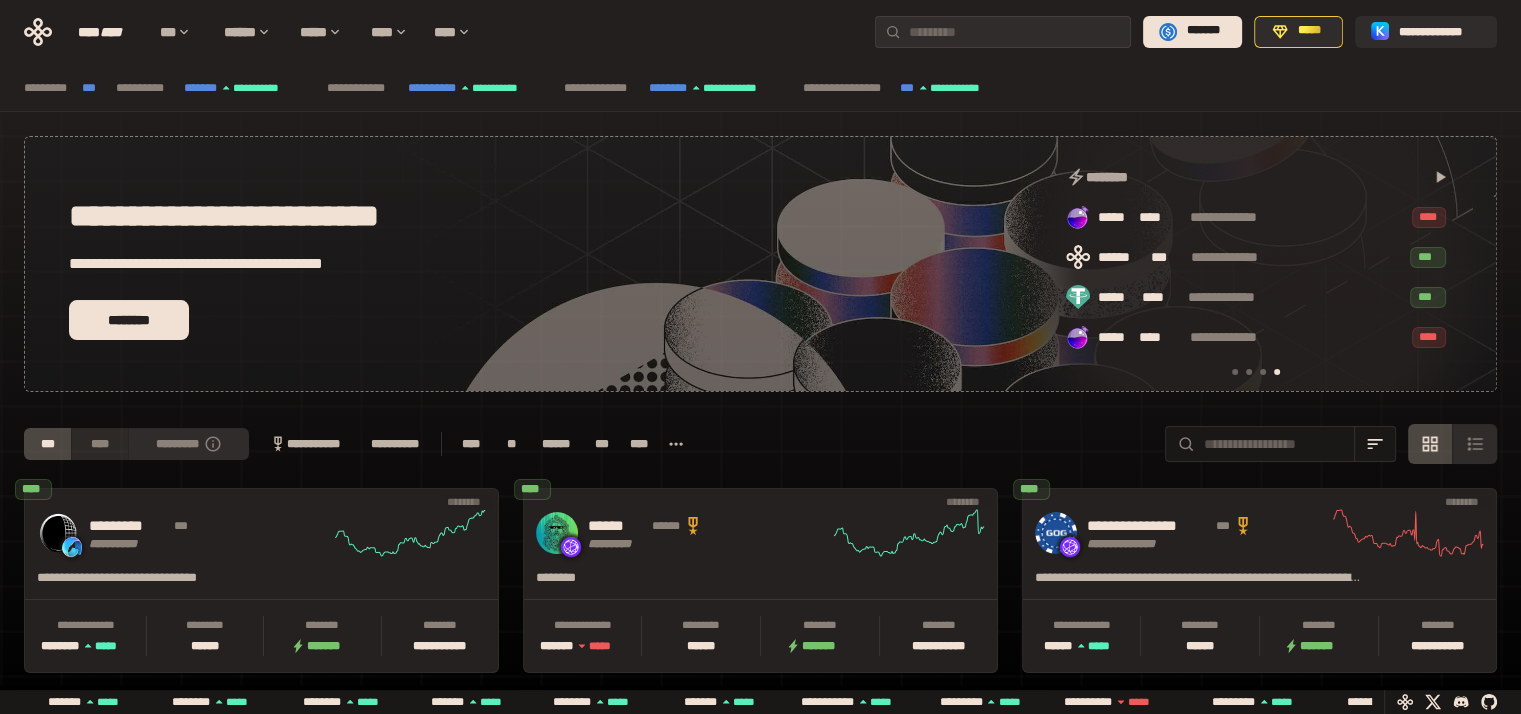 click on "****" at bounding box center [99, 444] 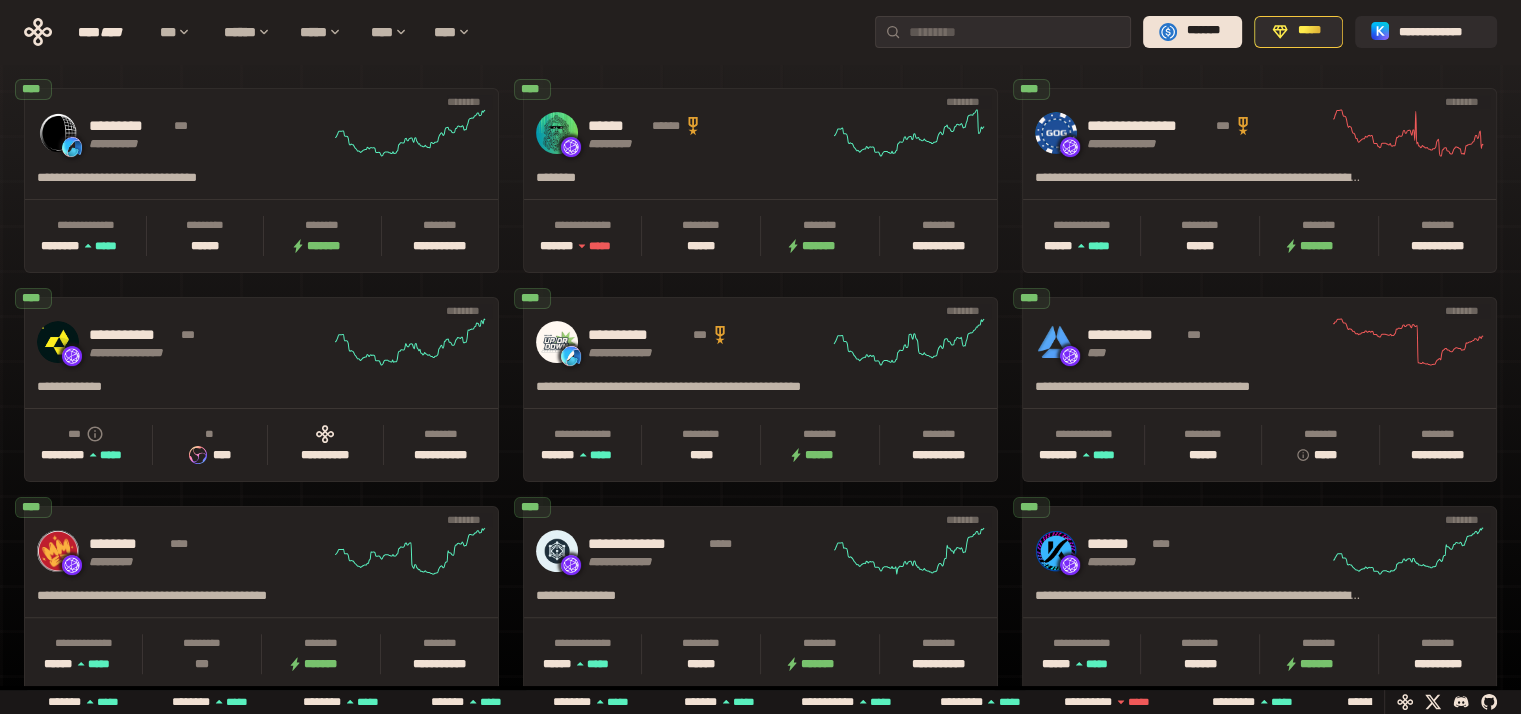 scroll, scrollTop: 200, scrollLeft: 0, axis: vertical 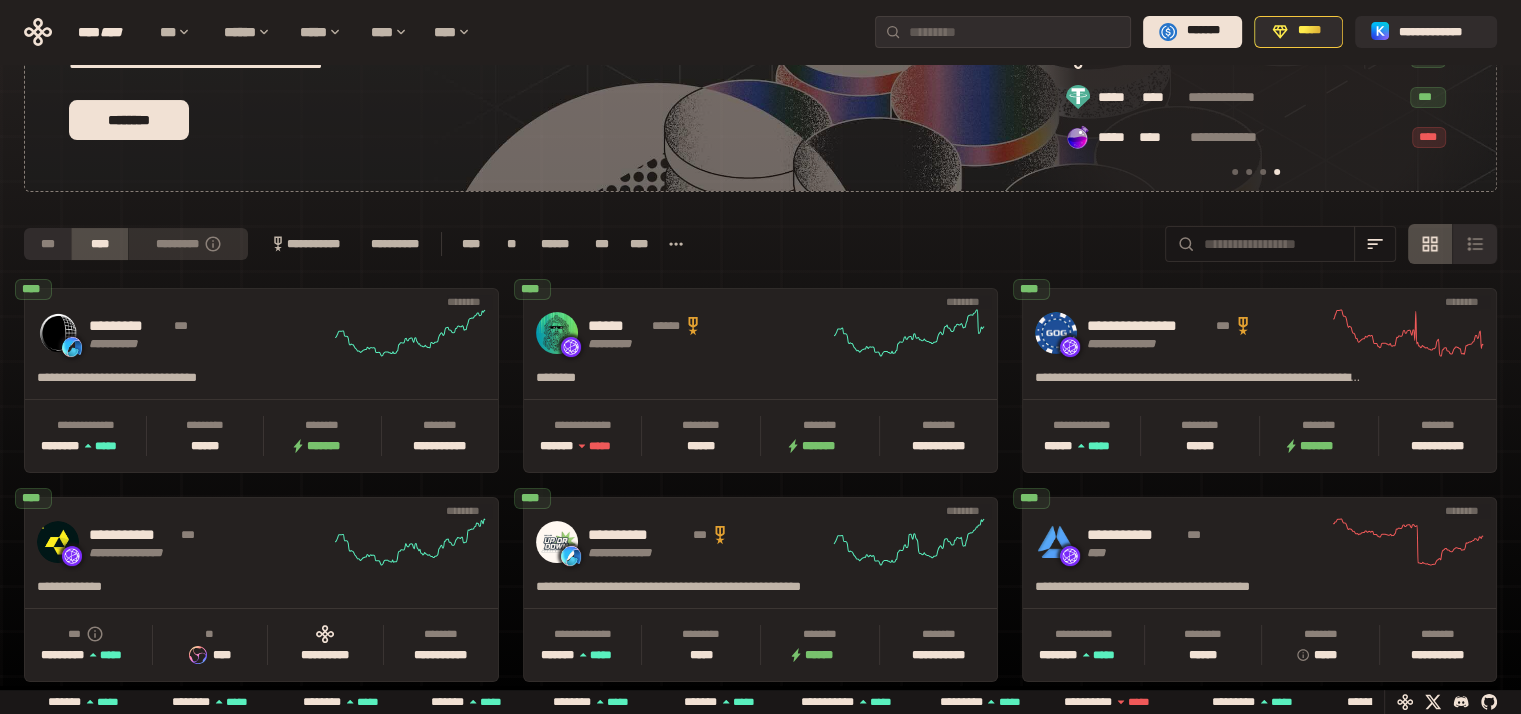 click on "**********" at bounding box center (188, 244) 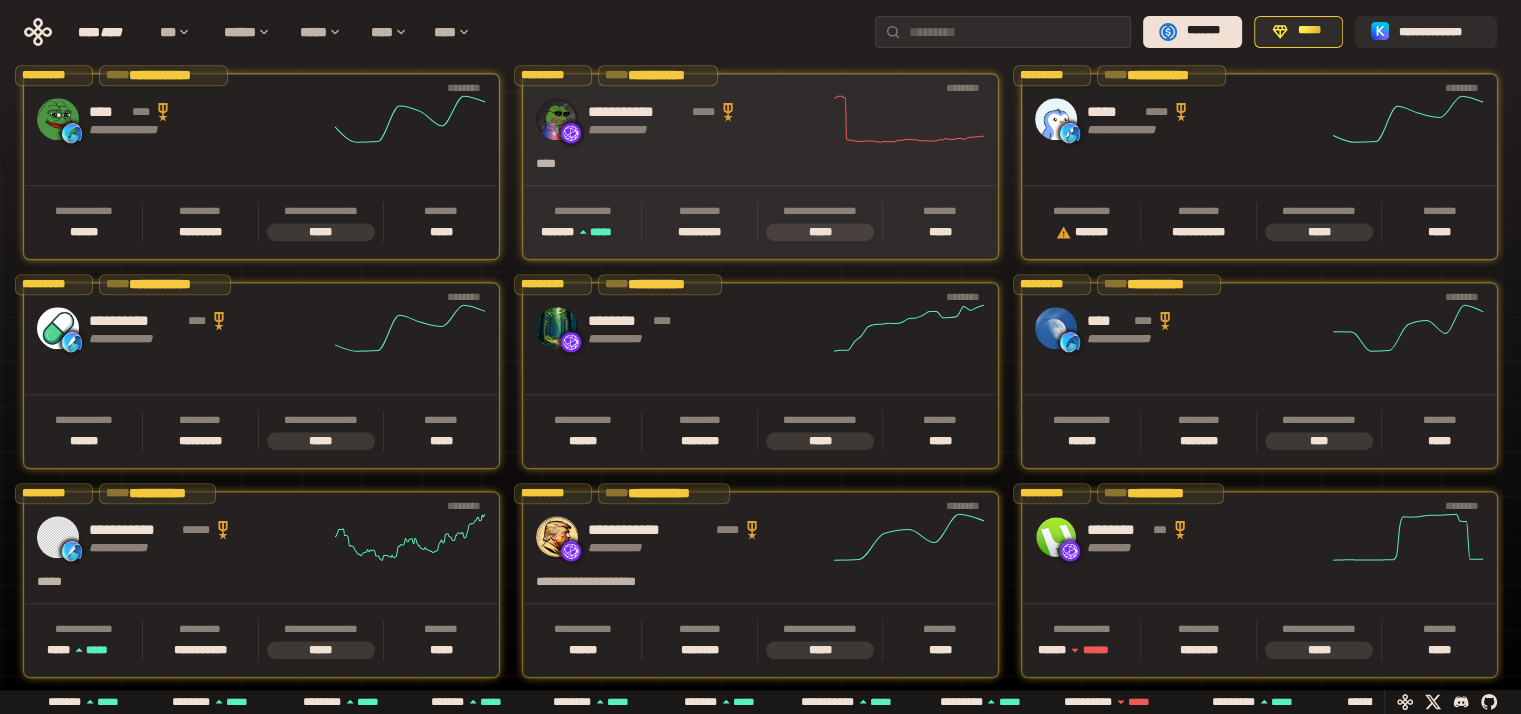 scroll, scrollTop: 1669, scrollLeft: 0, axis: vertical 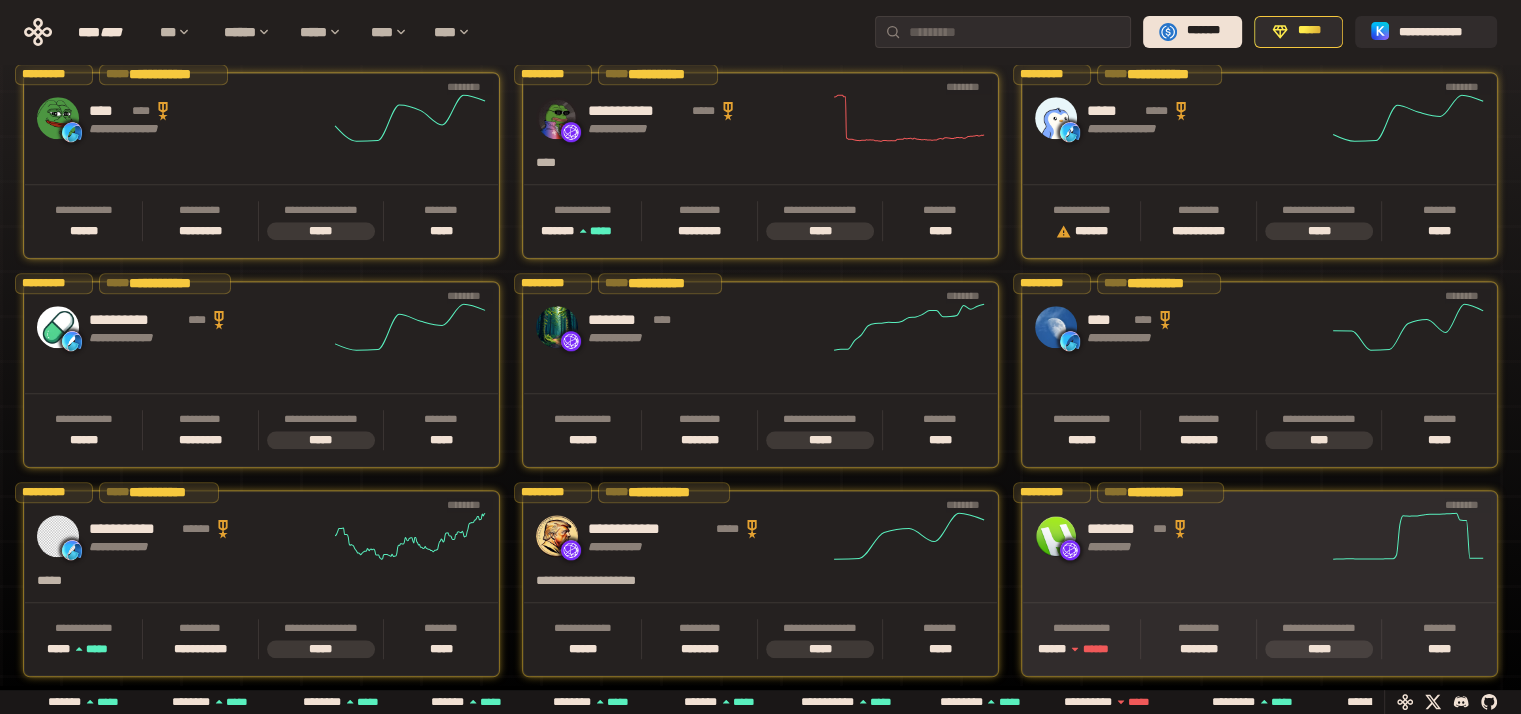 click at bounding box center (1199, 587) 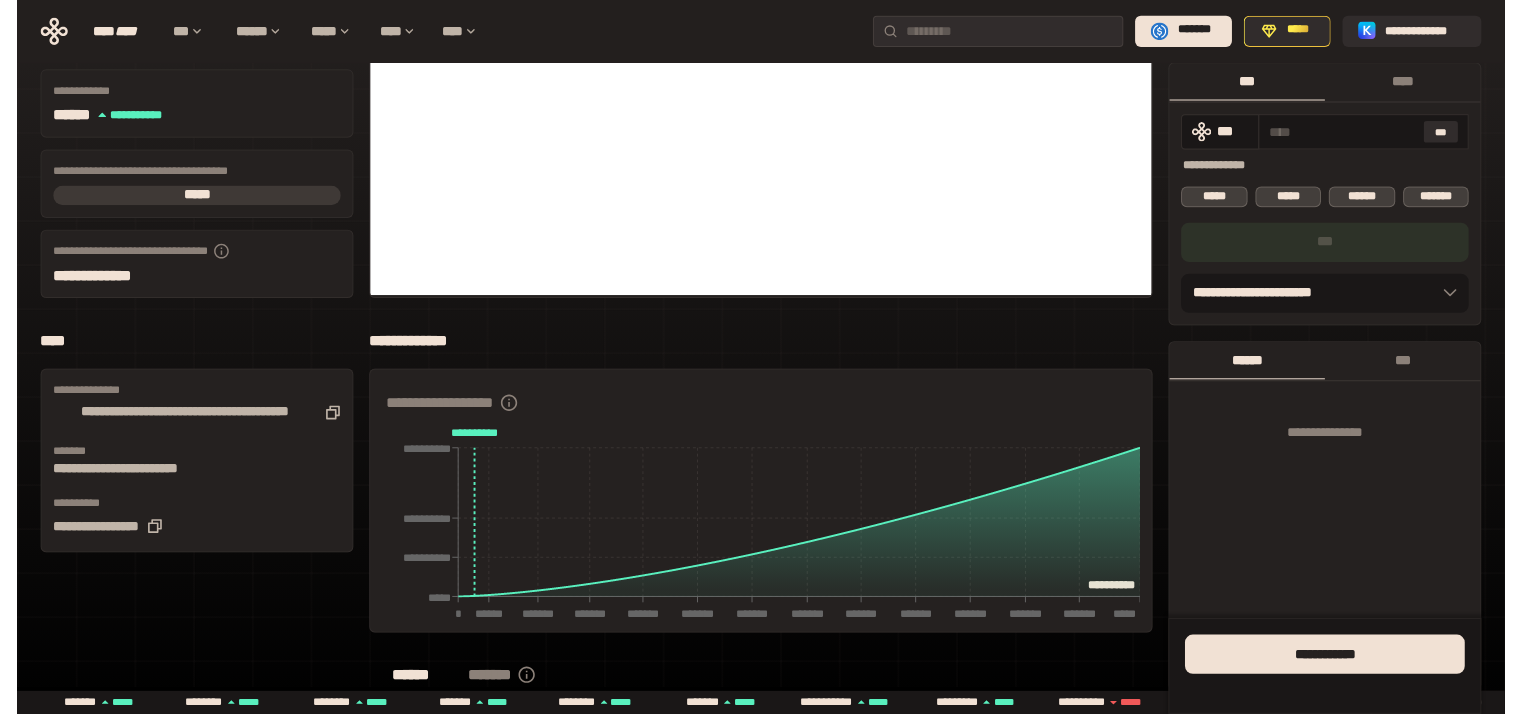 scroll, scrollTop: 0, scrollLeft: 0, axis: both 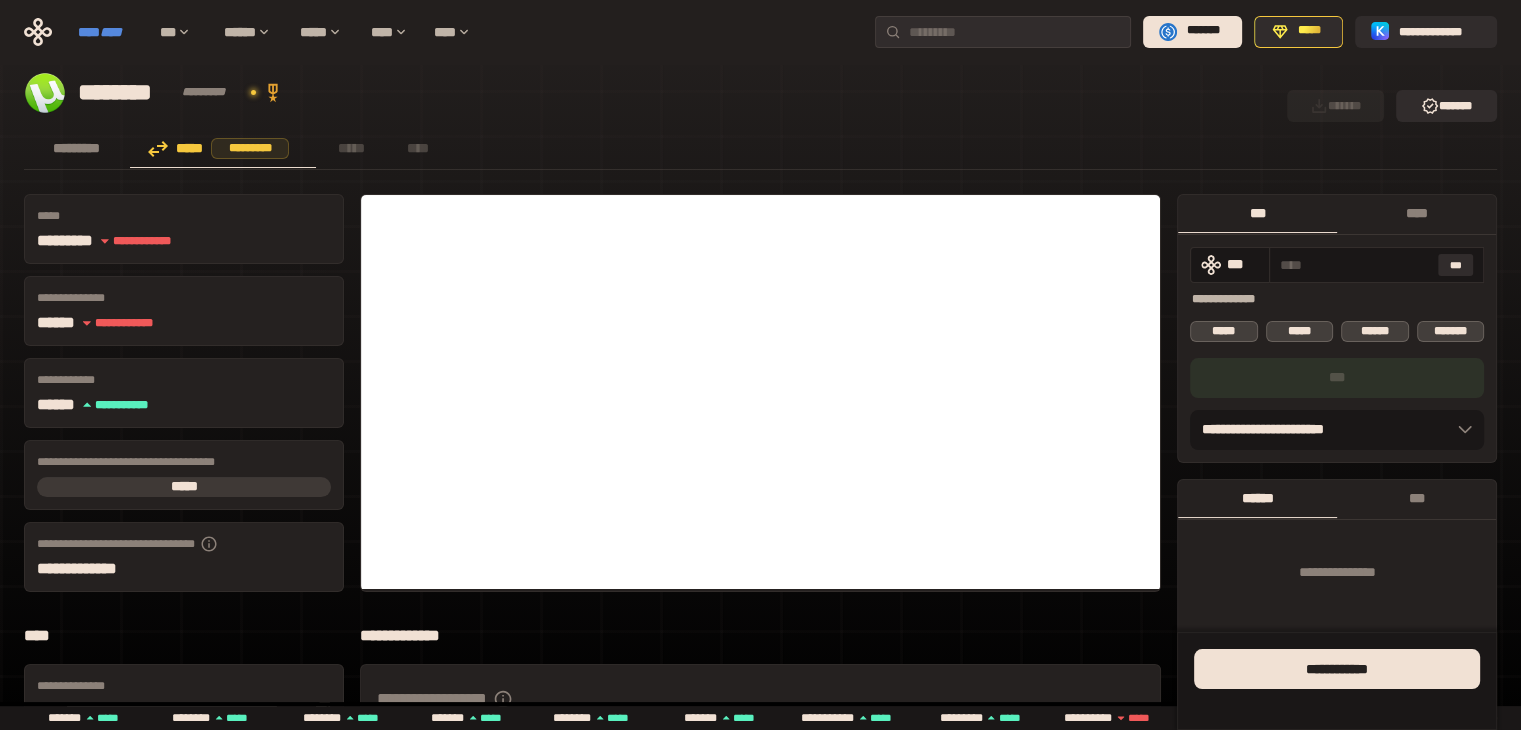 click on "****" at bounding box center (111, 32) 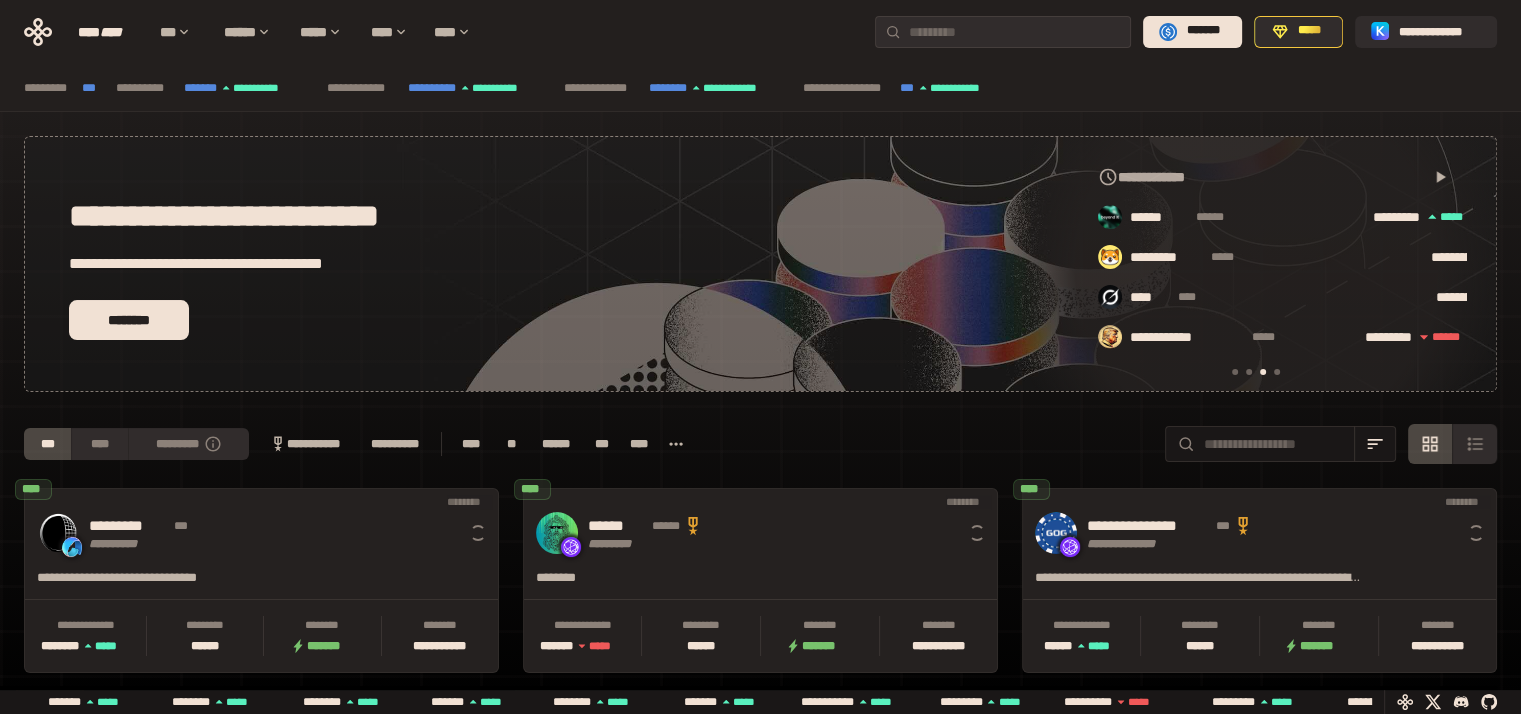 scroll, scrollTop: 0, scrollLeft: 856, axis: horizontal 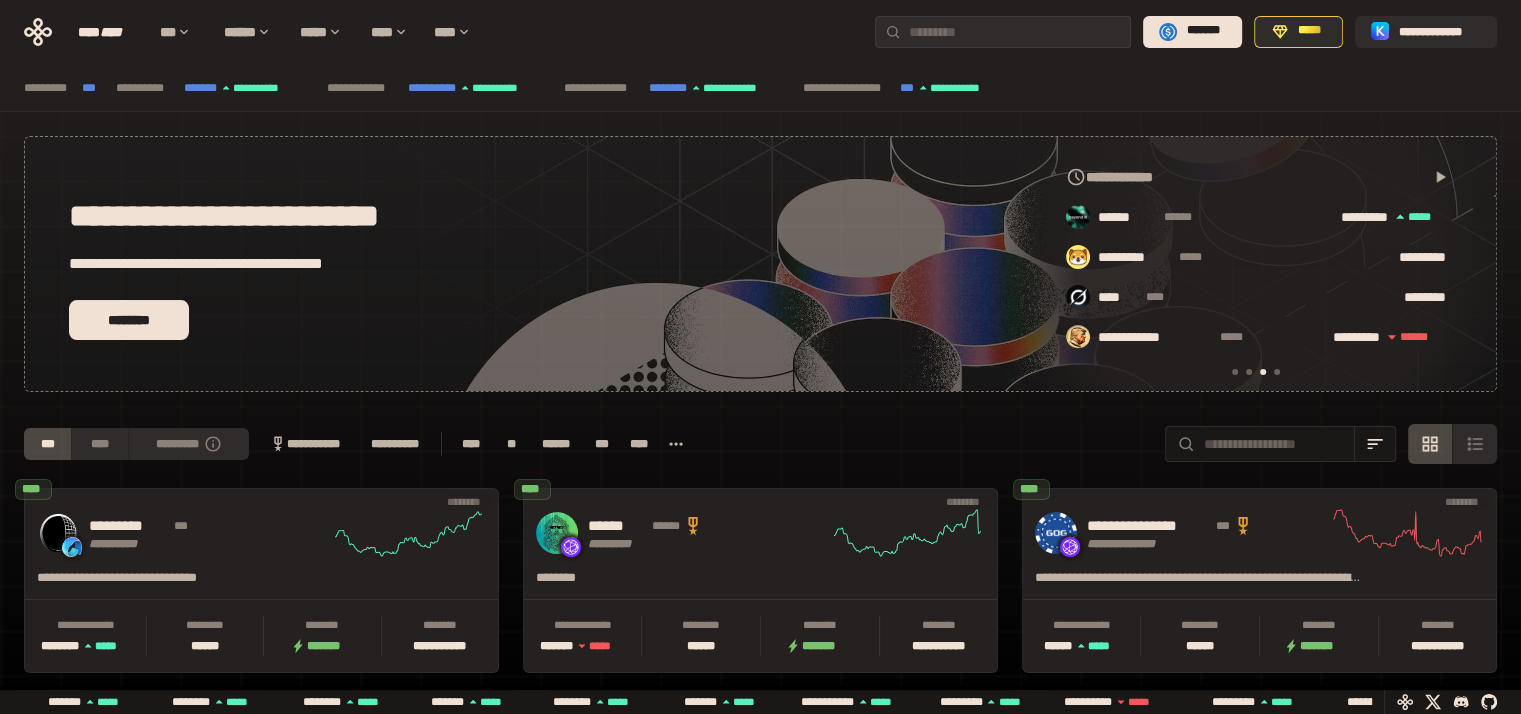 click at bounding box center (1235, 372) 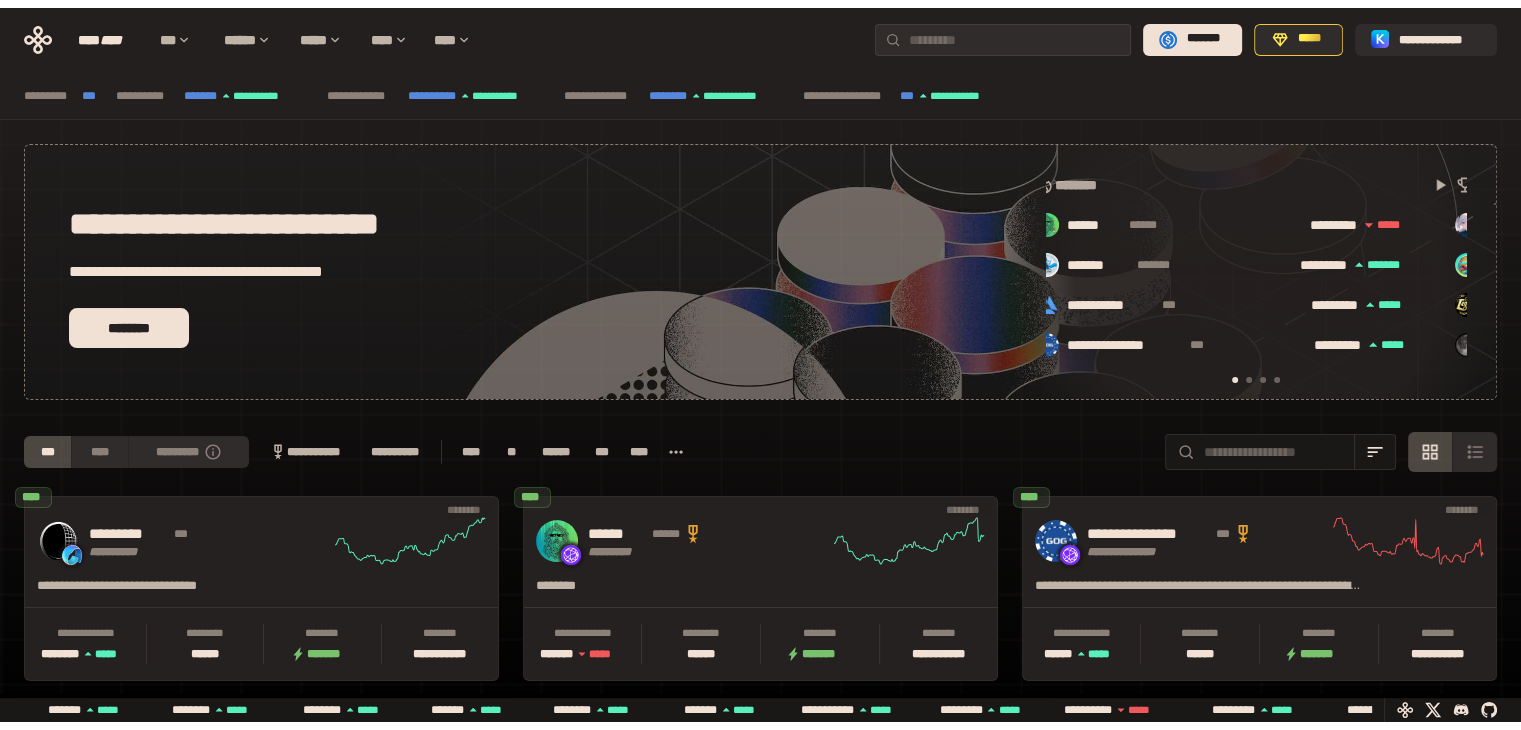 scroll, scrollTop: 0, scrollLeft: 16, axis: horizontal 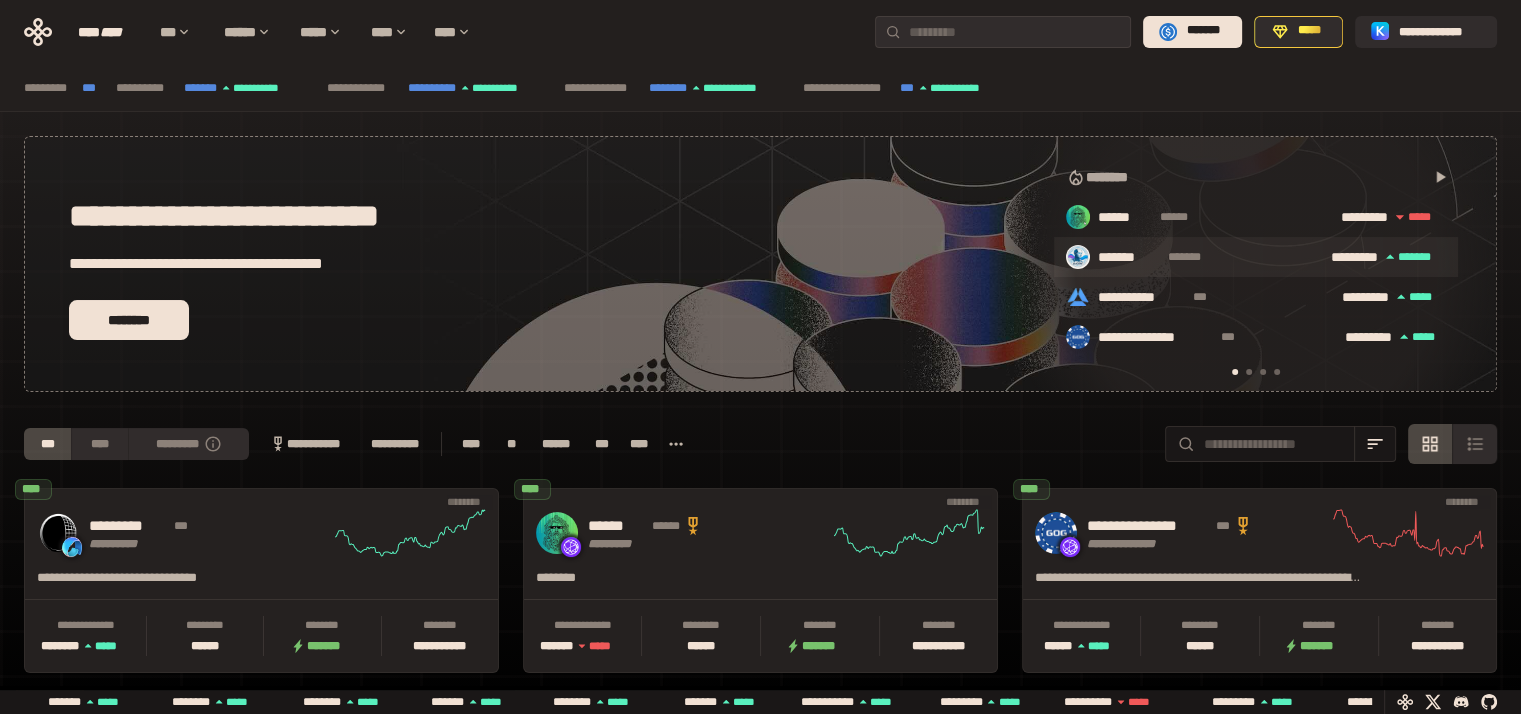 click on "*******" at bounding box center (1129, 258) 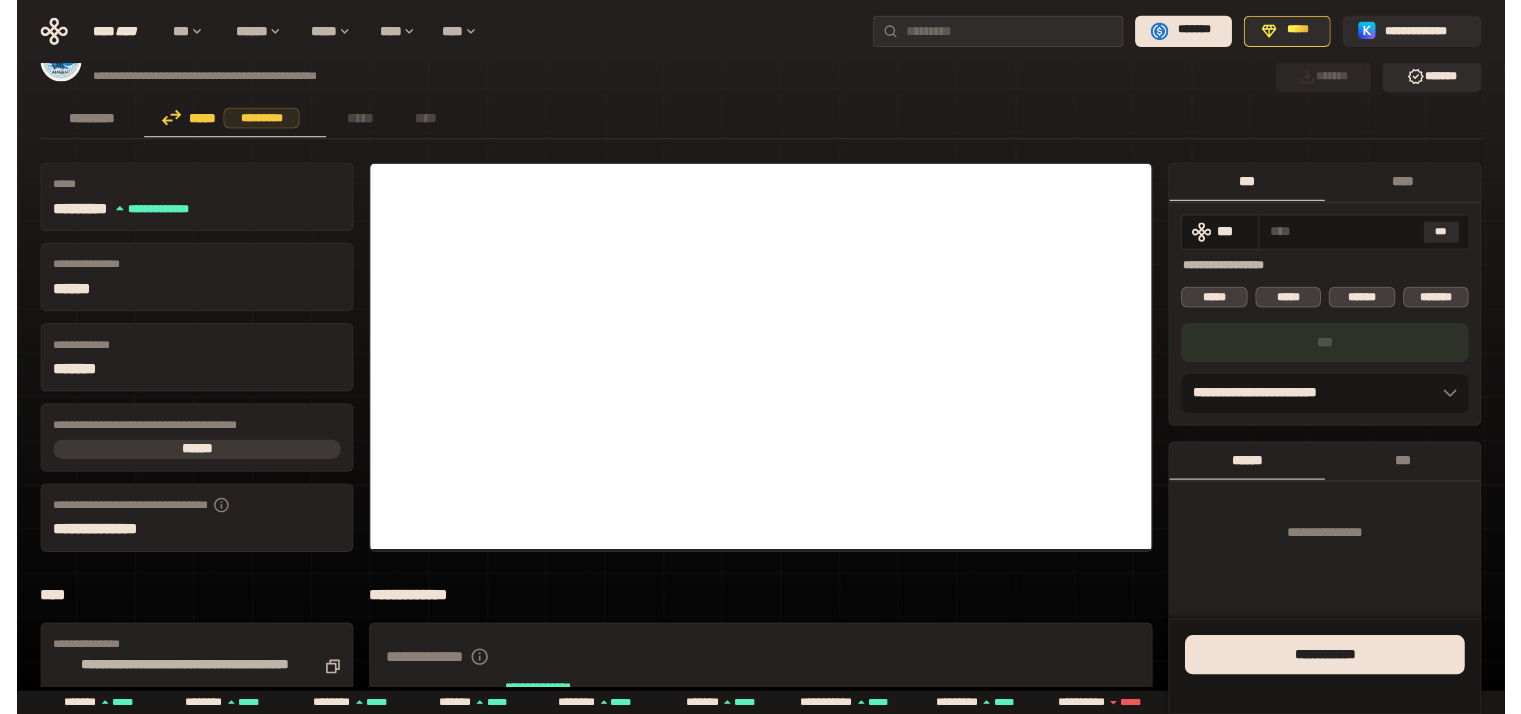 scroll, scrollTop: 0, scrollLeft: 0, axis: both 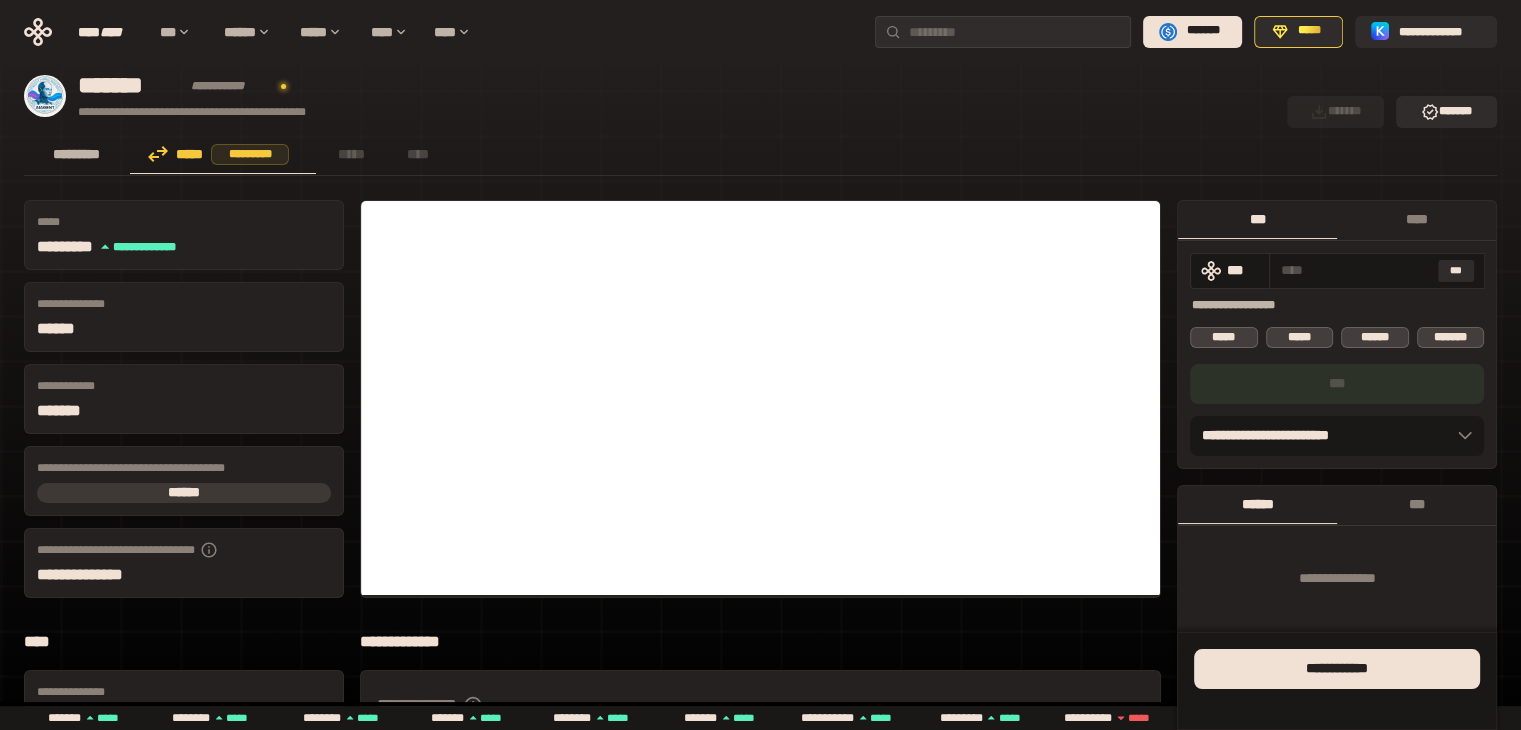 click on "*********" at bounding box center [77, 154] 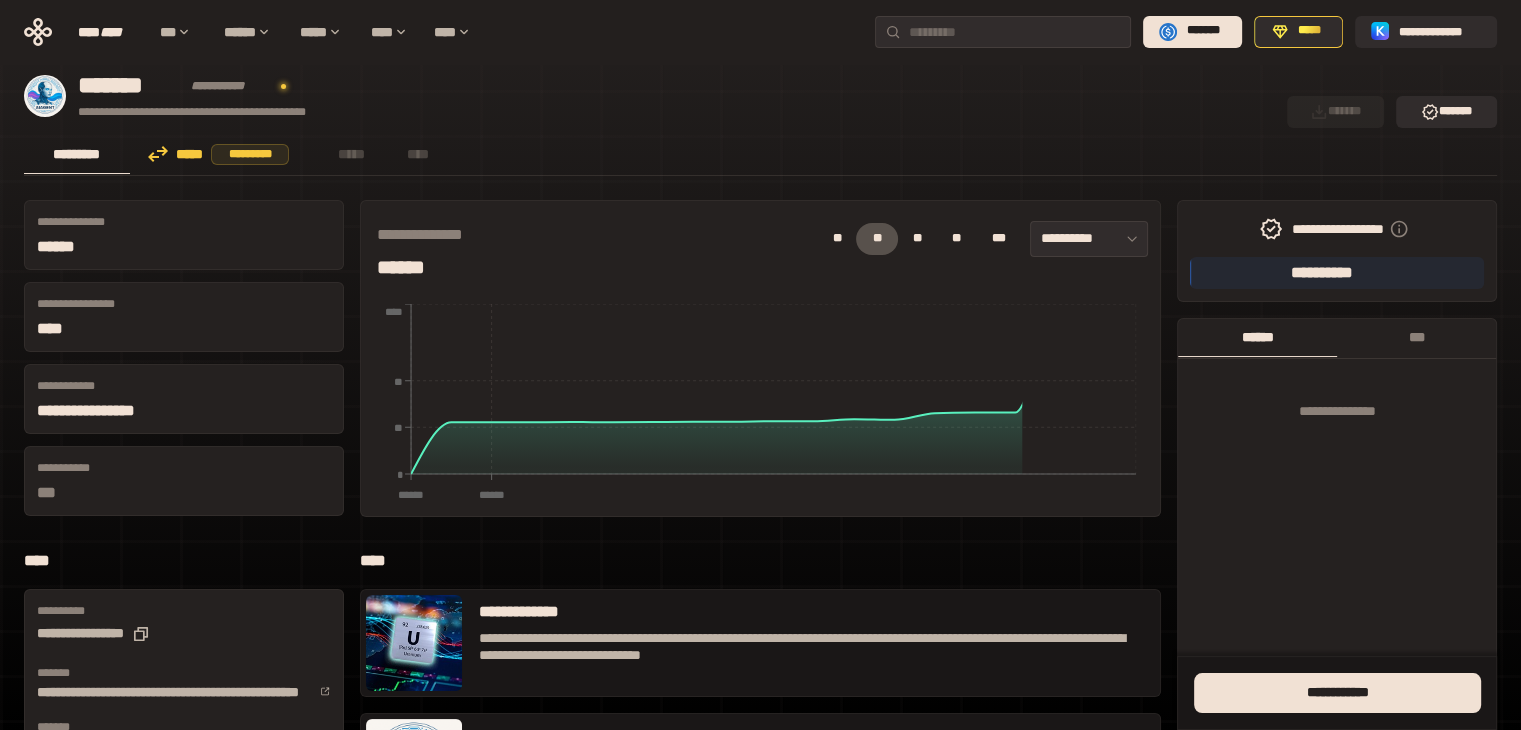 click on "*****      *********" at bounding box center [223, 154] 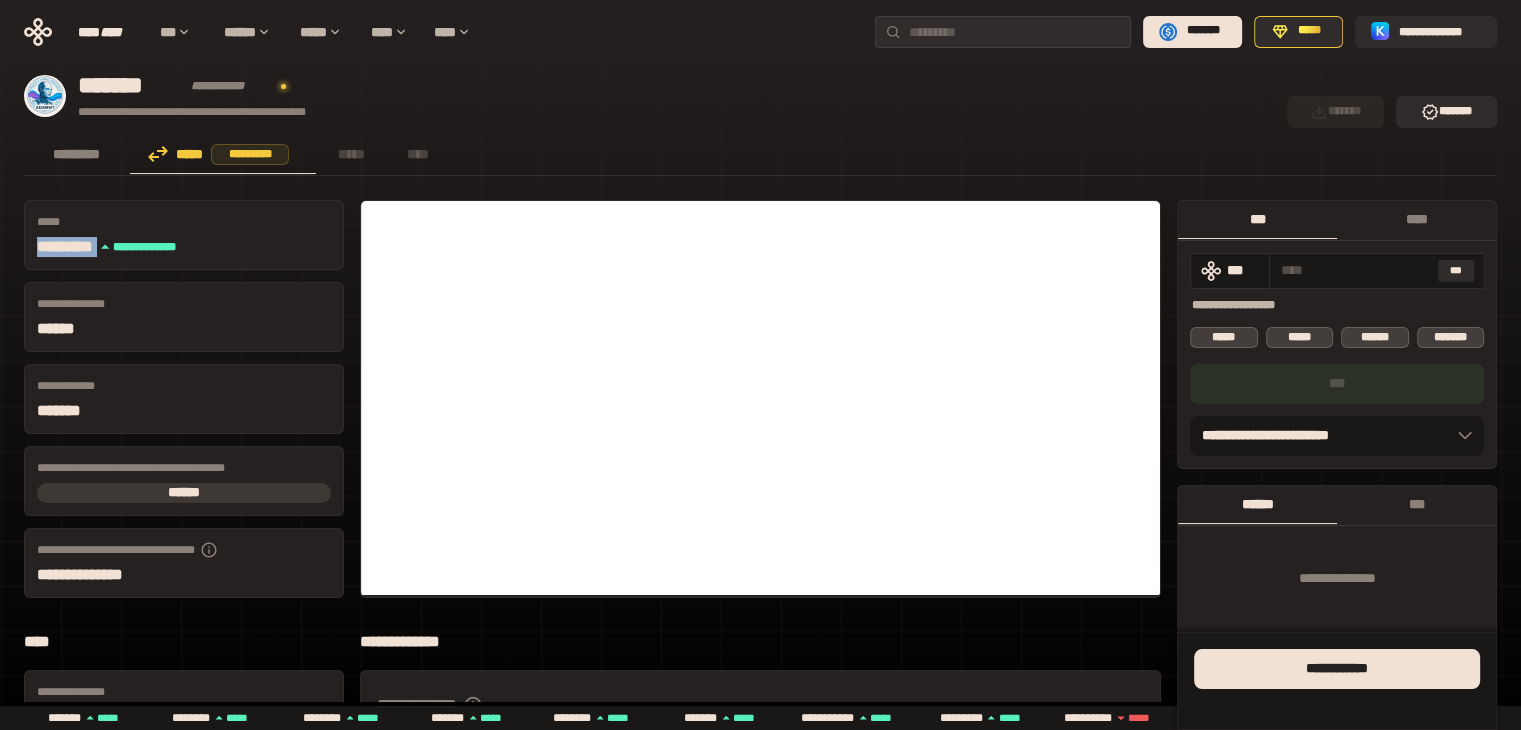 click on "**********" at bounding box center [760, 770] 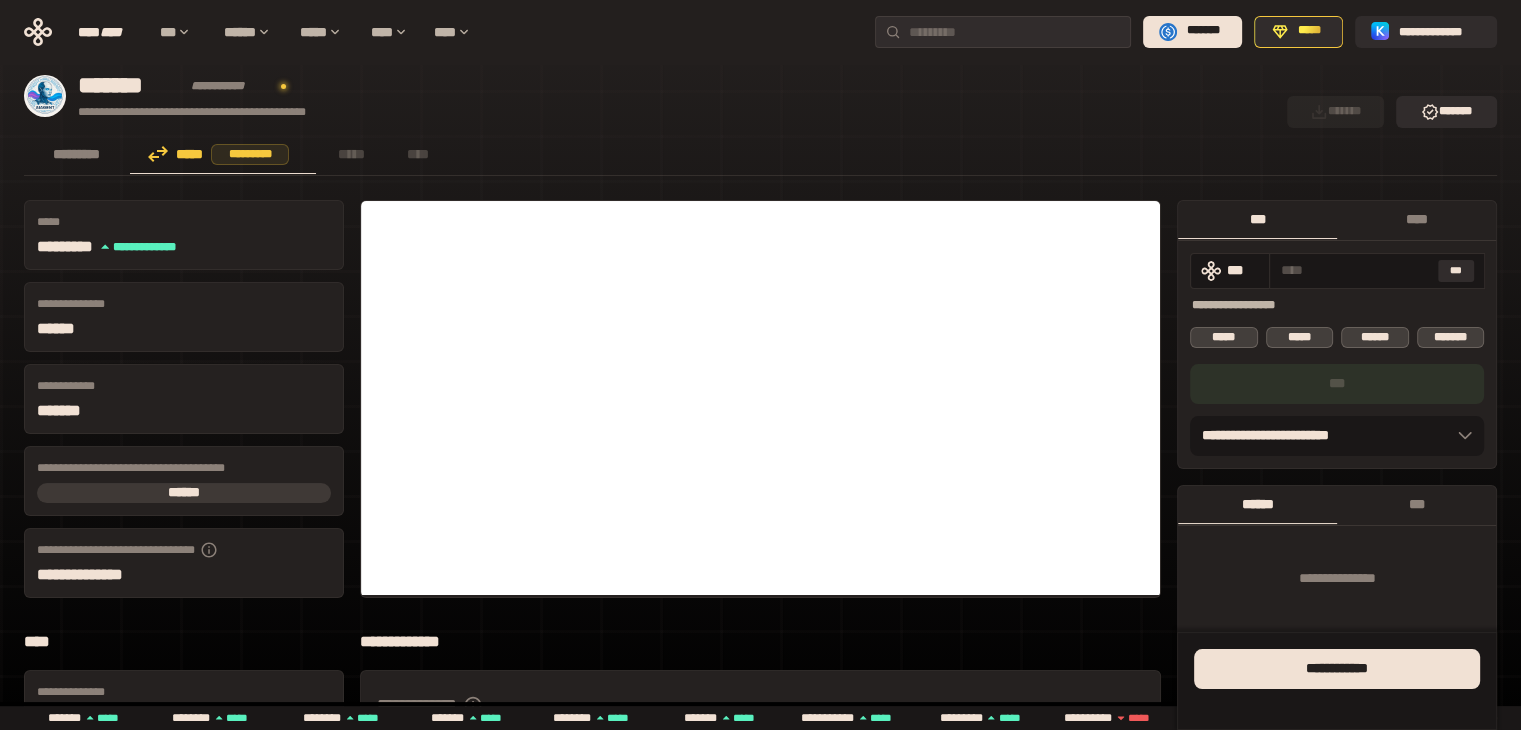 click on "**********" at bounding box center (760, 770) 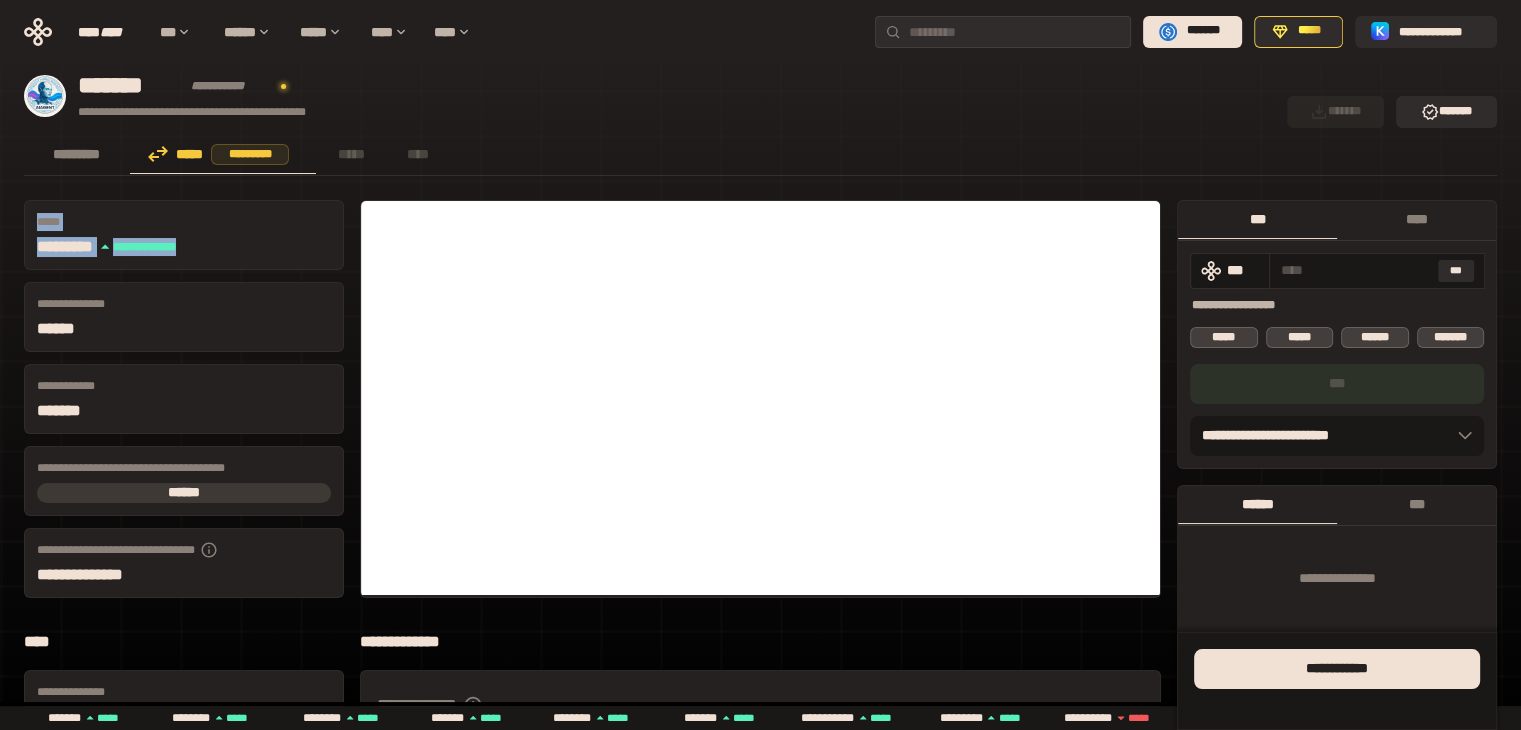 drag, startPoint x: 20, startPoint y: 216, endPoint x: 283, endPoint y: 260, distance: 266.6552 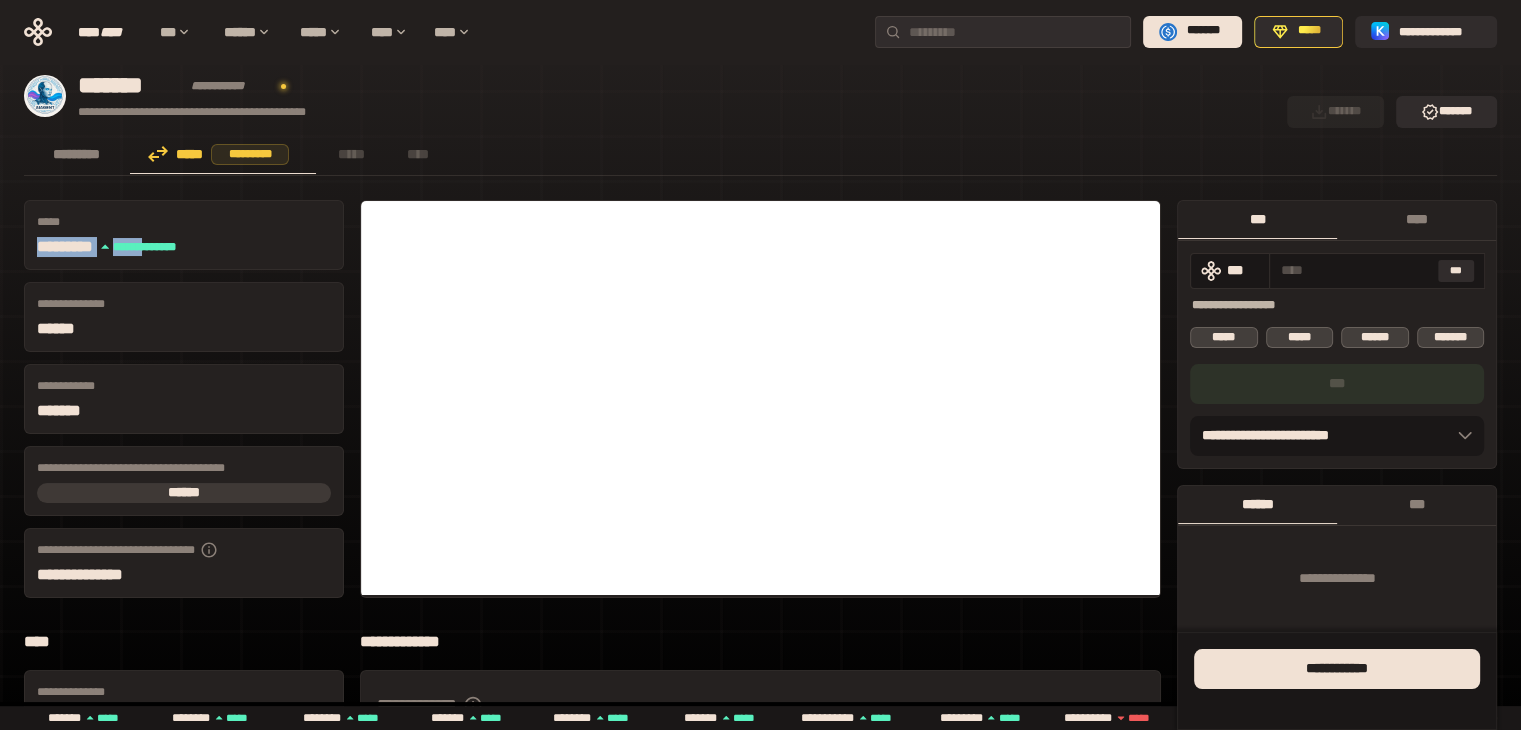 drag, startPoint x: 278, startPoint y: 247, endPoint x: 0, endPoint y: 239, distance: 278.11508 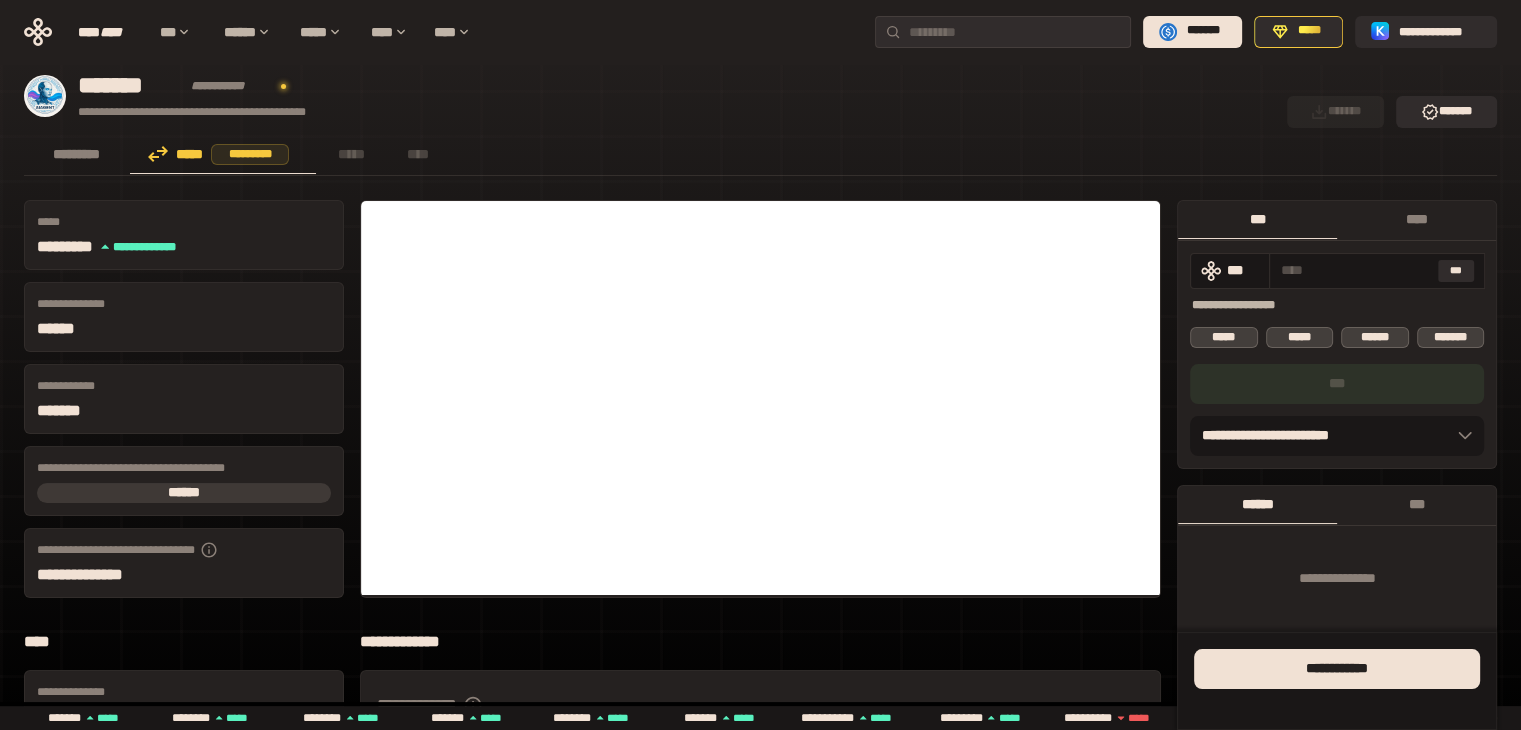 click on "**********" at bounding box center (760, 770) 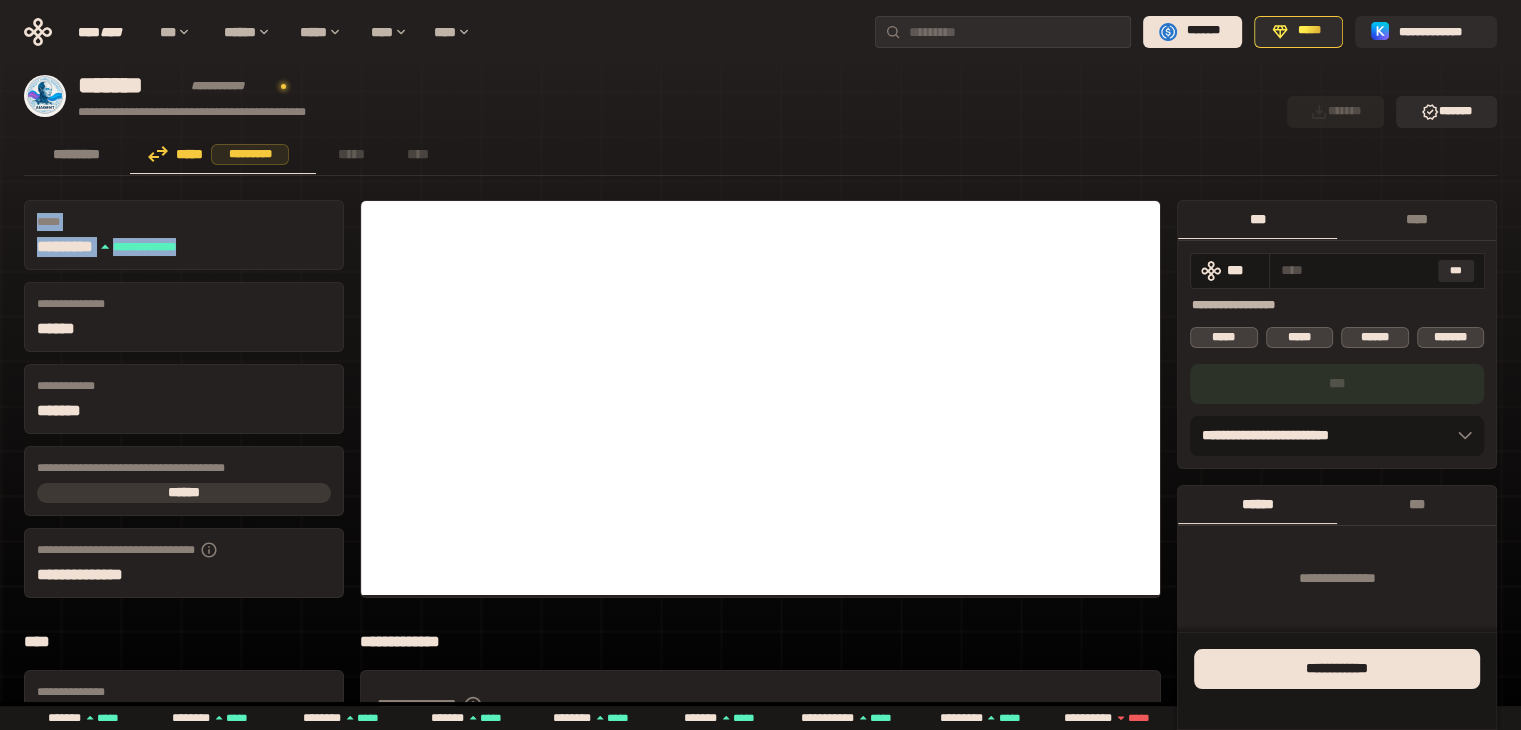drag, startPoint x: 85, startPoint y: 229, endPoint x: 264, endPoint y: 253, distance: 180.60178 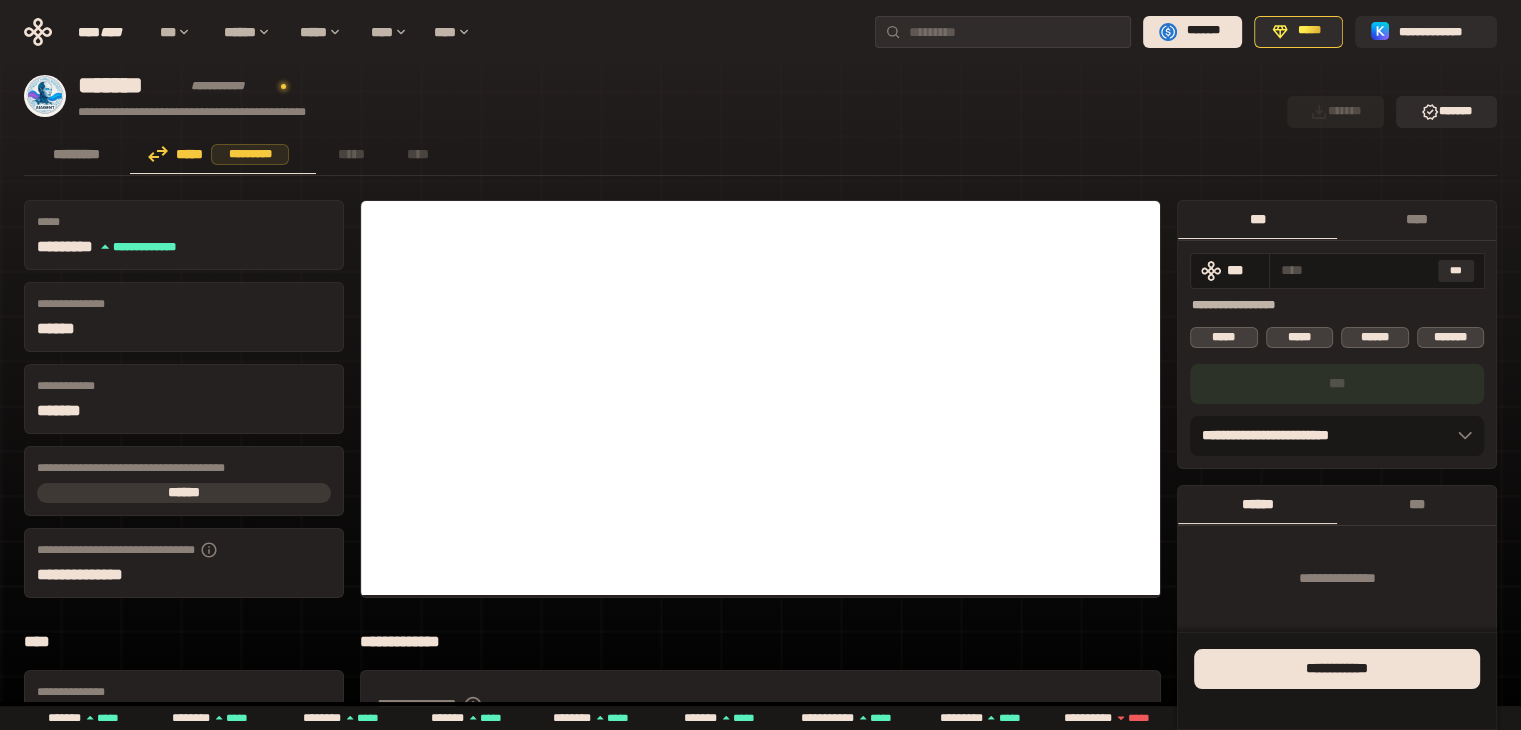 click on "**********" at bounding box center [760, 770] 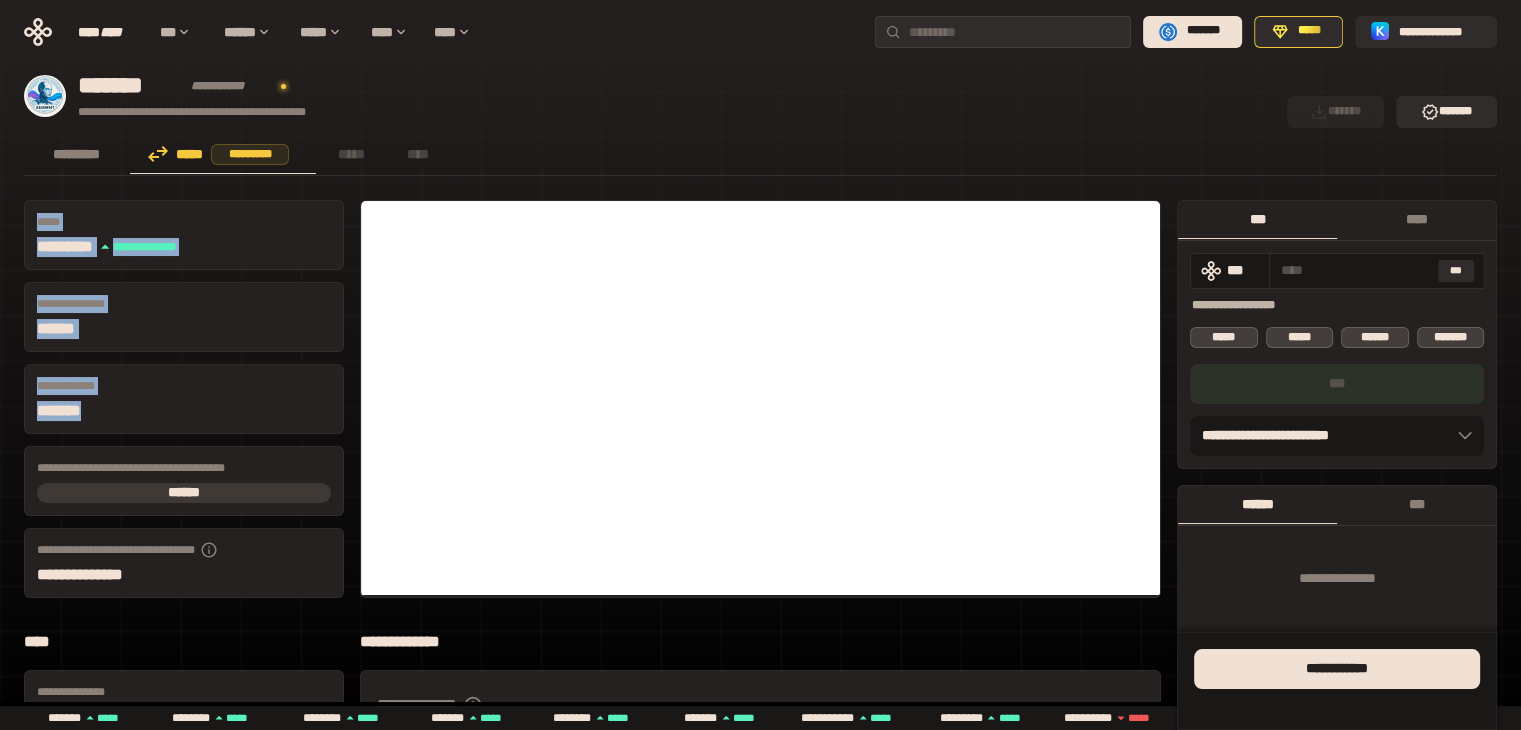 drag, startPoint x: 21, startPoint y: 209, endPoint x: 213, endPoint y: 416, distance: 282.3349 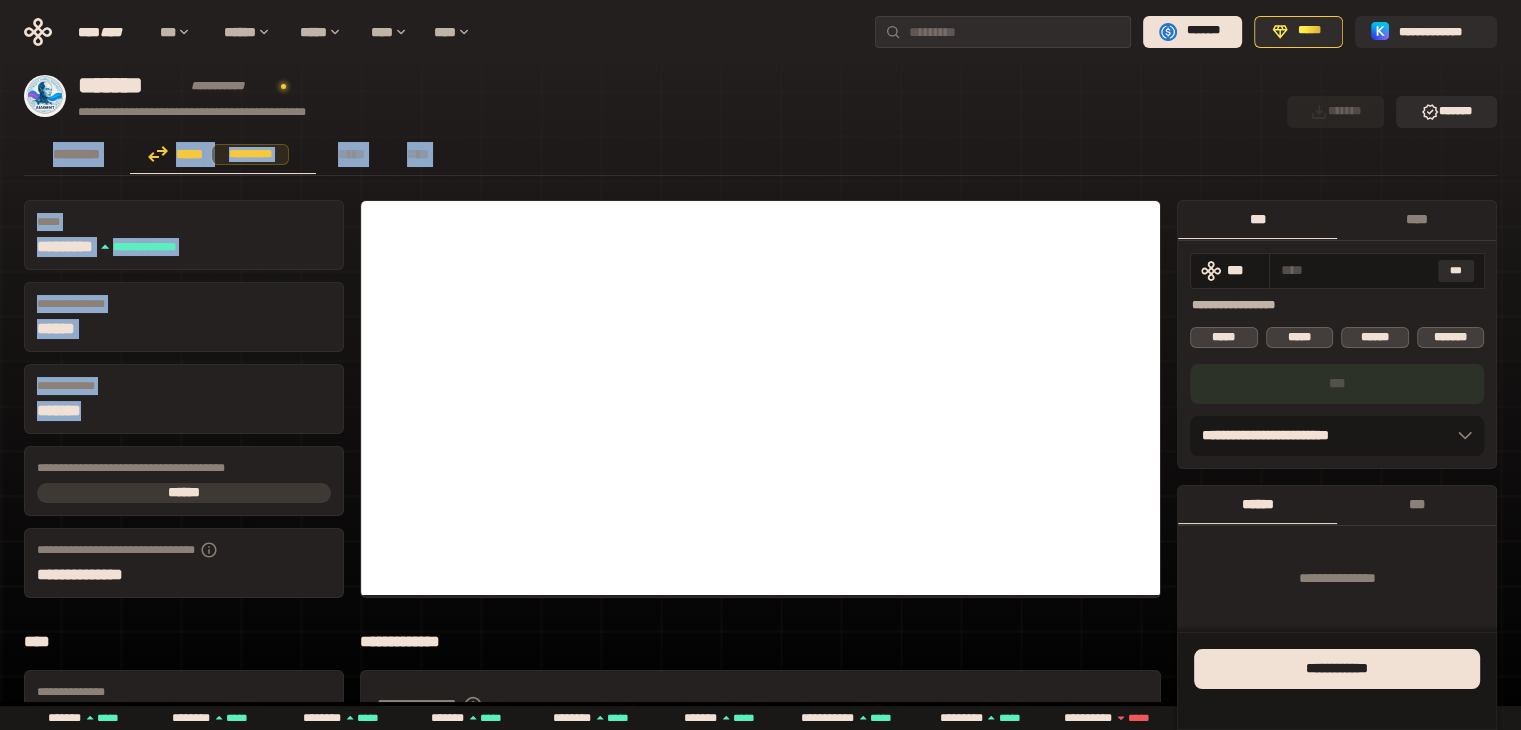 drag, startPoint x: 237, startPoint y: 404, endPoint x: 11, endPoint y: 176, distance: 321.0296 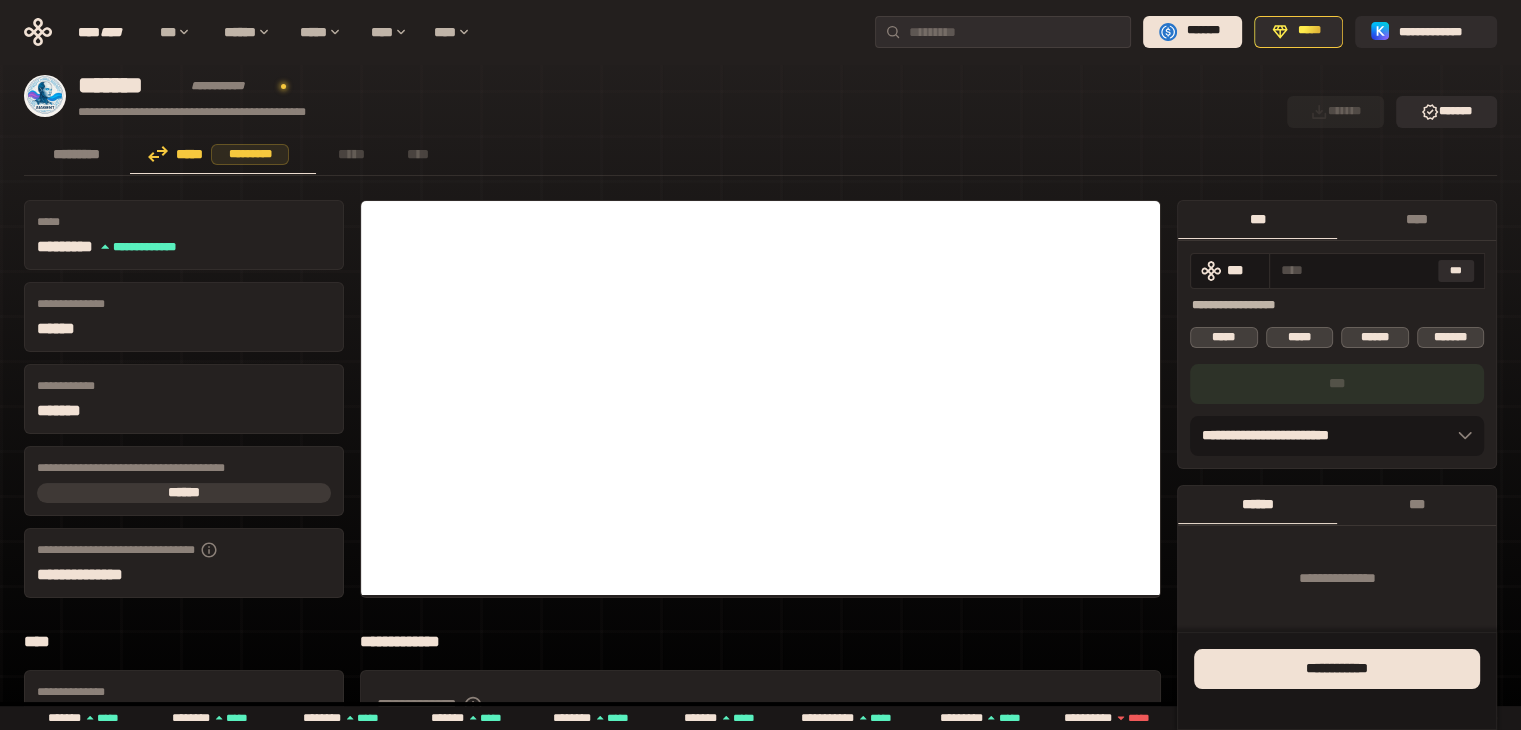 click on "**********" at bounding box center (760, 770) 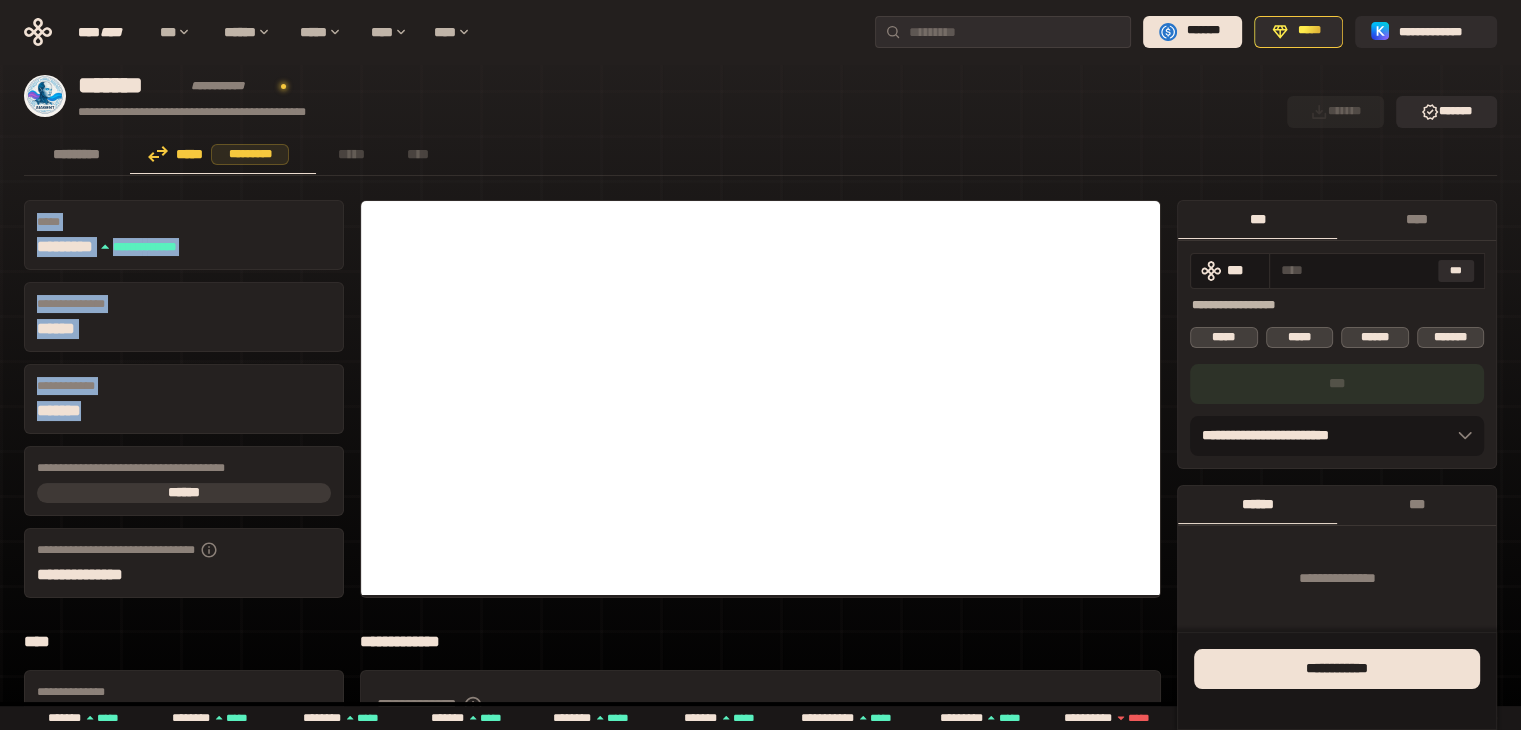 drag, startPoint x: 7, startPoint y: 213, endPoint x: 161, endPoint y: 402, distance: 243.79704 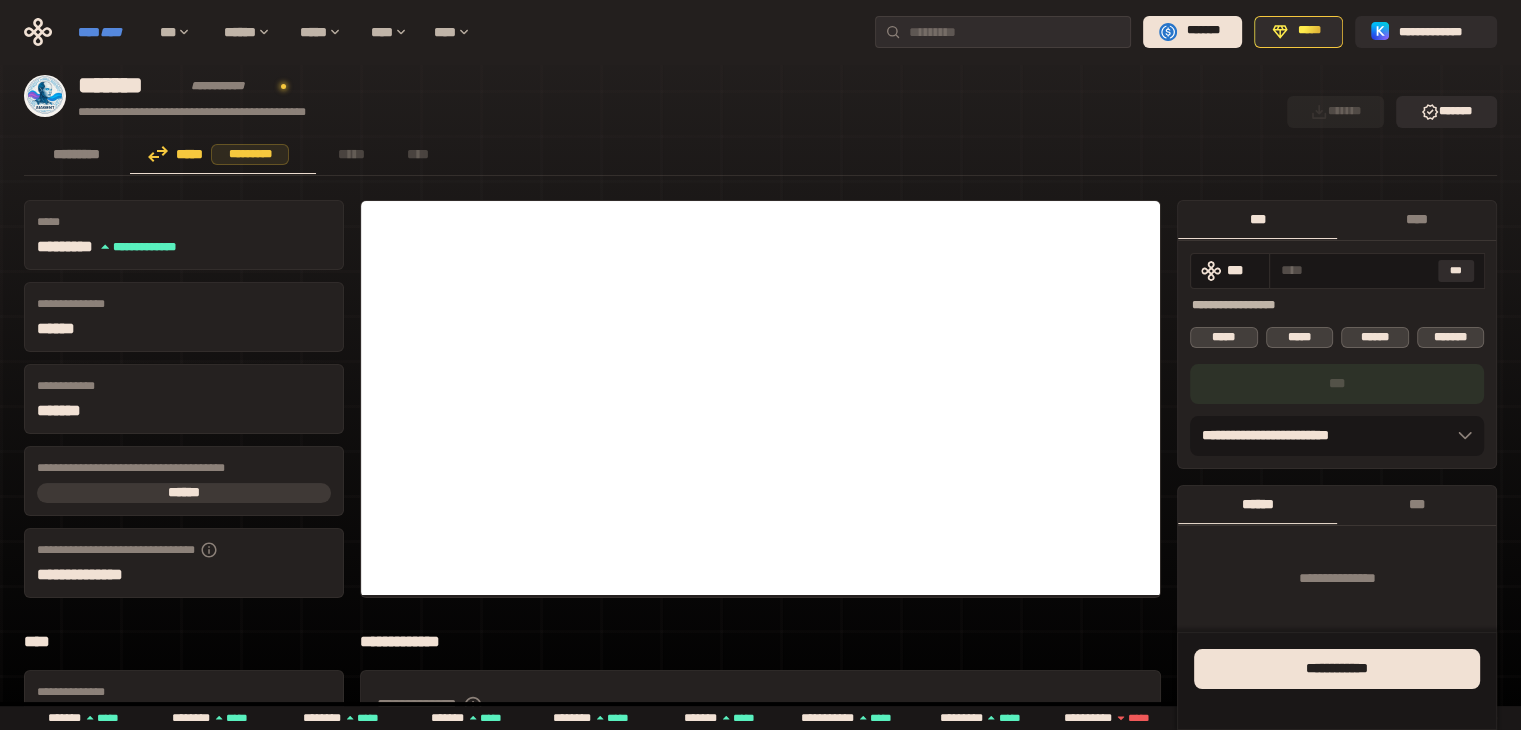 click on "**** ****" at bounding box center (109, 32) 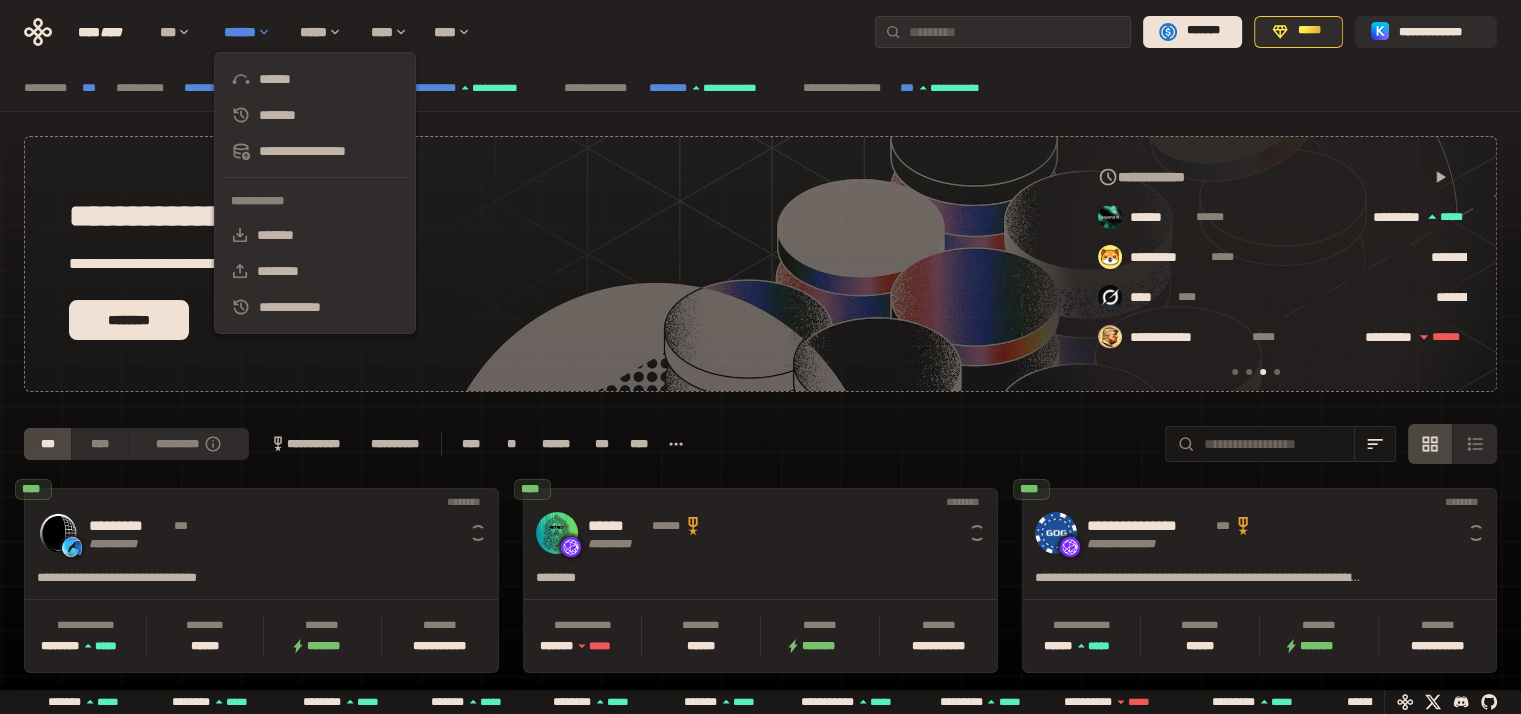 scroll, scrollTop: 0, scrollLeft: 856, axis: horizontal 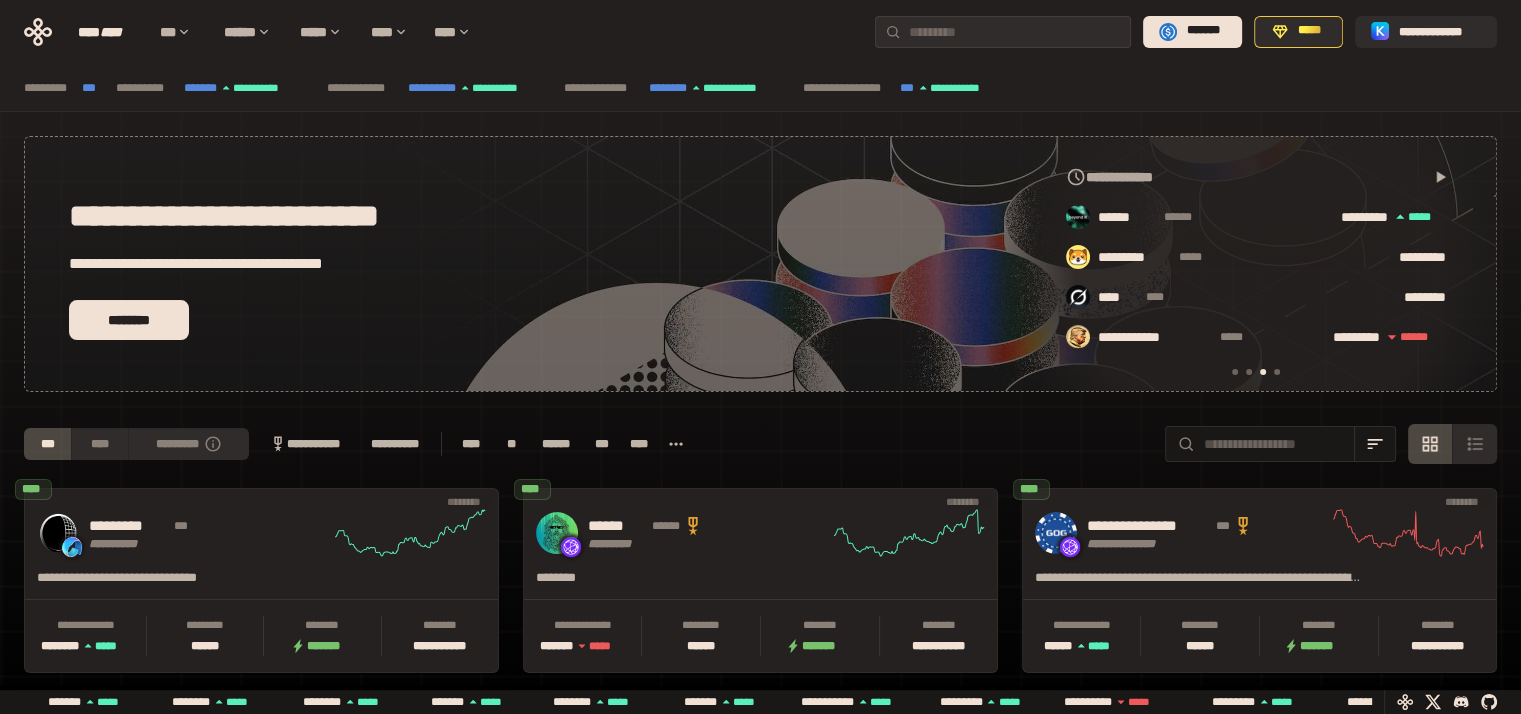 click at bounding box center [1235, 372] 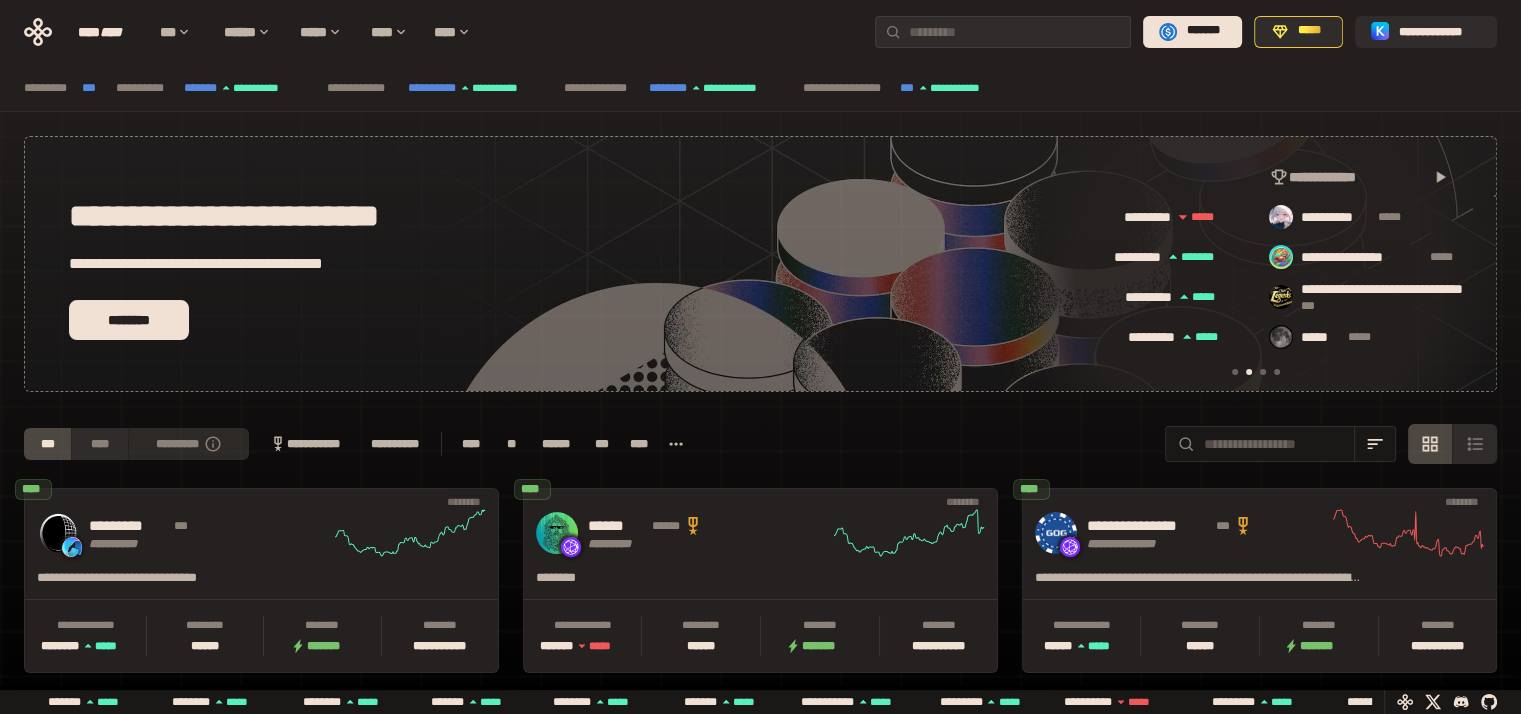 scroll, scrollTop: 0, scrollLeft: 16, axis: horizontal 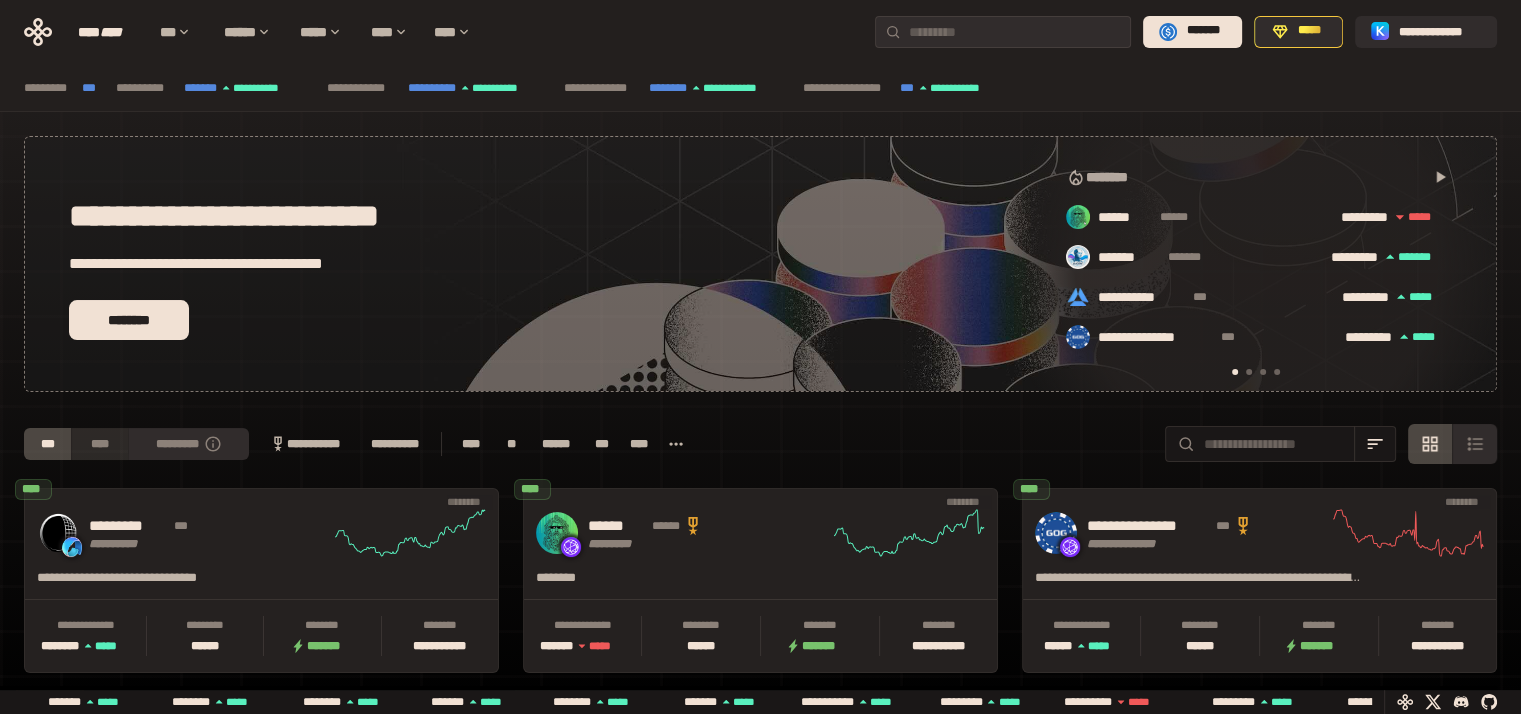 click on "****" at bounding box center (99, 444) 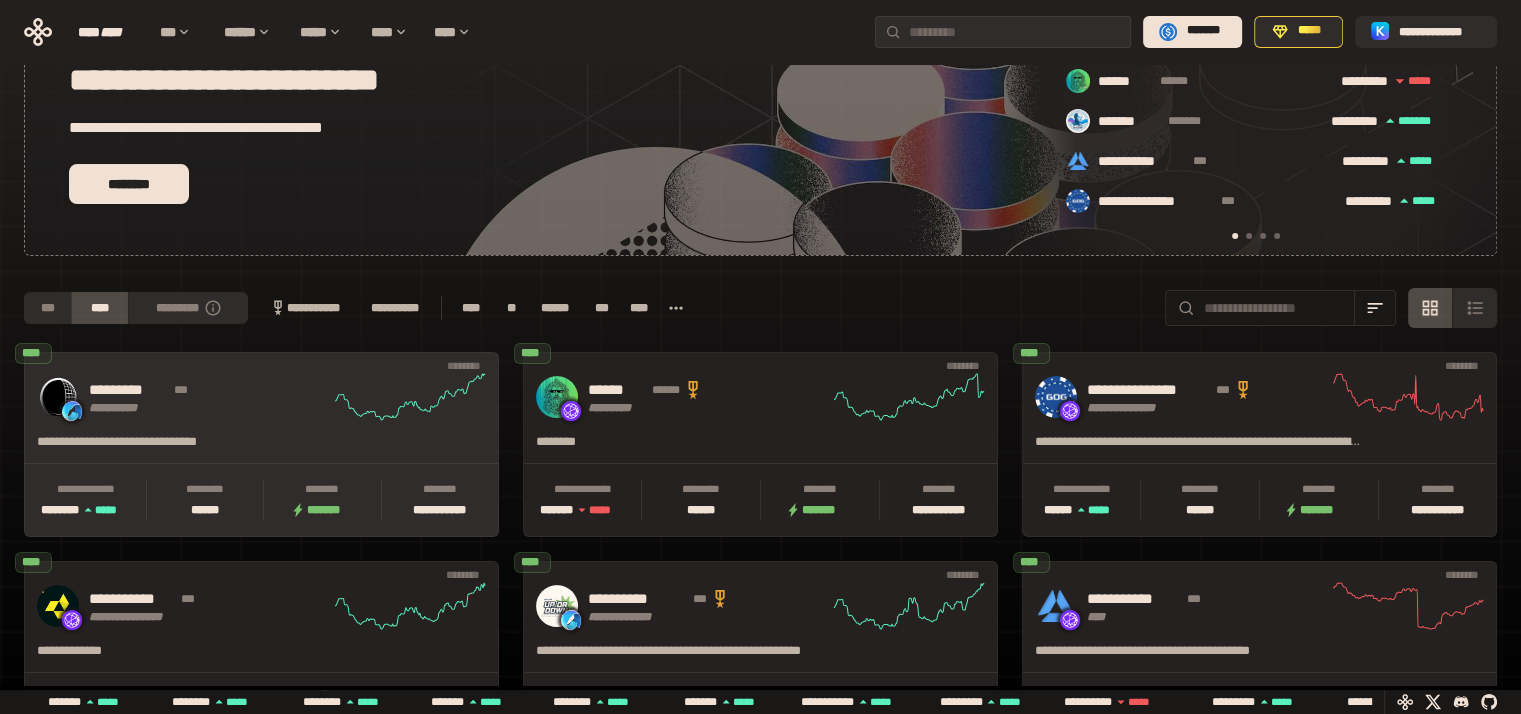 scroll, scrollTop: 200, scrollLeft: 0, axis: vertical 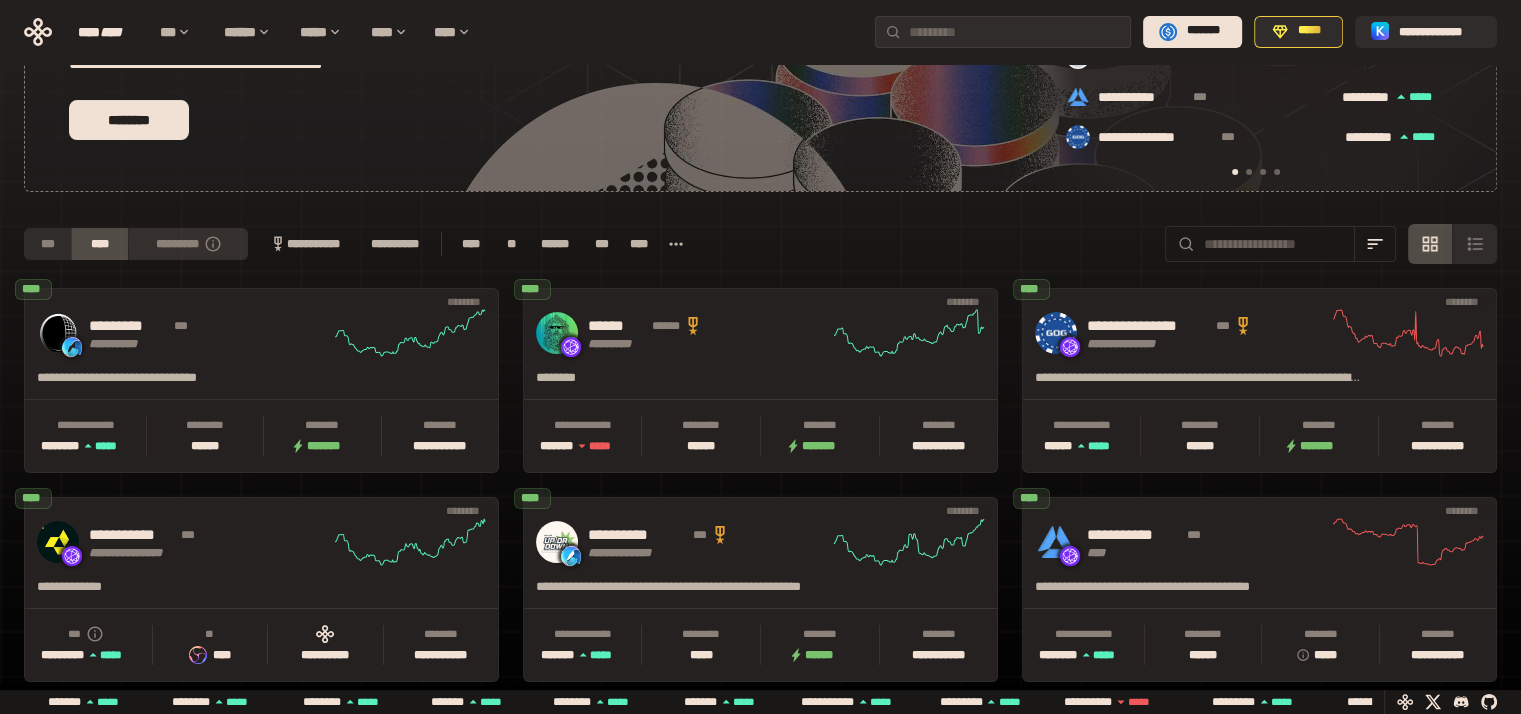 click on "*********" at bounding box center (188, 244) 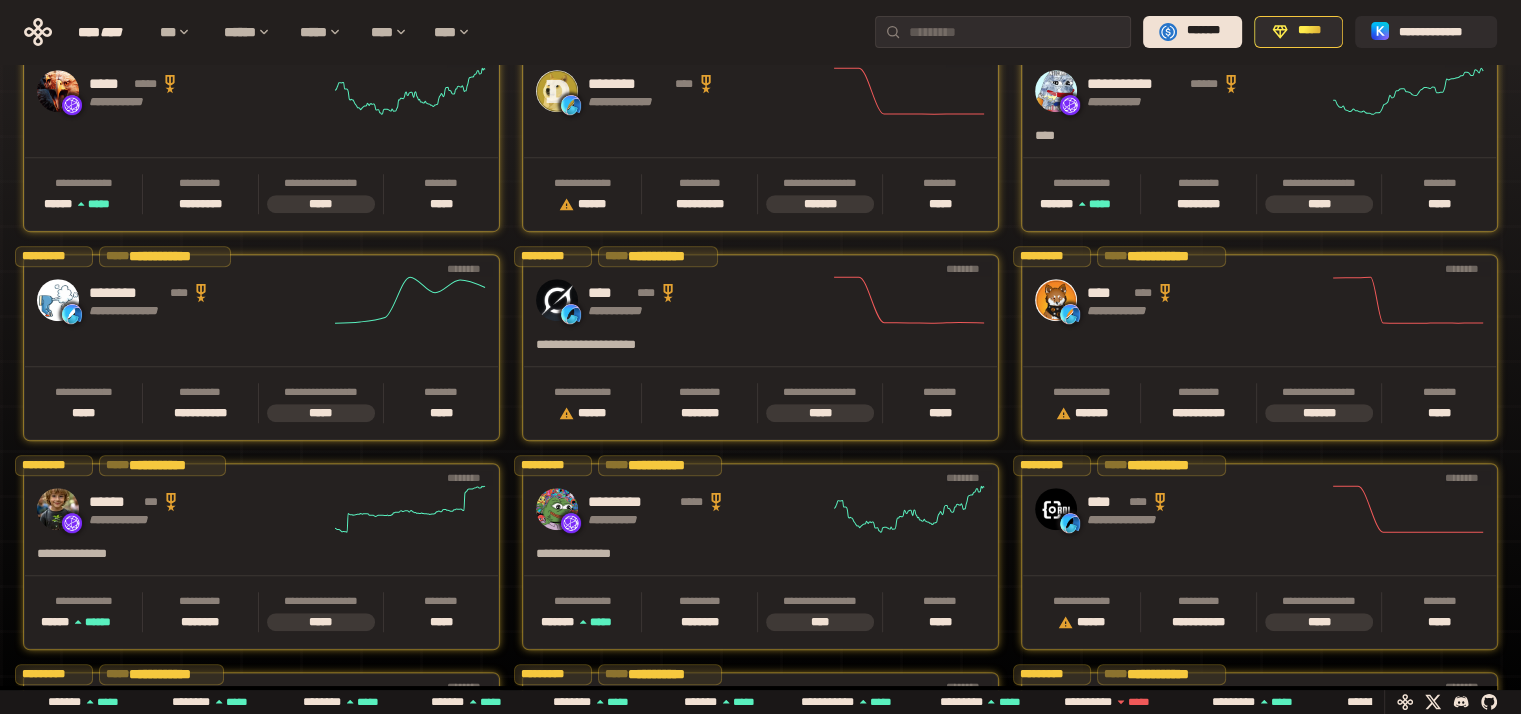 scroll, scrollTop: 769, scrollLeft: 0, axis: vertical 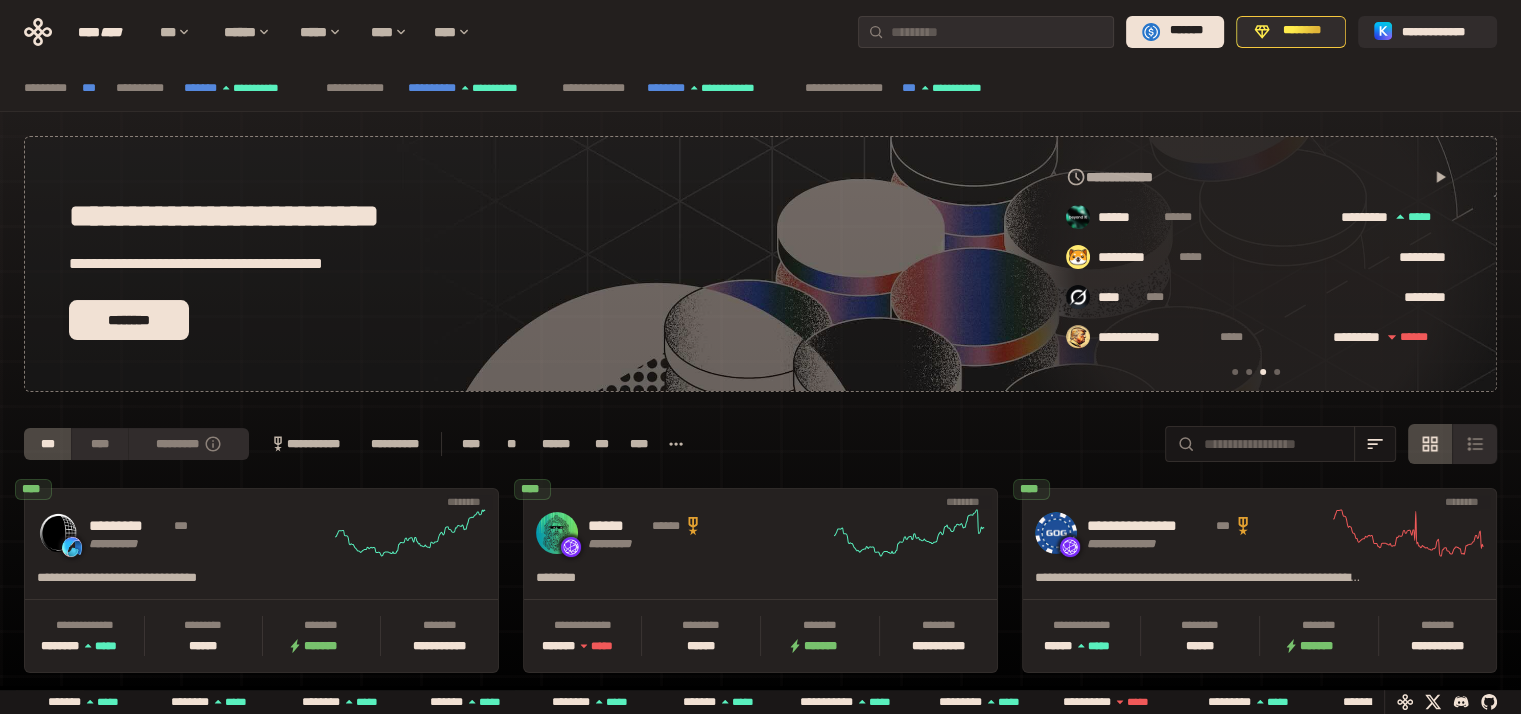 click on "**********" at bounding box center (760, 1319) 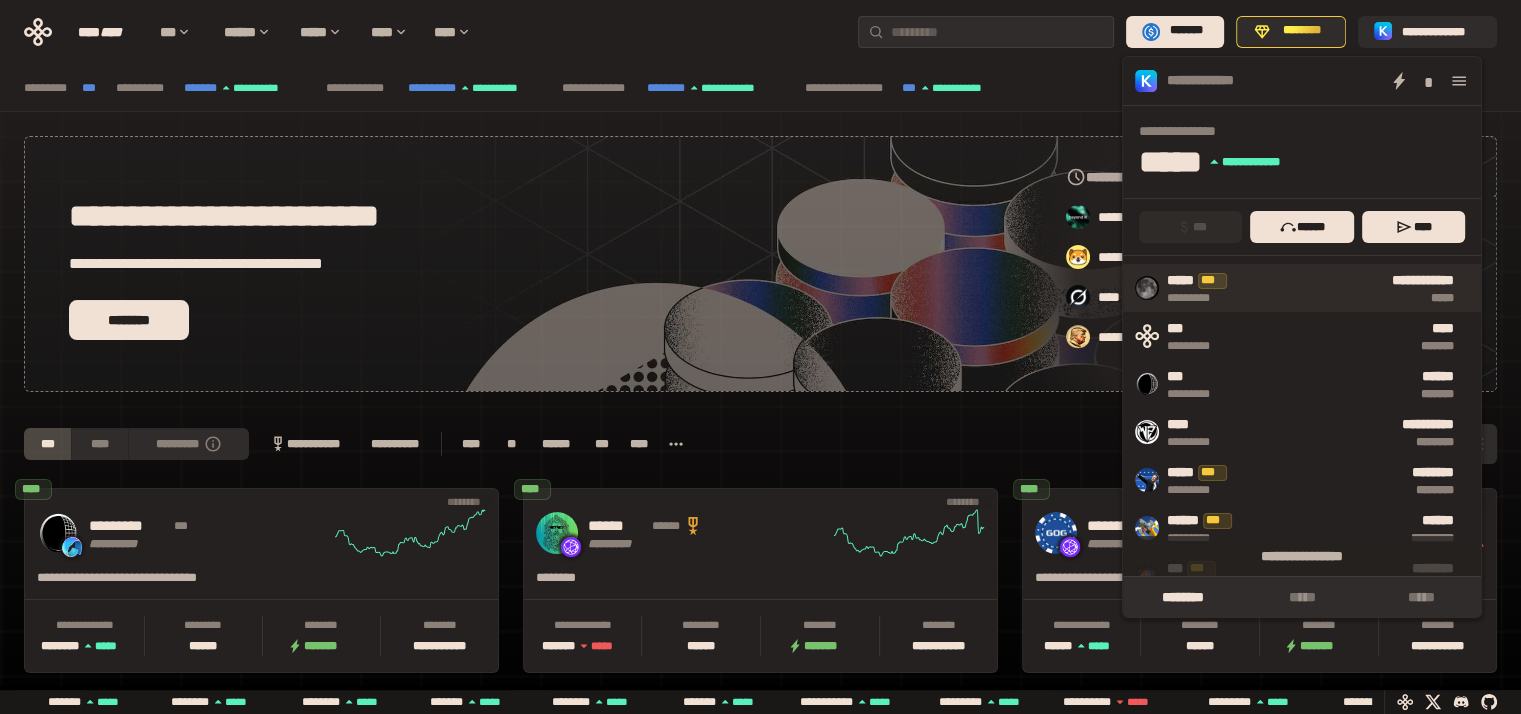 click on "*****   *** *********" at bounding box center (1211, 281) 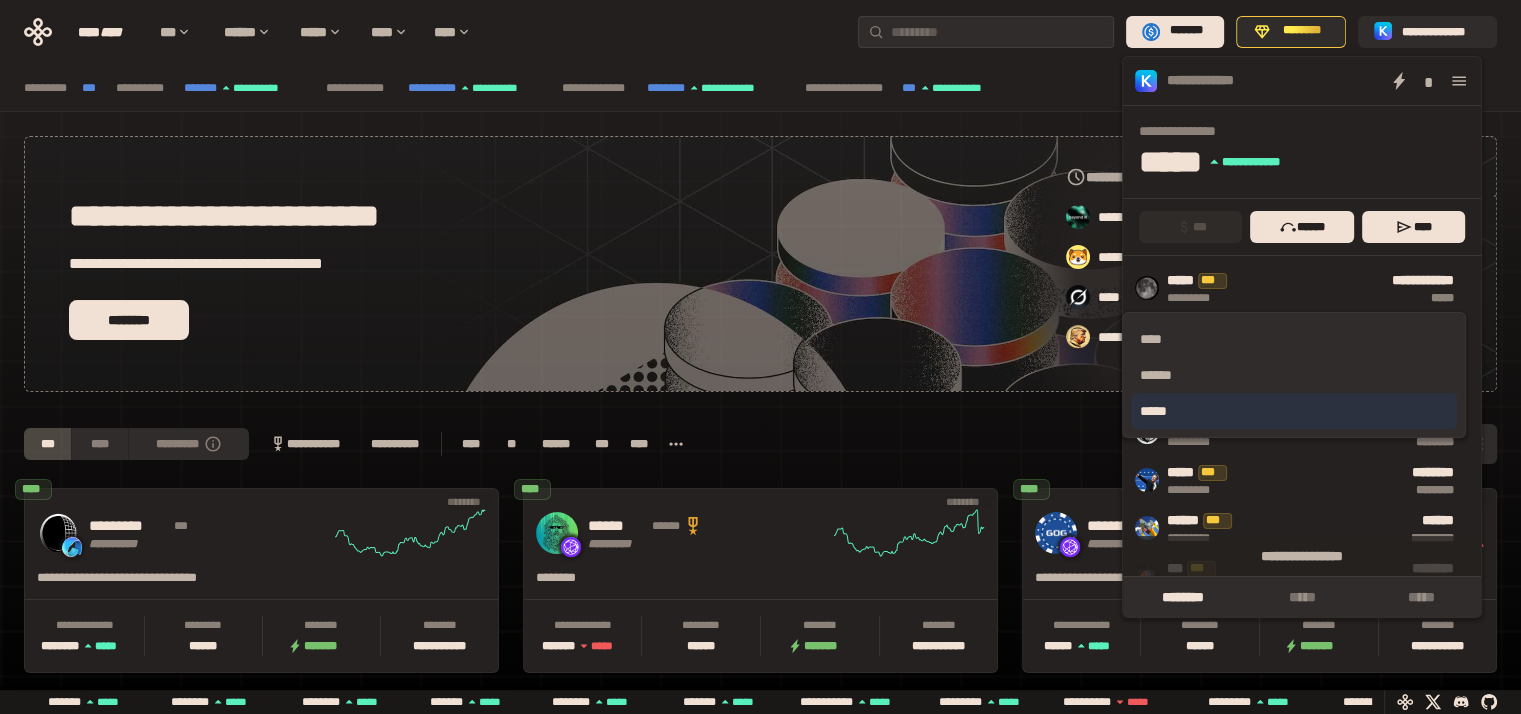 click on "*****" at bounding box center [1293, 411] 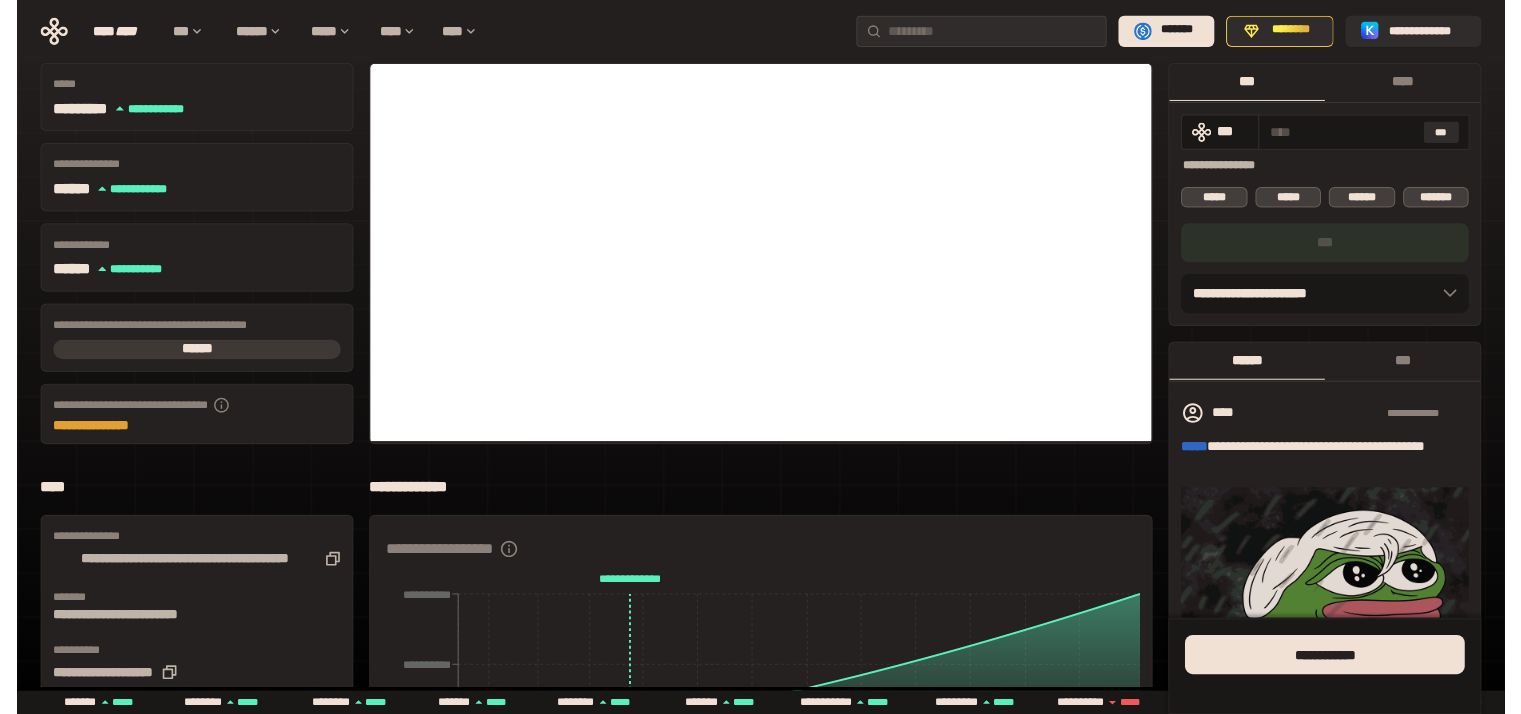 scroll, scrollTop: 0, scrollLeft: 0, axis: both 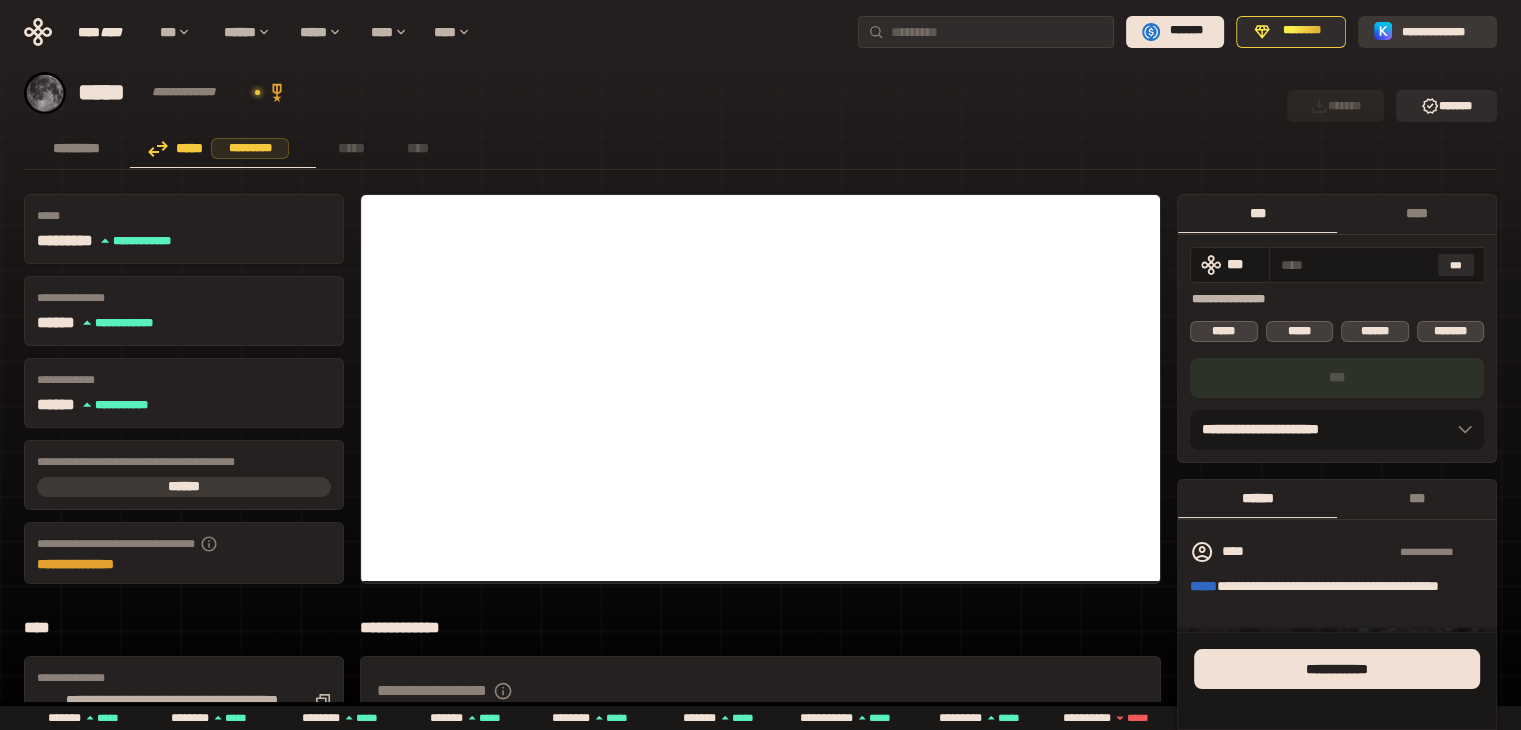 click on "**********" at bounding box center (1441, 31) 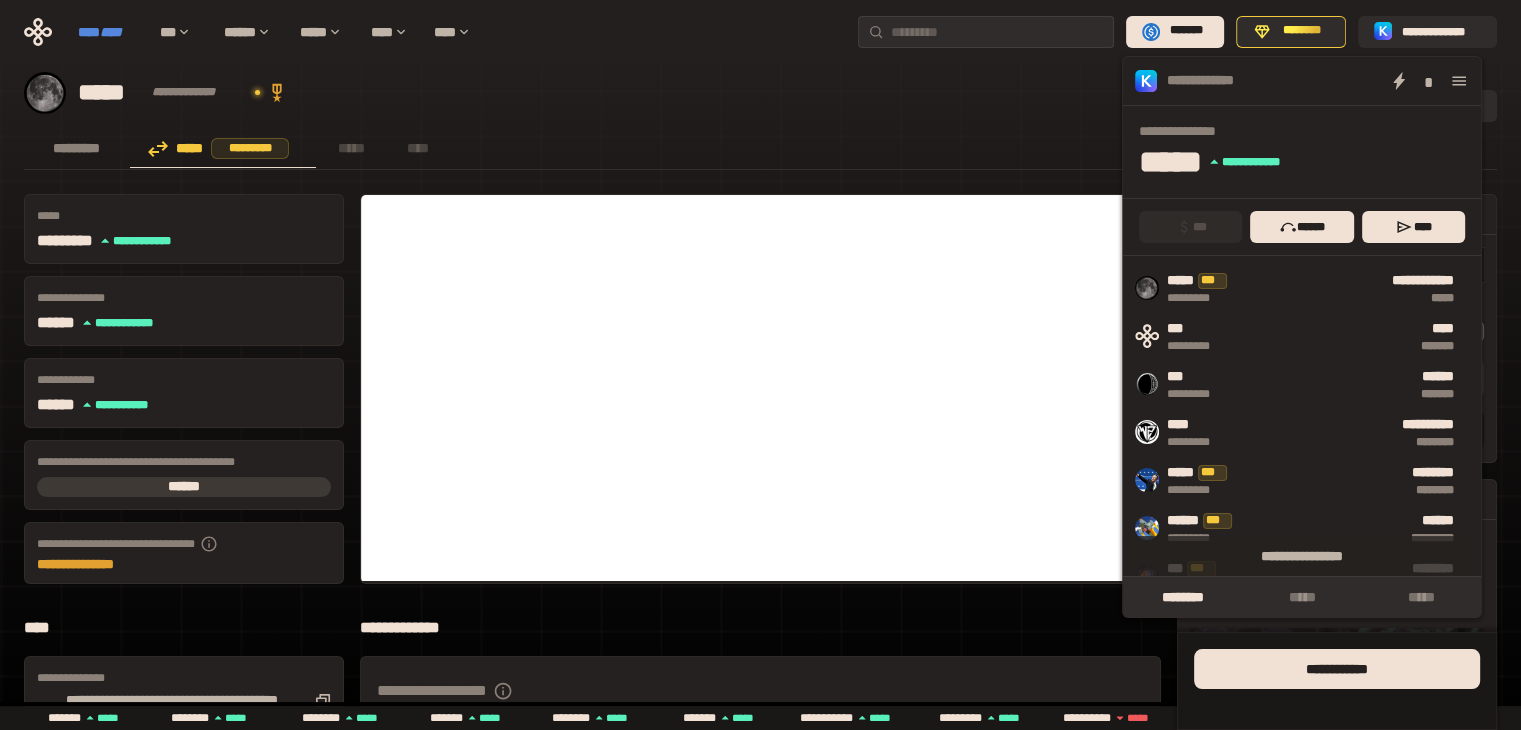 click on "****" at bounding box center (111, 32) 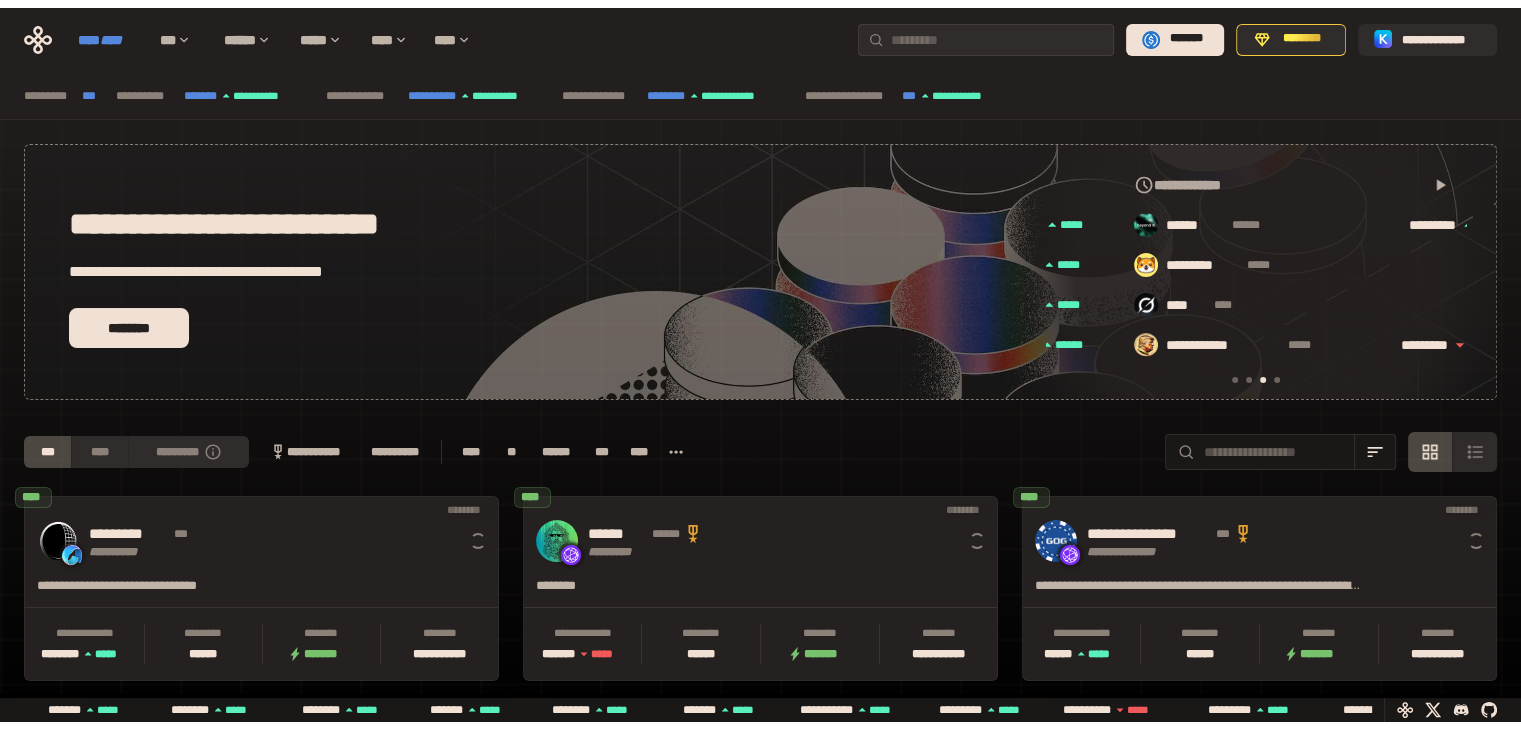 scroll, scrollTop: 0, scrollLeft: 856, axis: horizontal 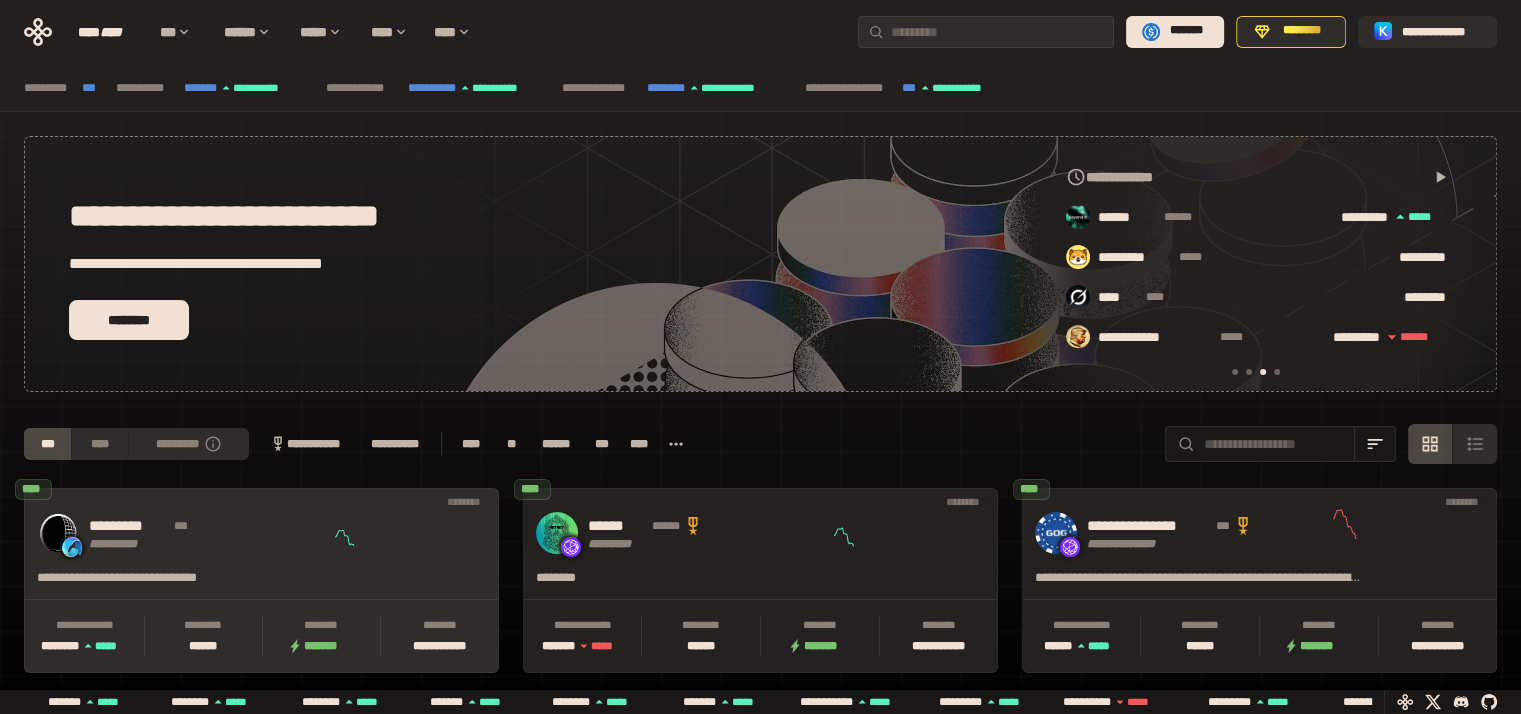 click 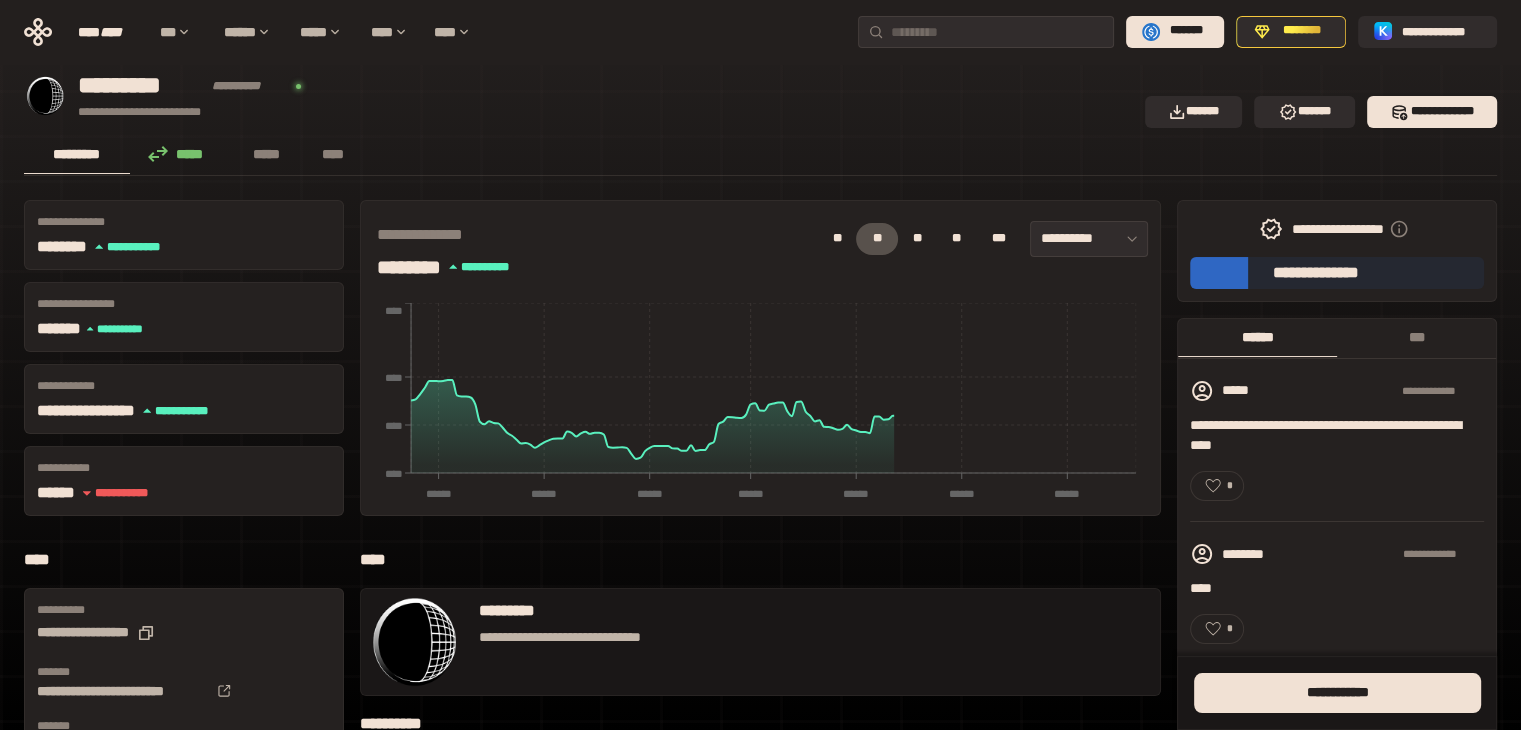 click on "*****" at bounding box center (181, 154) 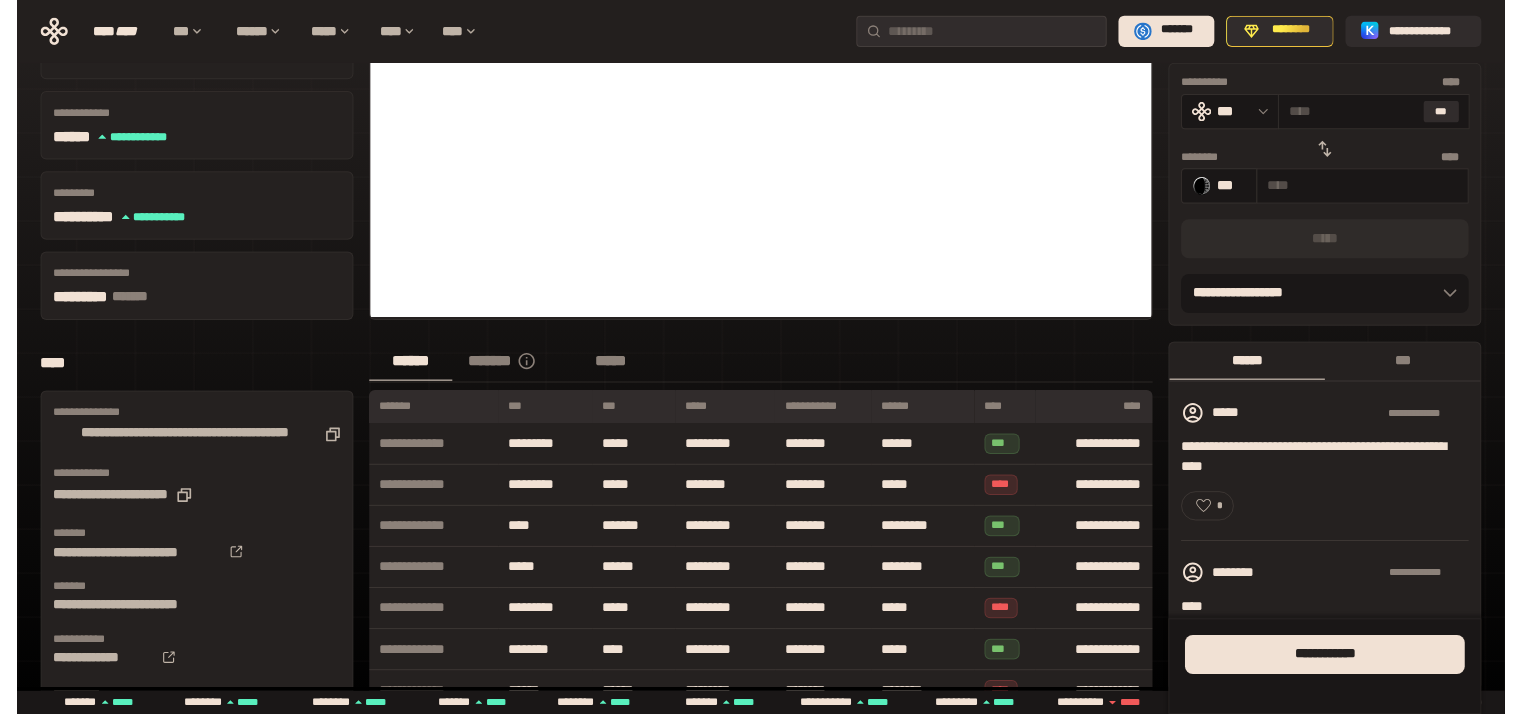scroll, scrollTop: 0, scrollLeft: 0, axis: both 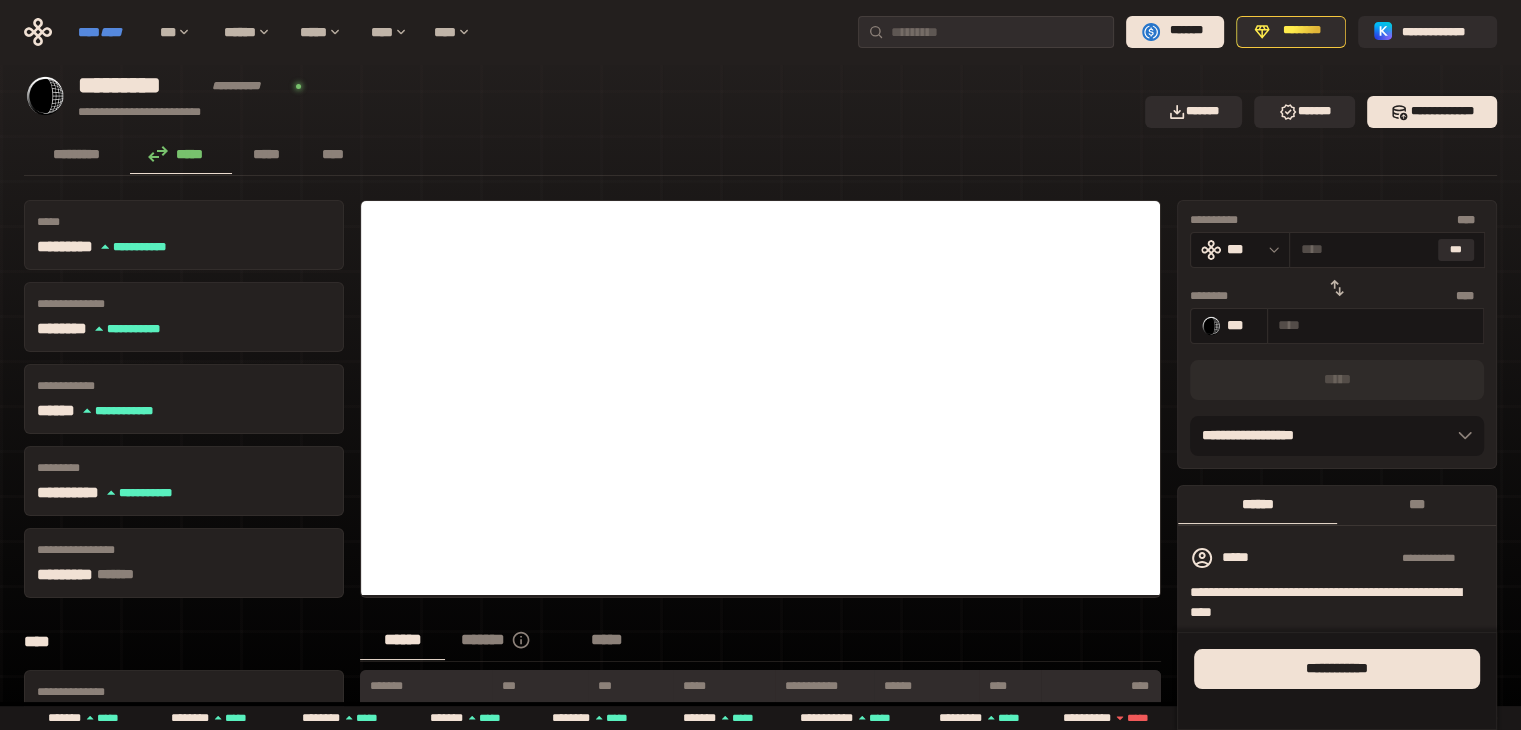click on "****" at bounding box center [111, 32] 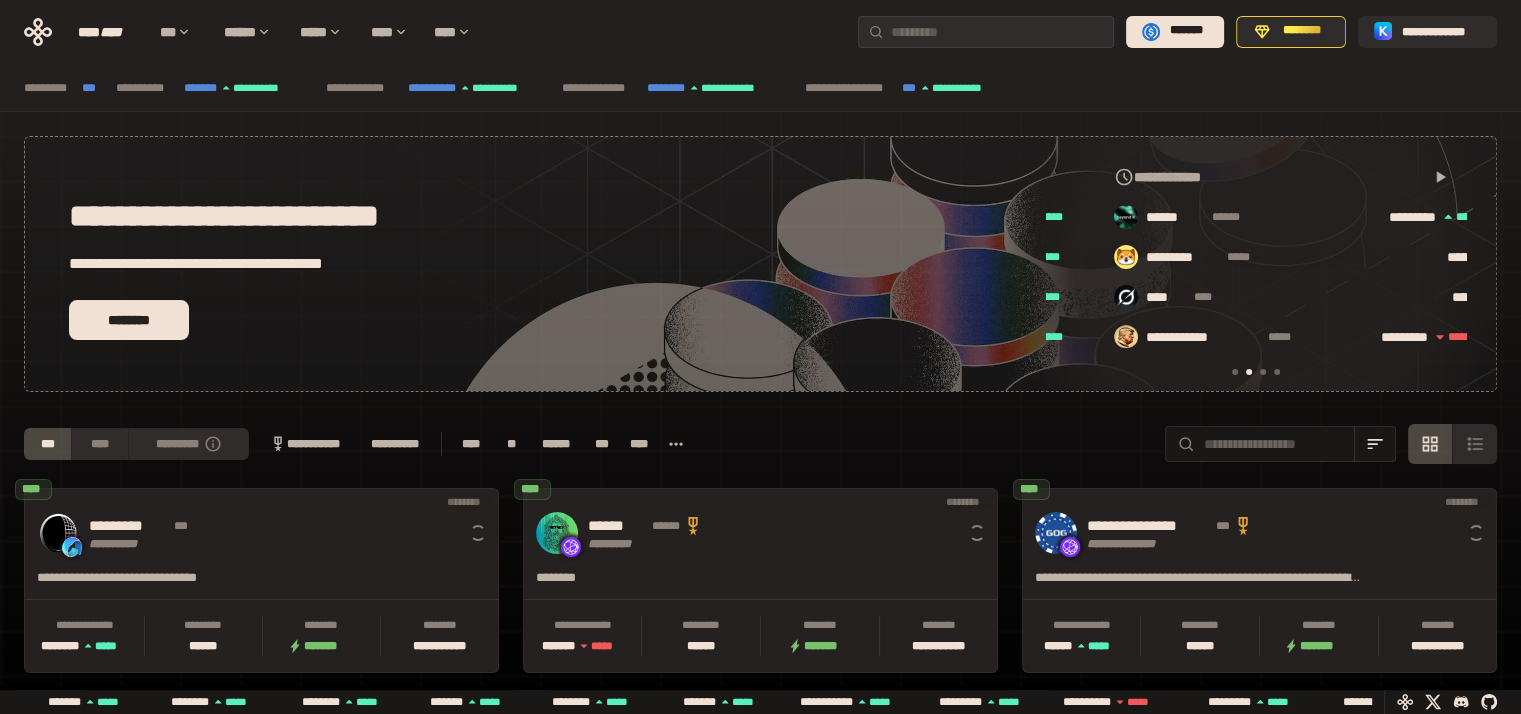 scroll, scrollTop: 0, scrollLeft: 856, axis: horizontal 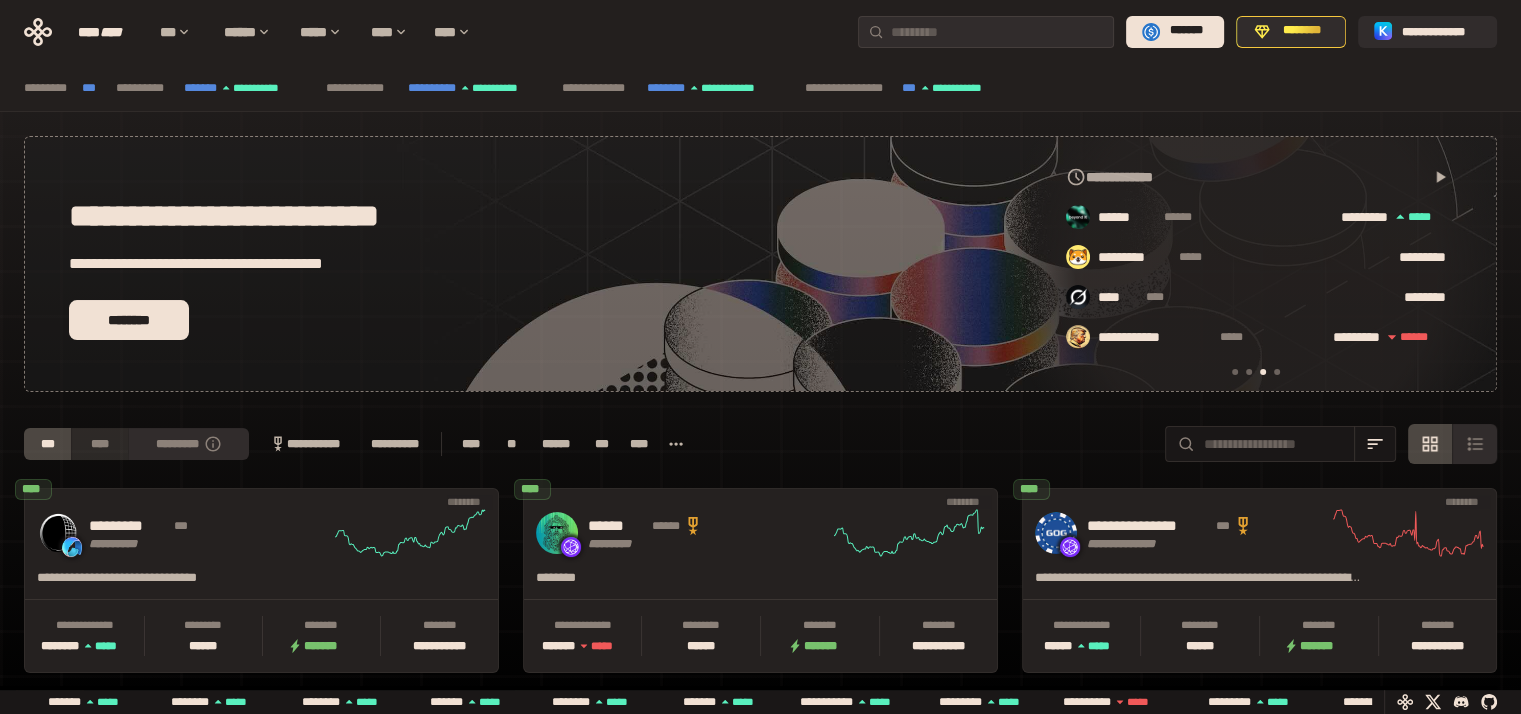 click on "****" at bounding box center [99, 444] 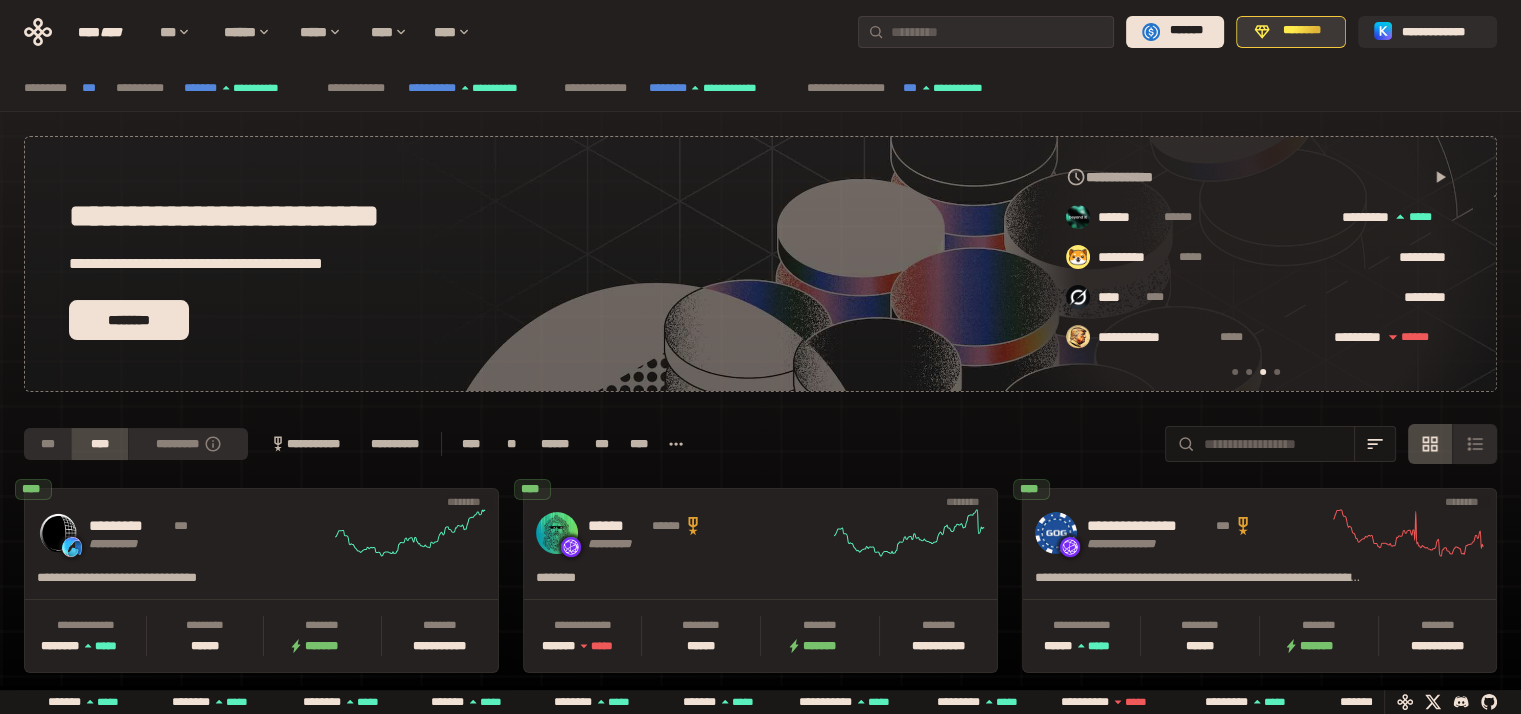 click on "********" at bounding box center (1302, 31) 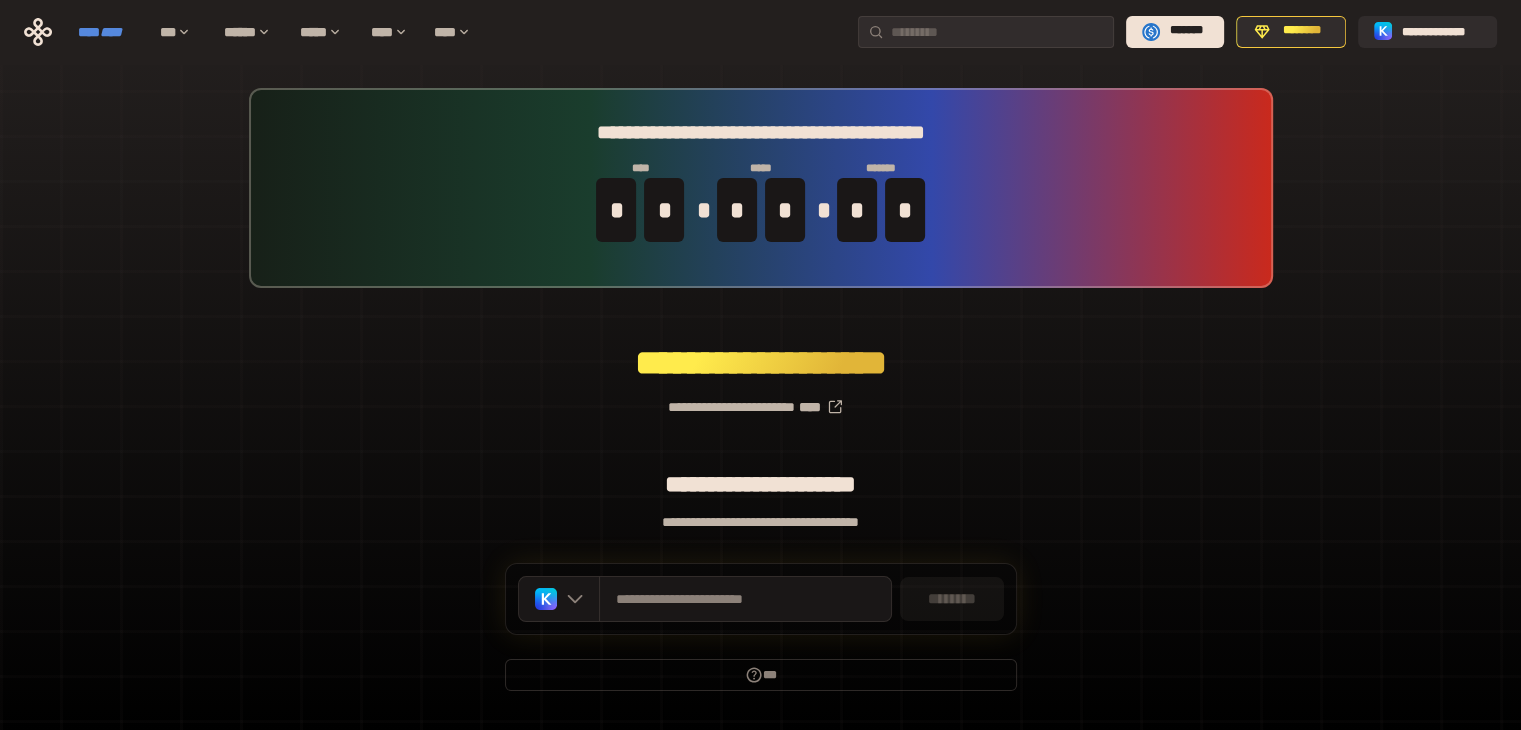 click on "**** ****" at bounding box center (109, 32) 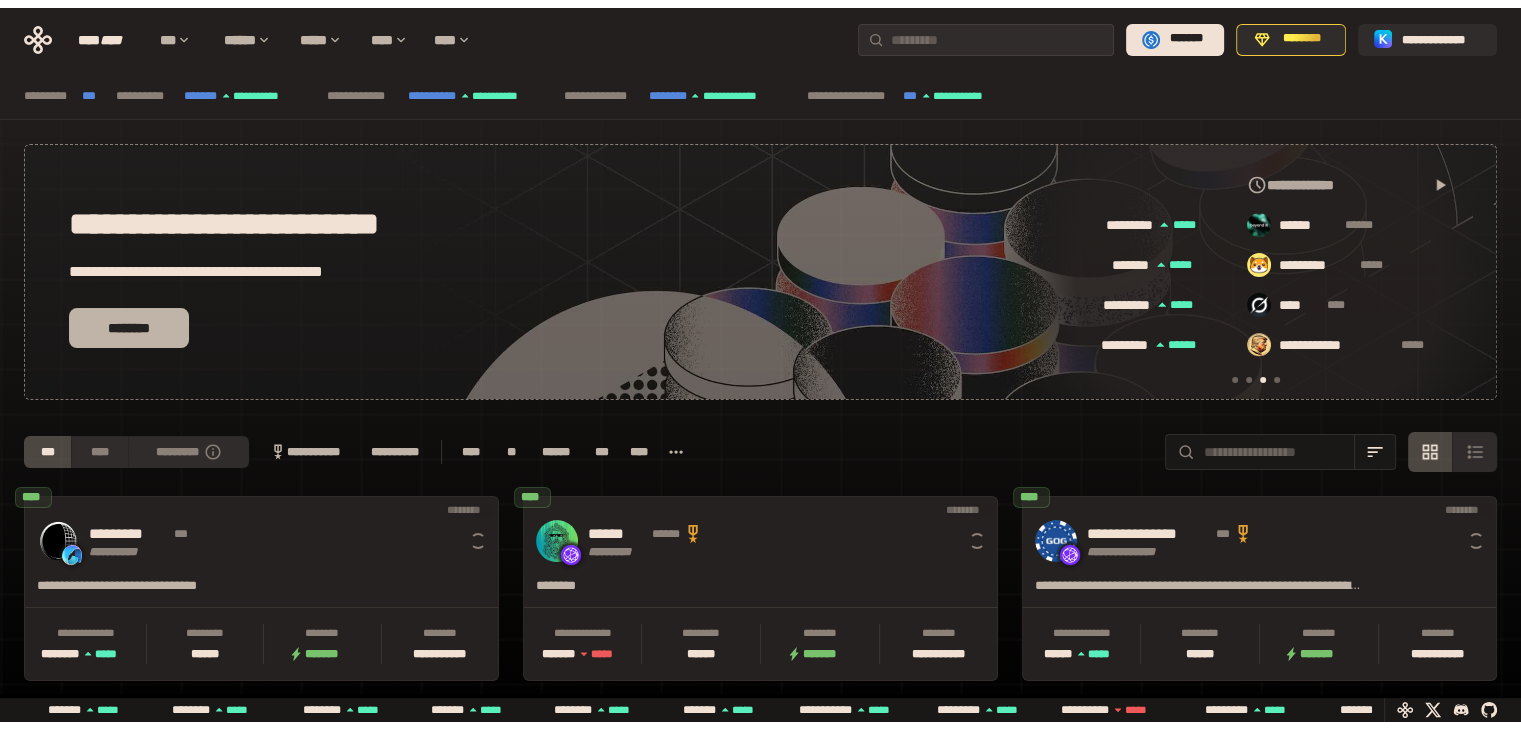 scroll, scrollTop: 0, scrollLeft: 856, axis: horizontal 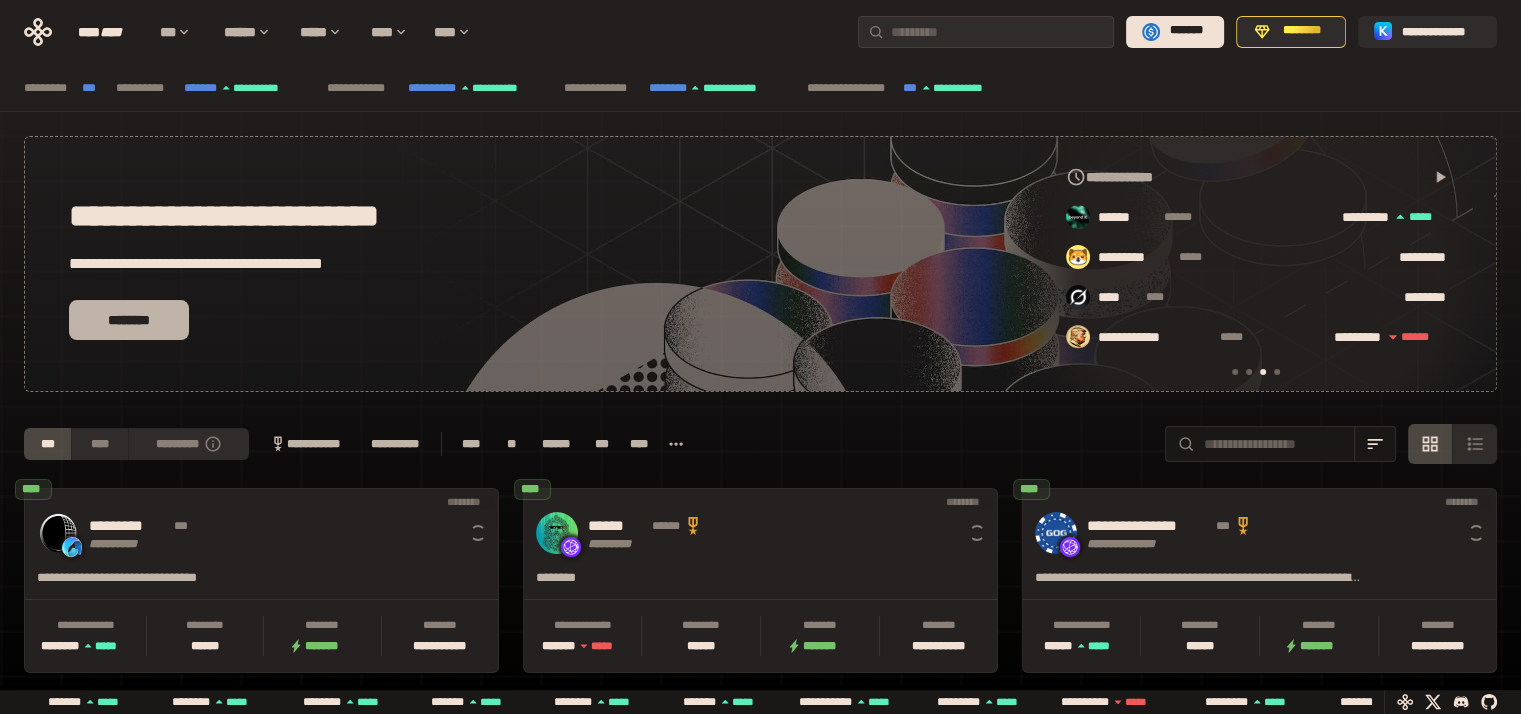 click on "********" at bounding box center [129, 320] 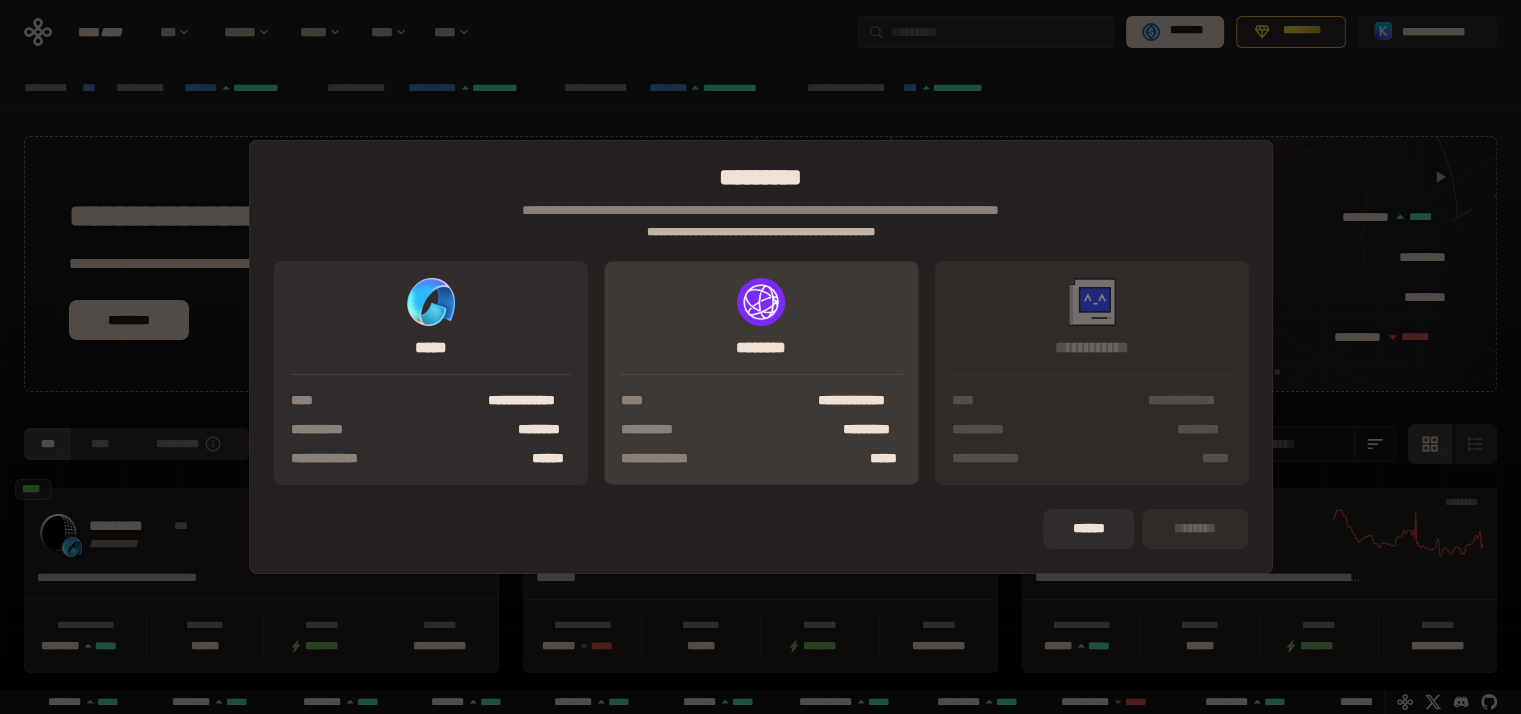 click on "**********" at bounding box center (761, 372) 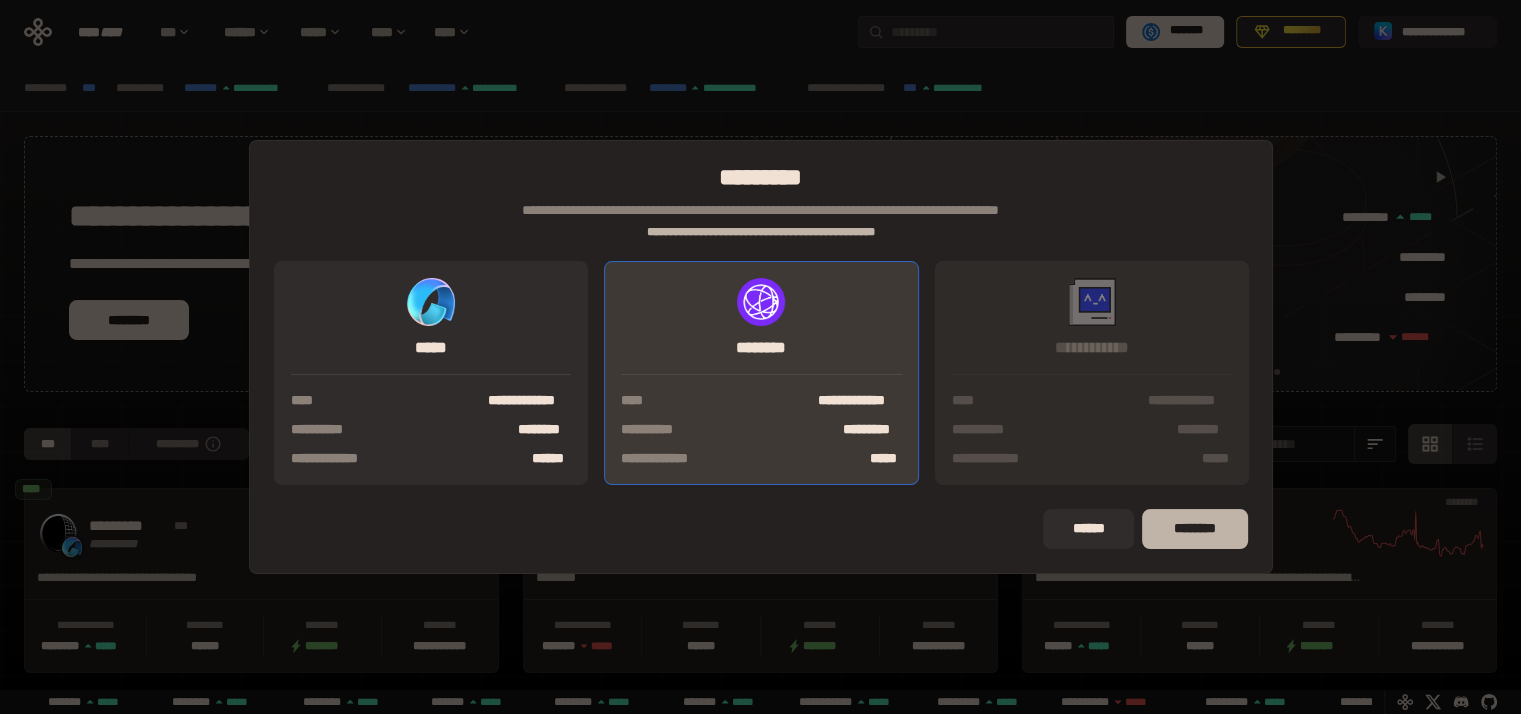 click on "********" at bounding box center (1194, 529) 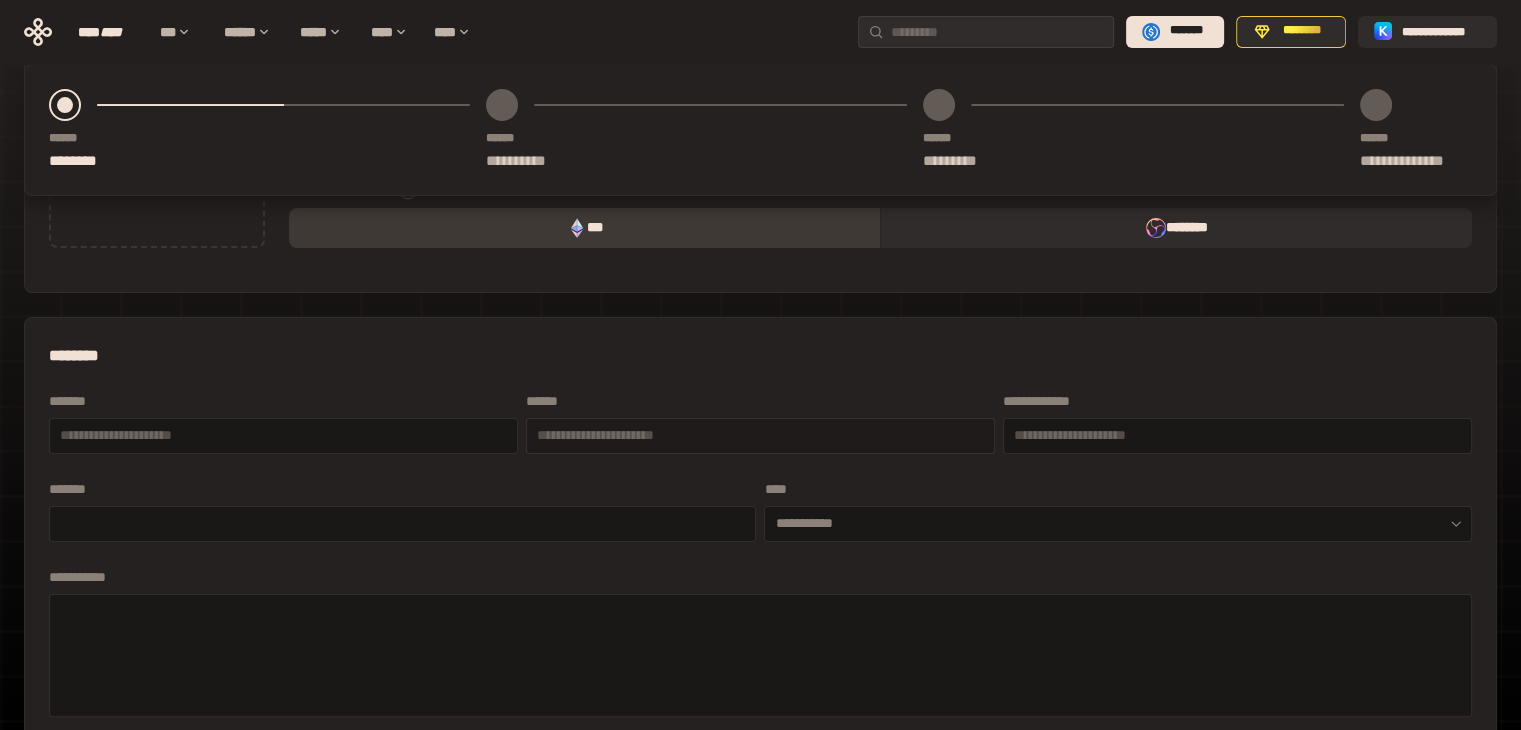 scroll, scrollTop: 329, scrollLeft: 0, axis: vertical 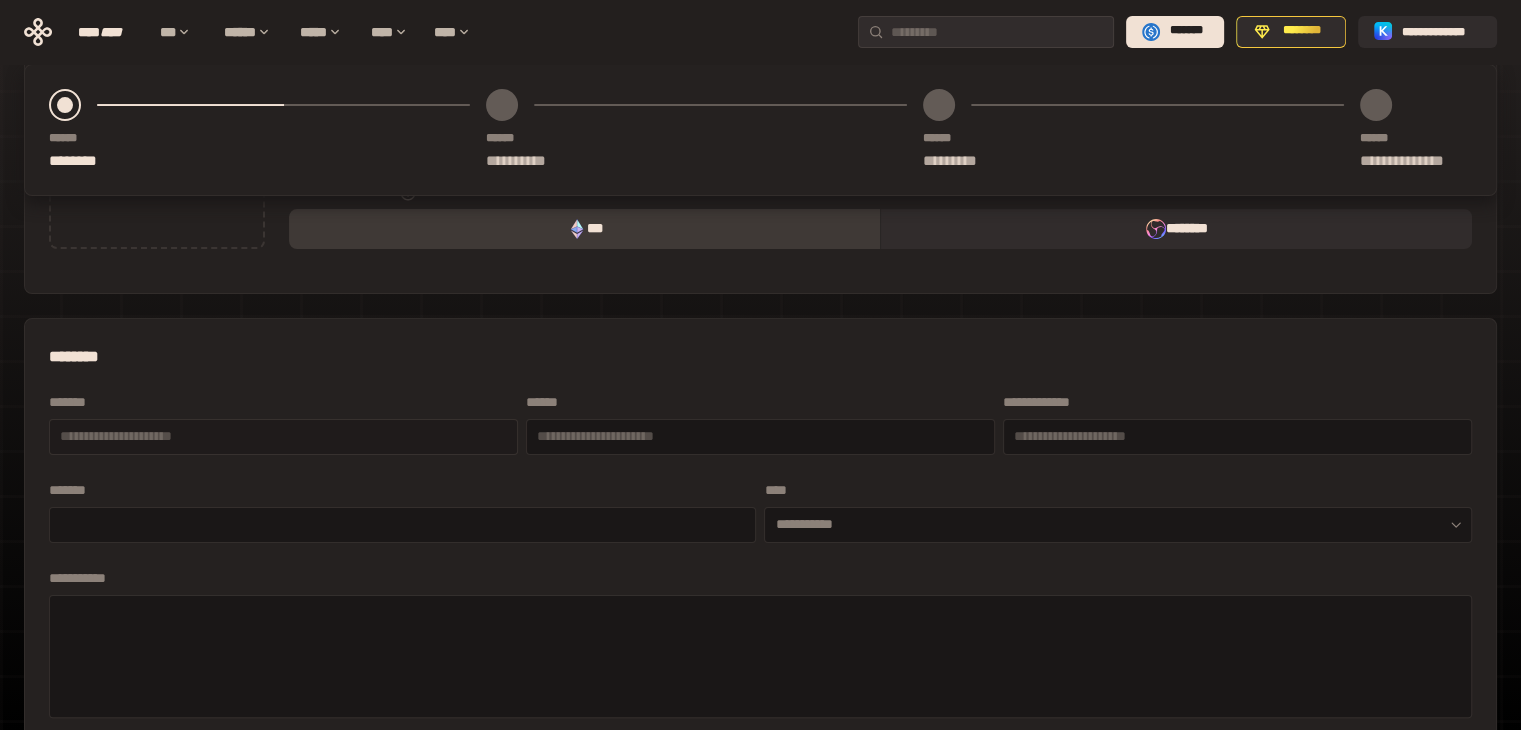 click at bounding box center (283, 436) 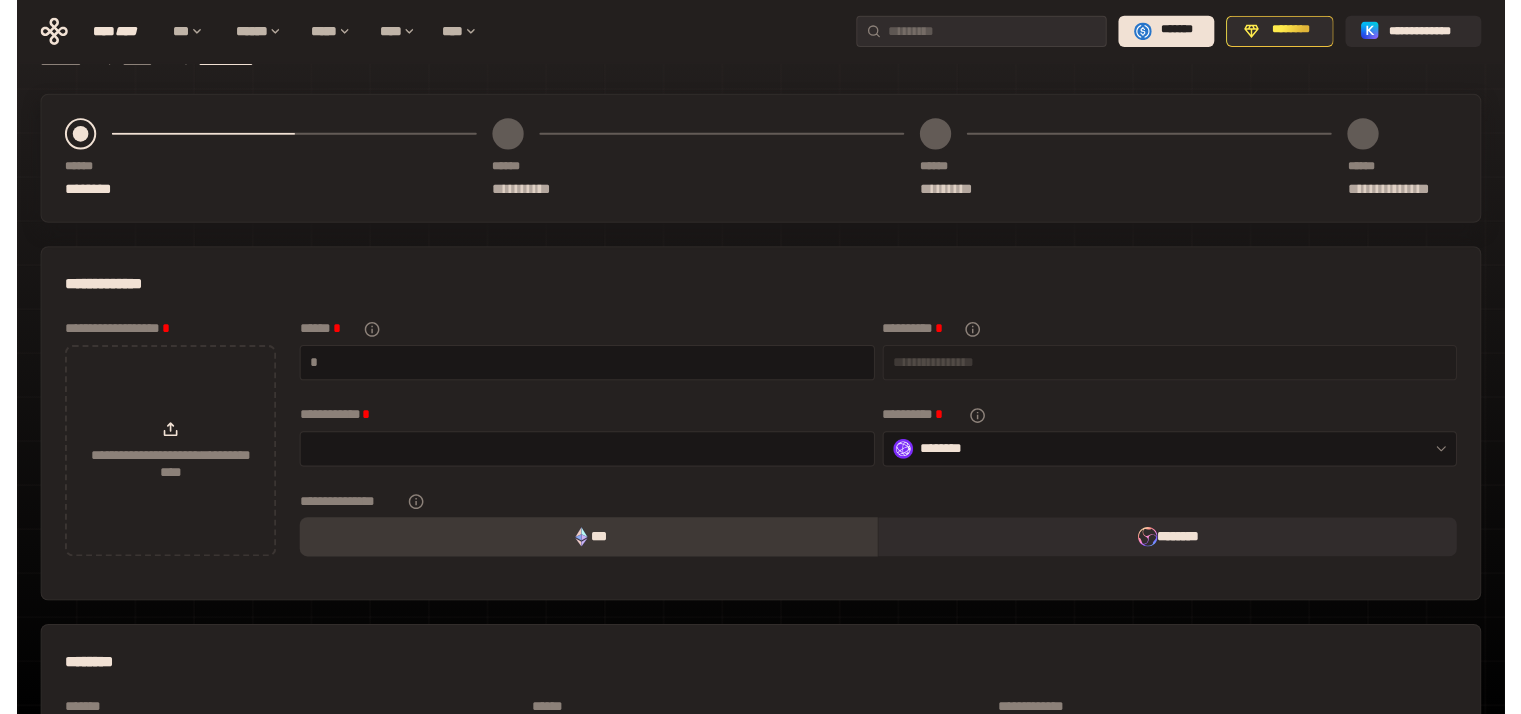 scroll, scrollTop: 0, scrollLeft: 0, axis: both 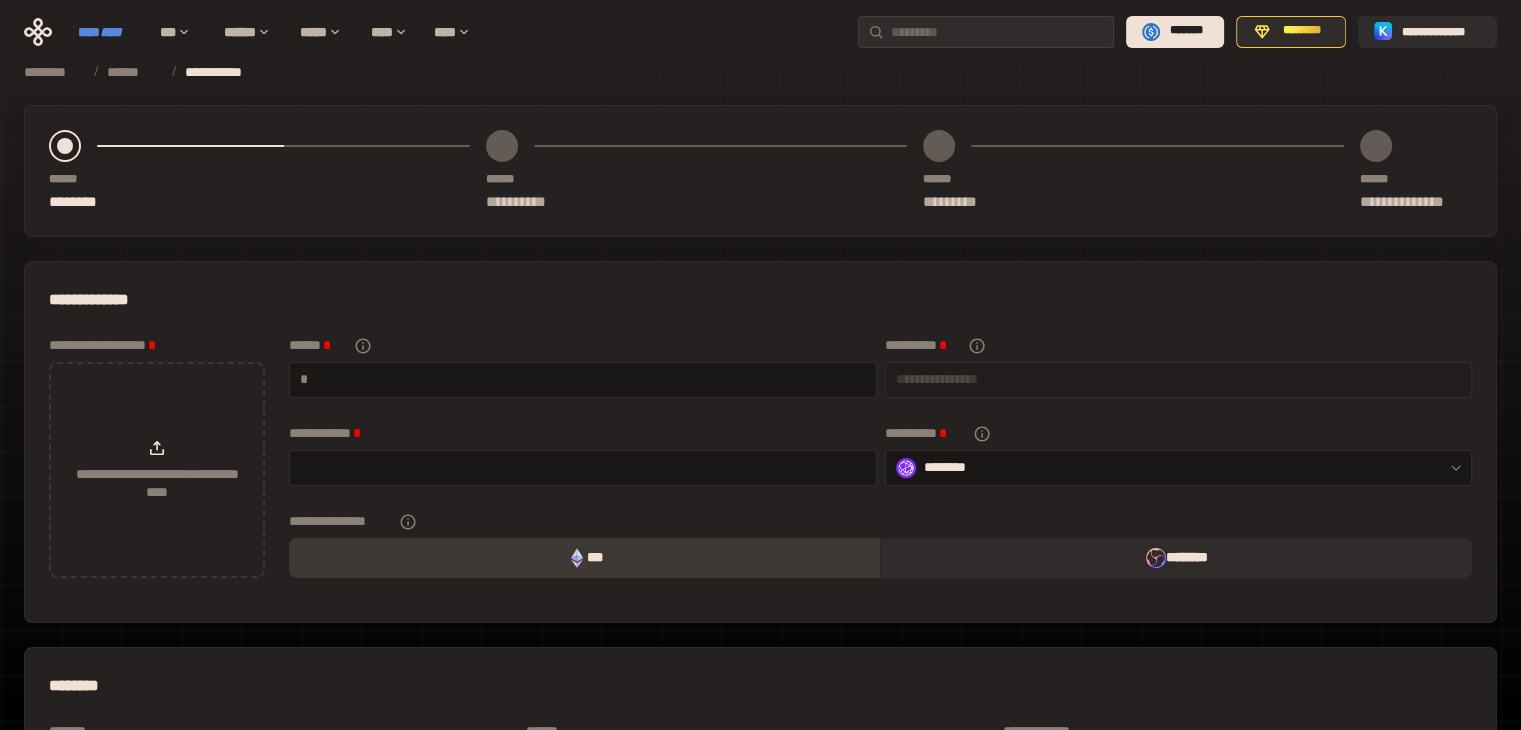 click on "****" at bounding box center (111, 32) 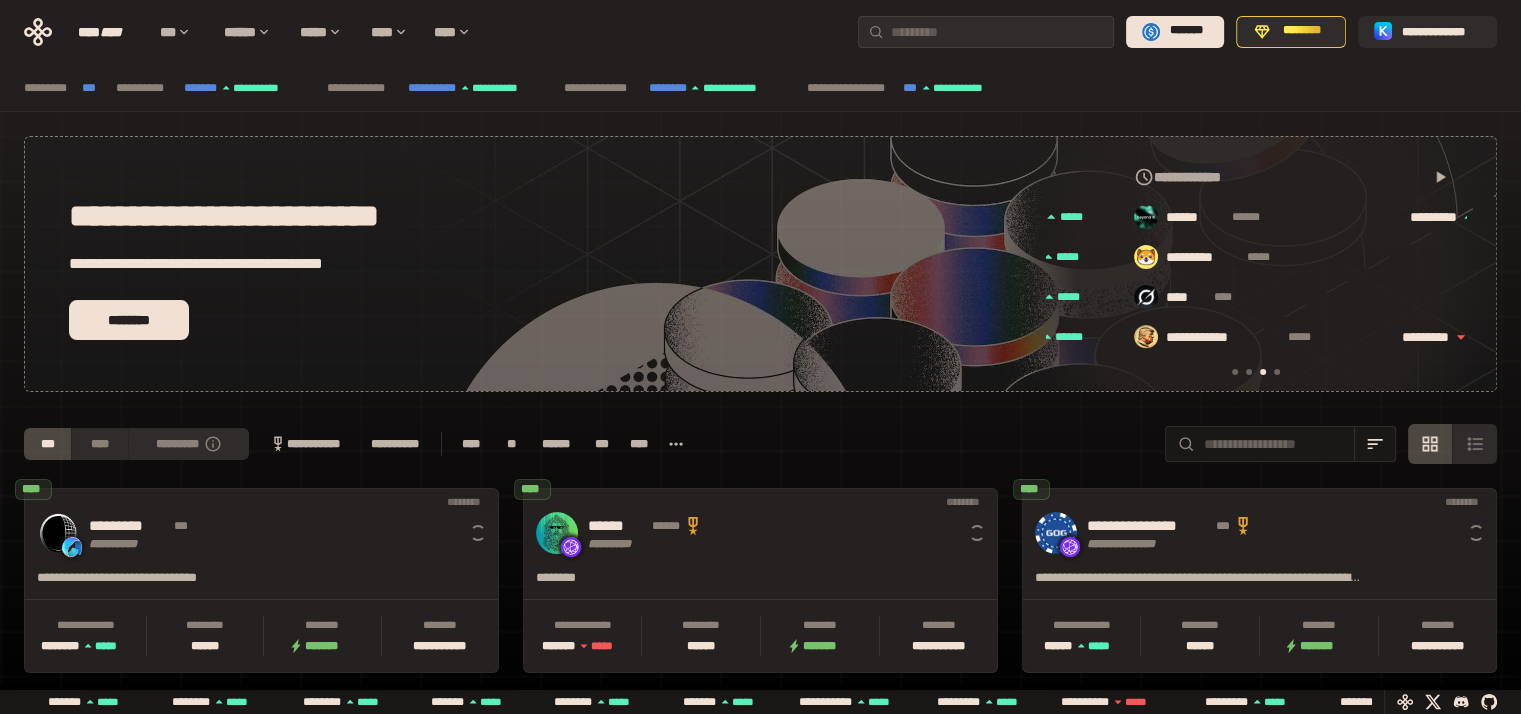 scroll, scrollTop: 0, scrollLeft: 856, axis: horizontal 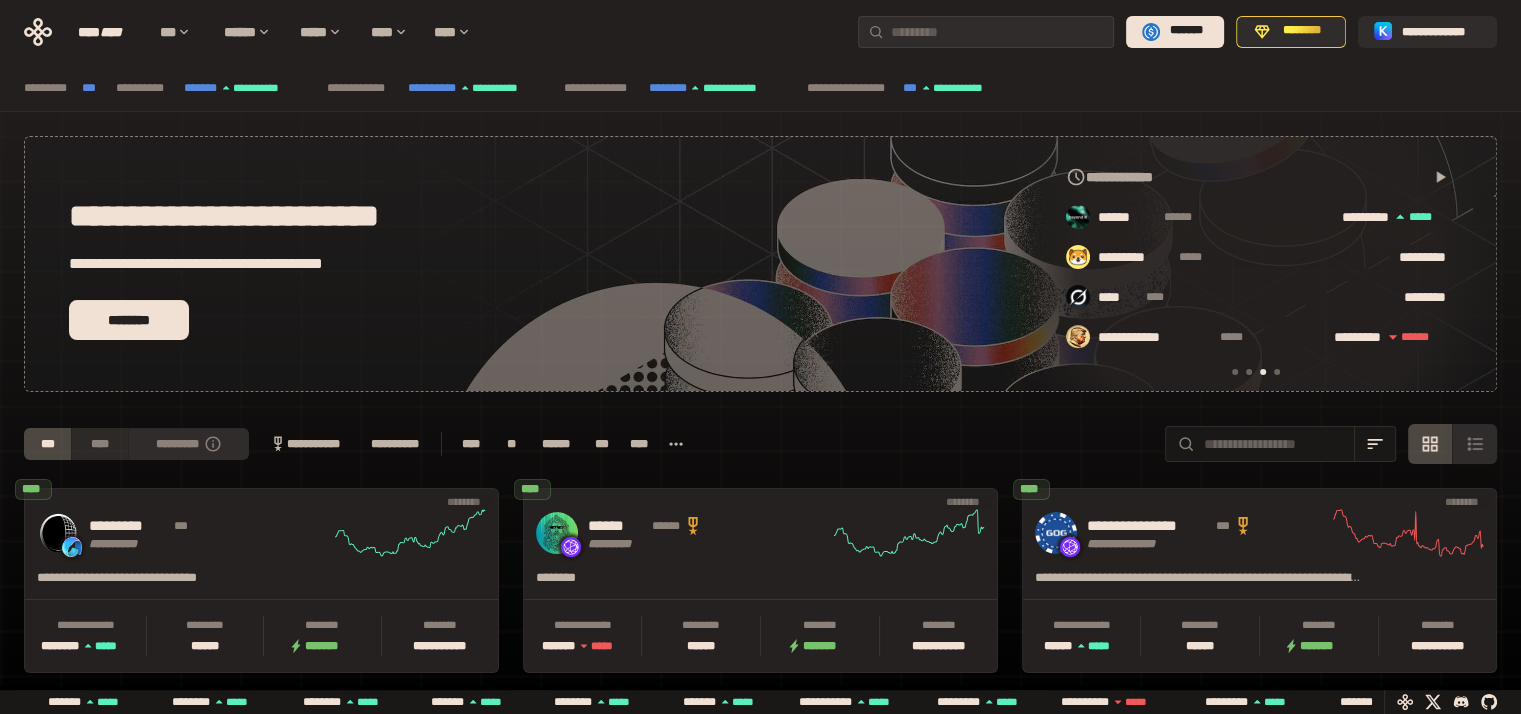 click on "****" at bounding box center [99, 444] 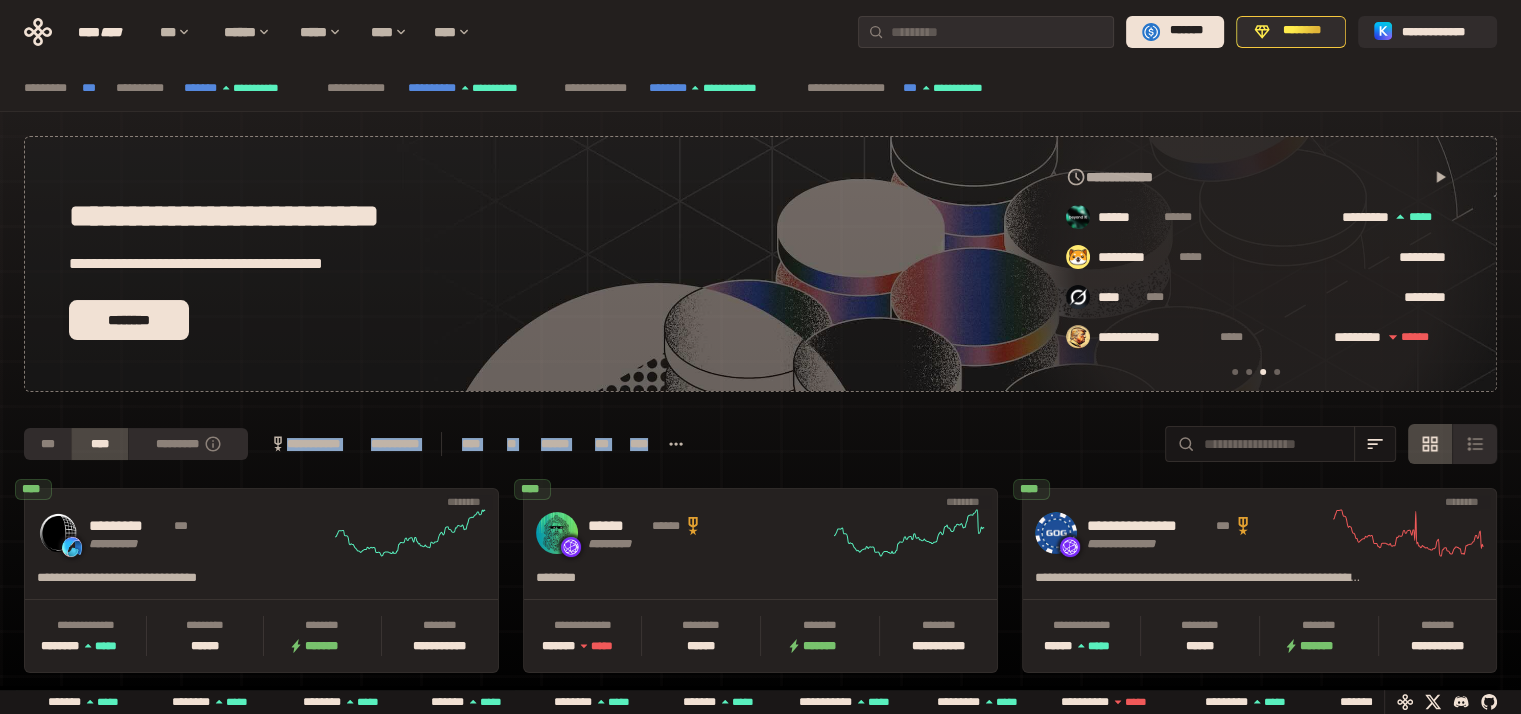 drag, startPoint x: 739, startPoint y: 457, endPoint x: 248, endPoint y: 452, distance: 491.02545 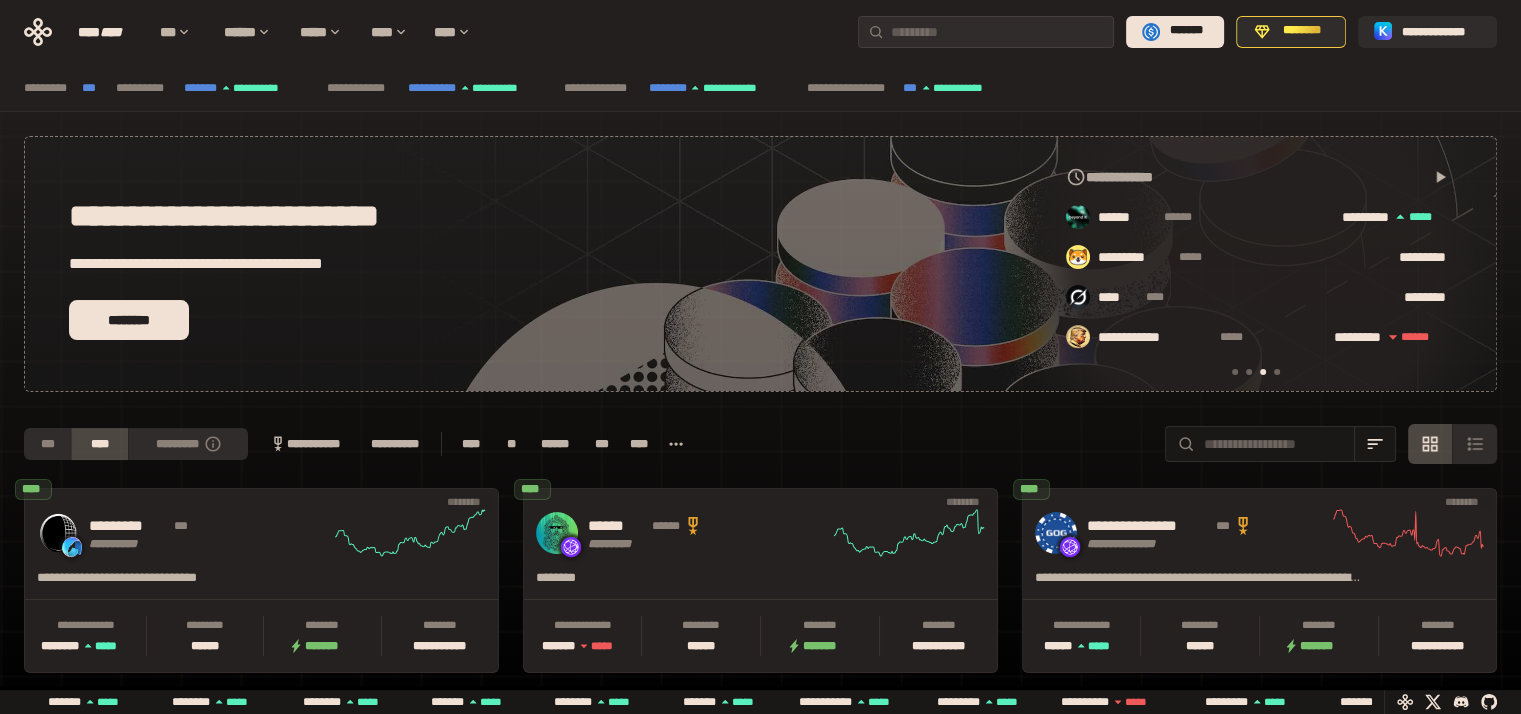 click on "**********" at bounding box center [760, 692] 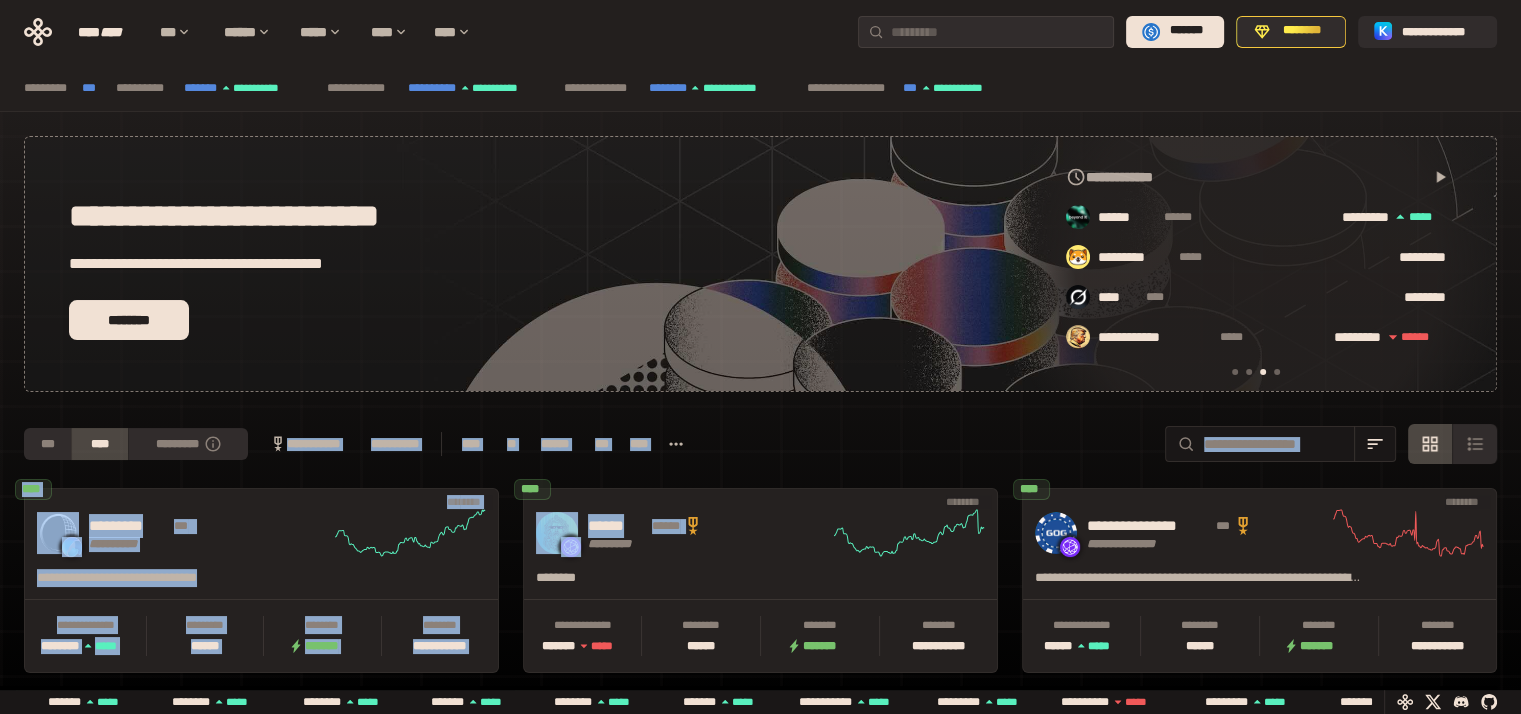 drag, startPoint x: 750, startPoint y: 468, endPoint x: 243, endPoint y: 460, distance: 507.0631 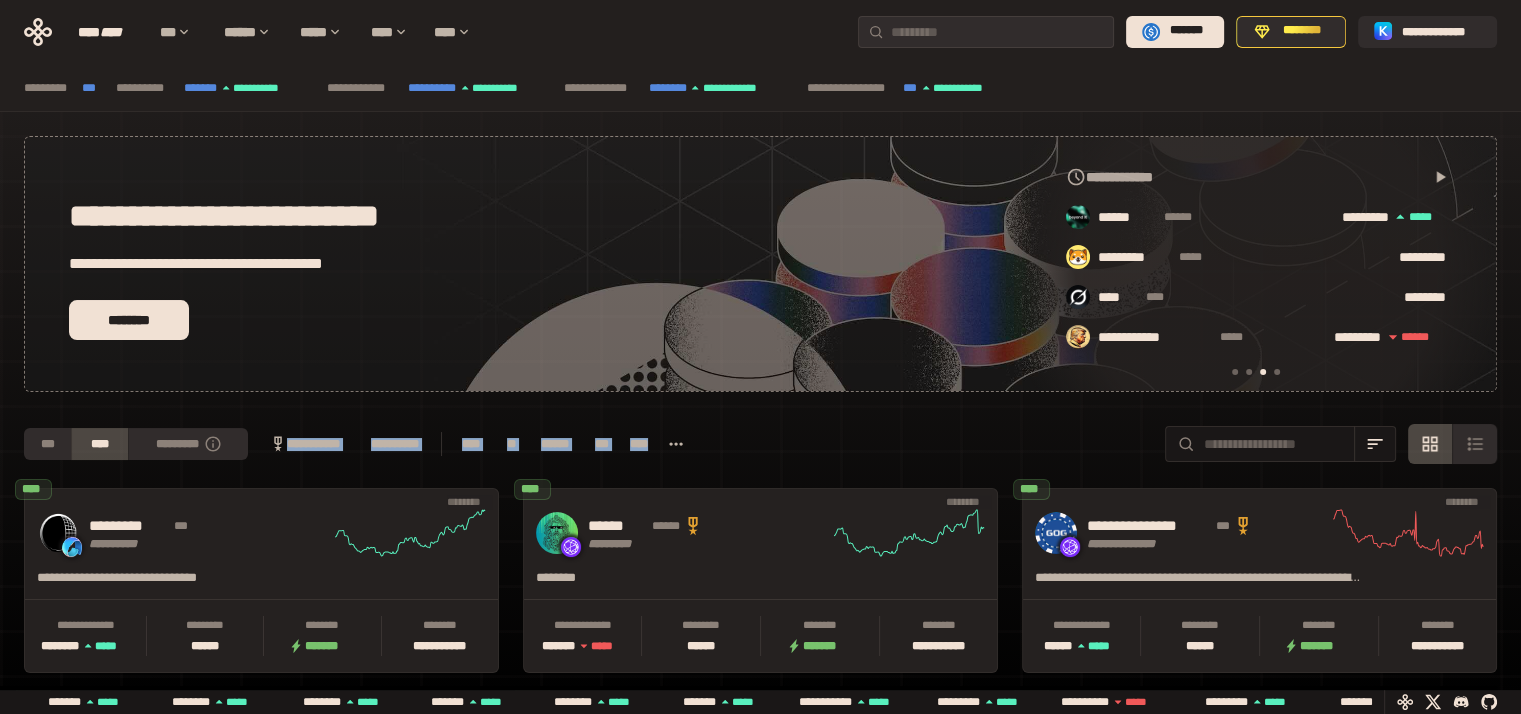 drag, startPoint x: 781, startPoint y: 443, endPoint x: 280, endPoint y: 456, distance: 501.16864 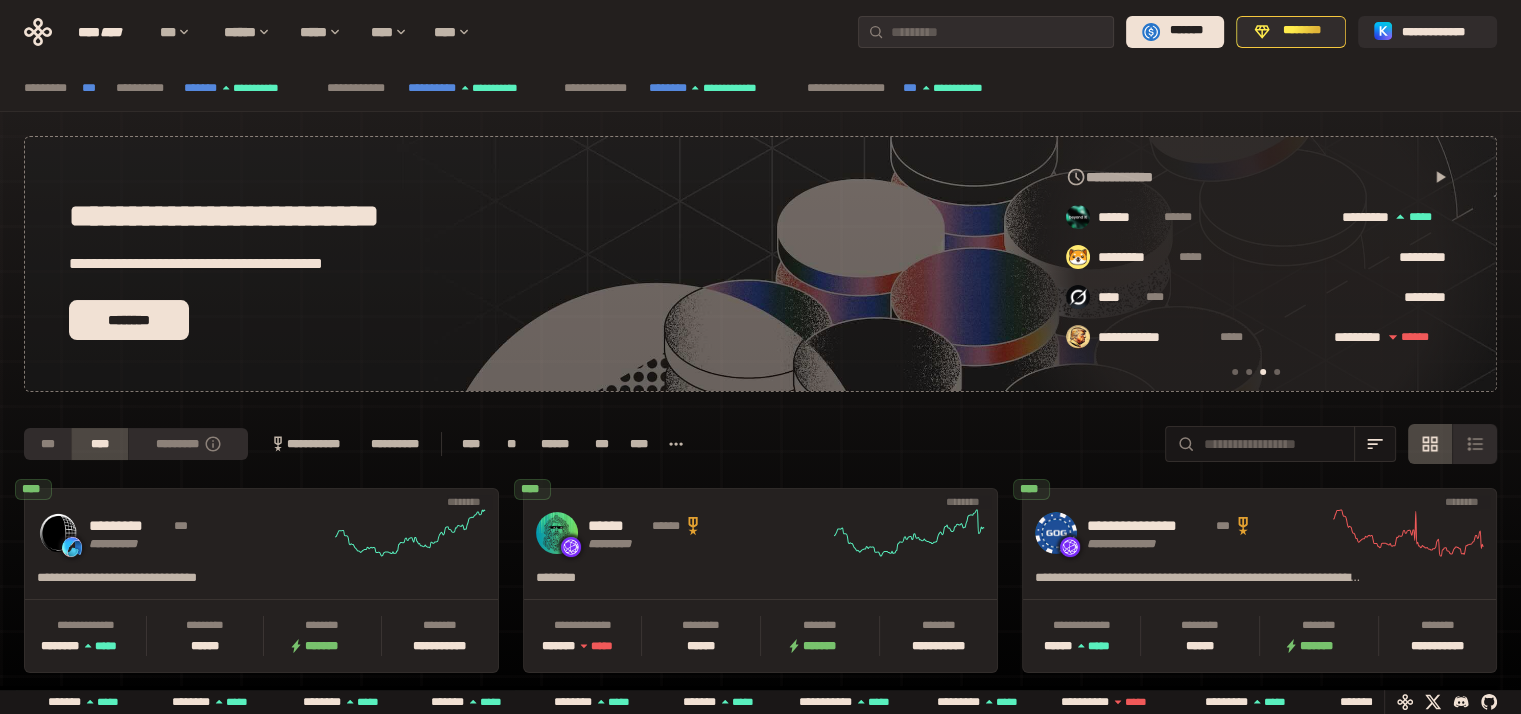 click on "**********" at bounding box center [760, 444] 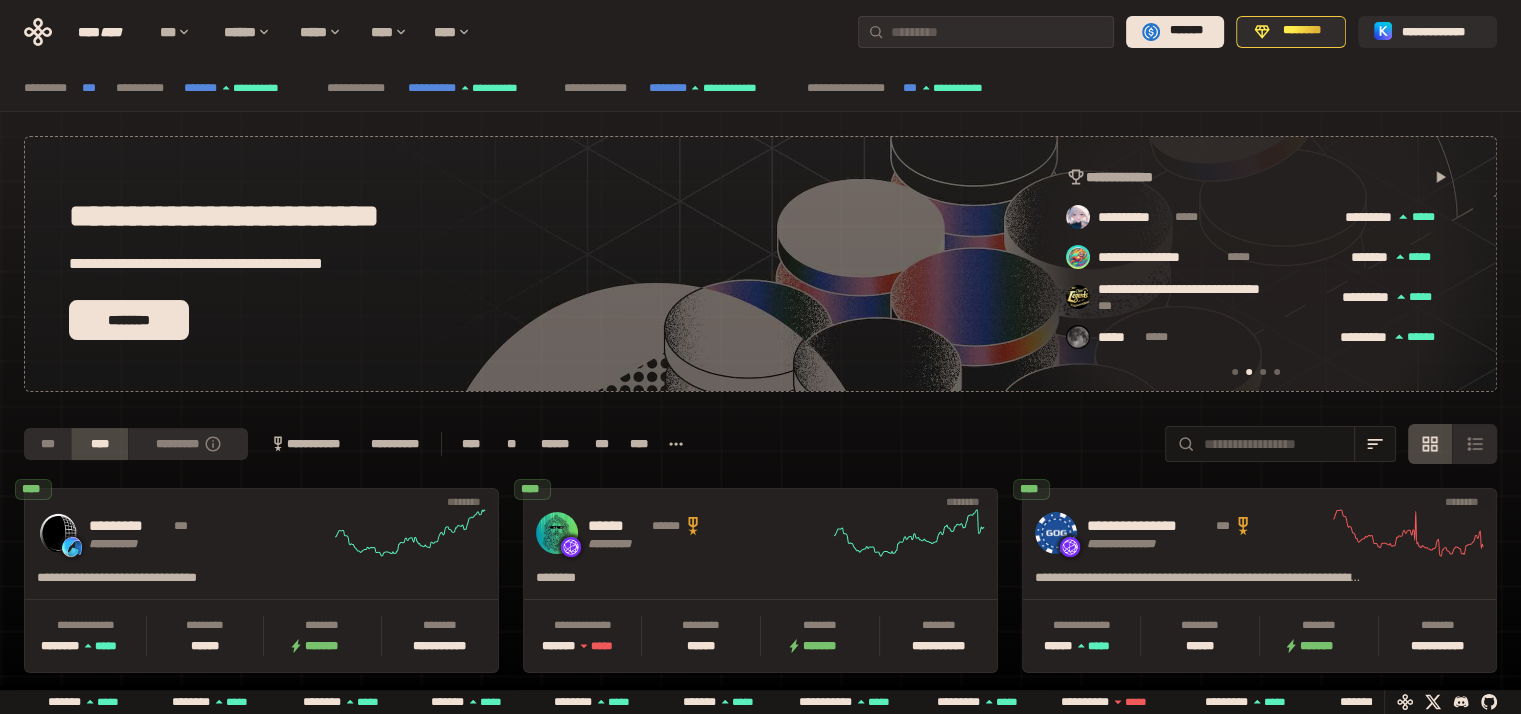click at bounding box center [1235, 372] 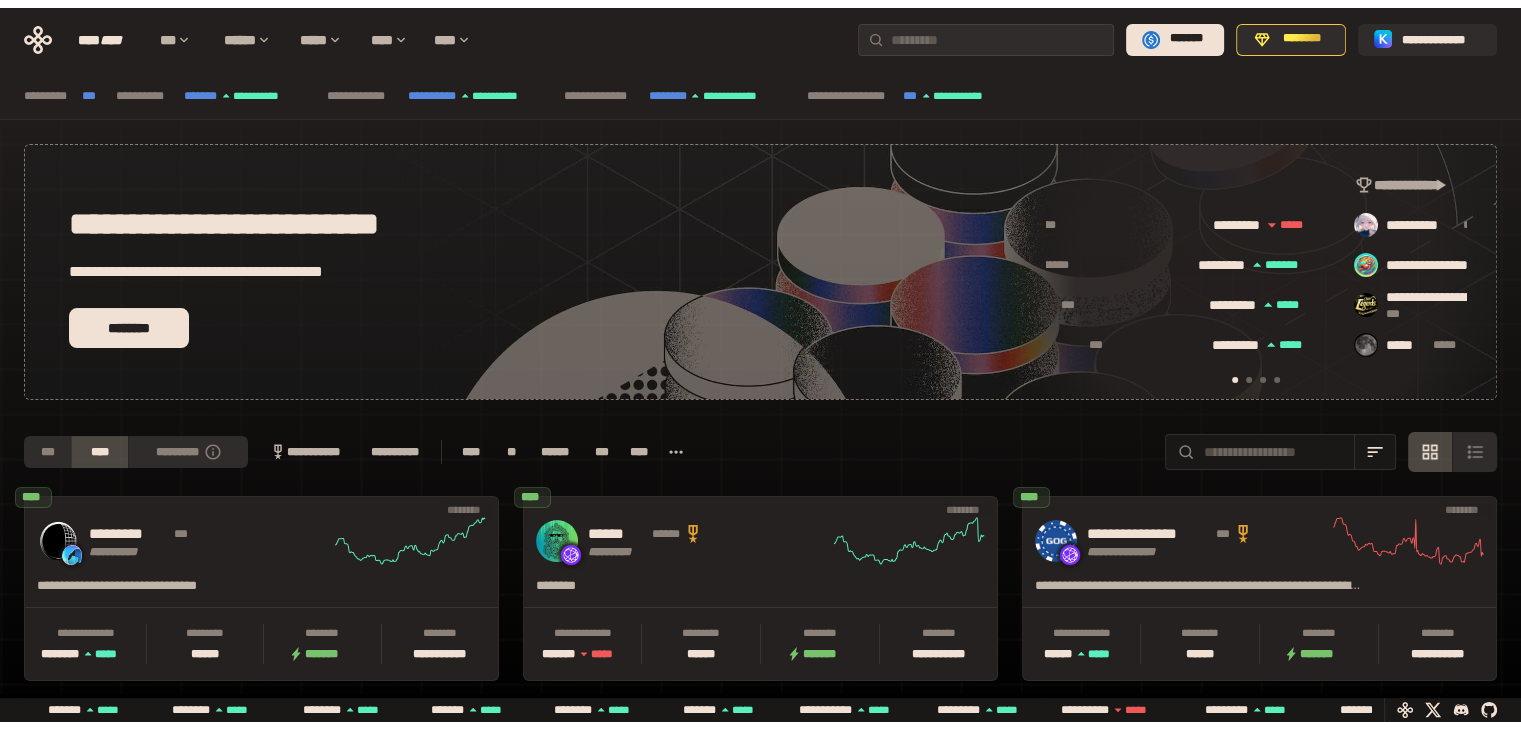 scroll, scrollTop: 0, scrollLeft: 16, axis: horizontal 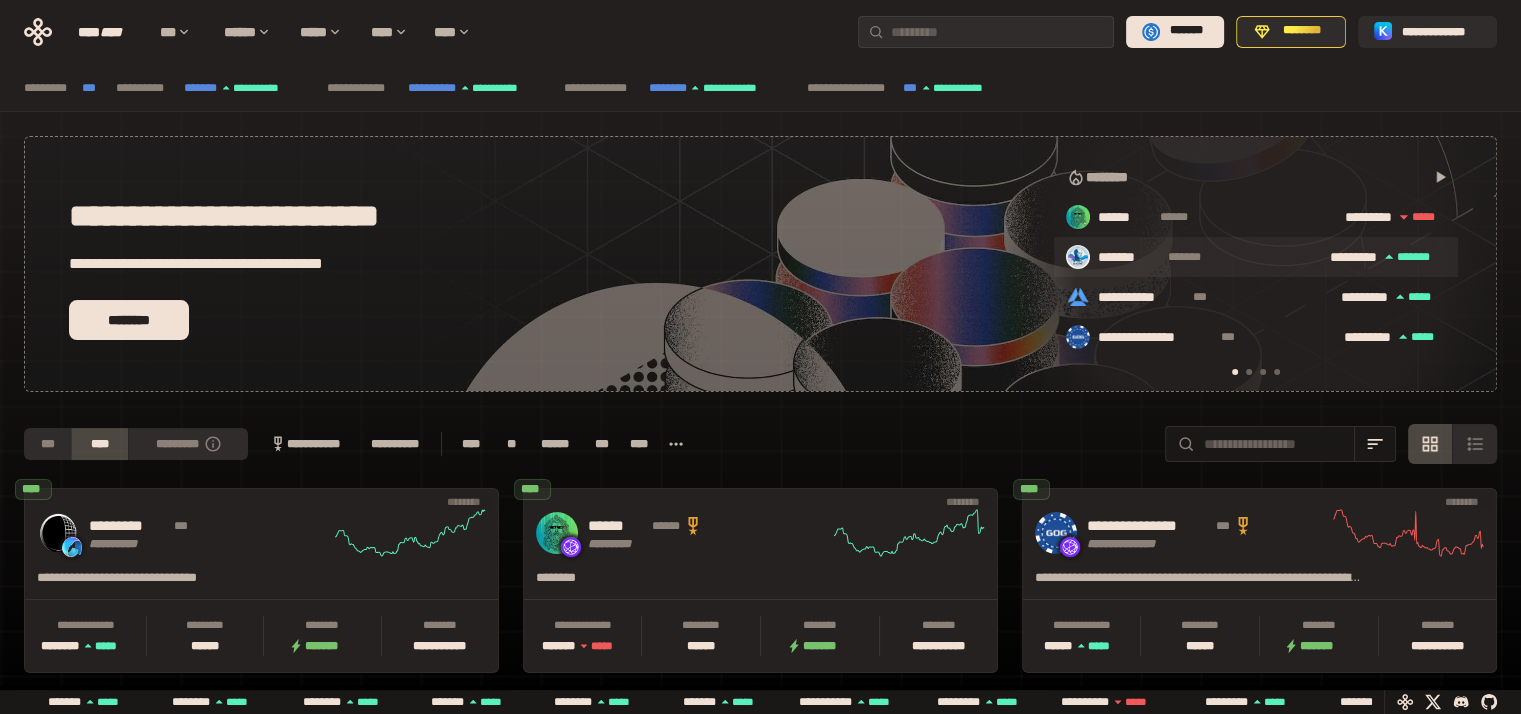 click on "*******" at bounding box center (1129, 258) 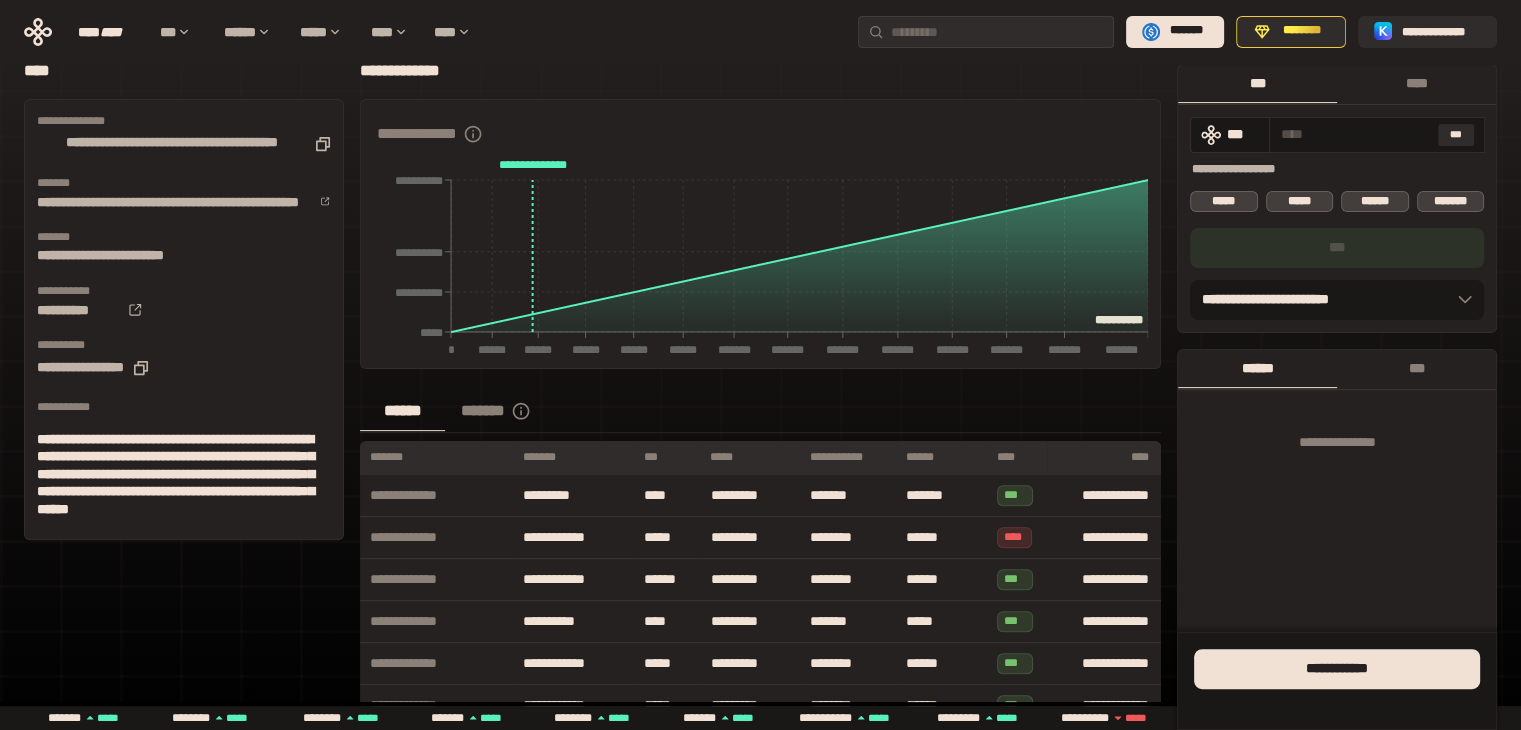 scroll, scrollTop: 600, scrollLeft: 0, axis: vertical 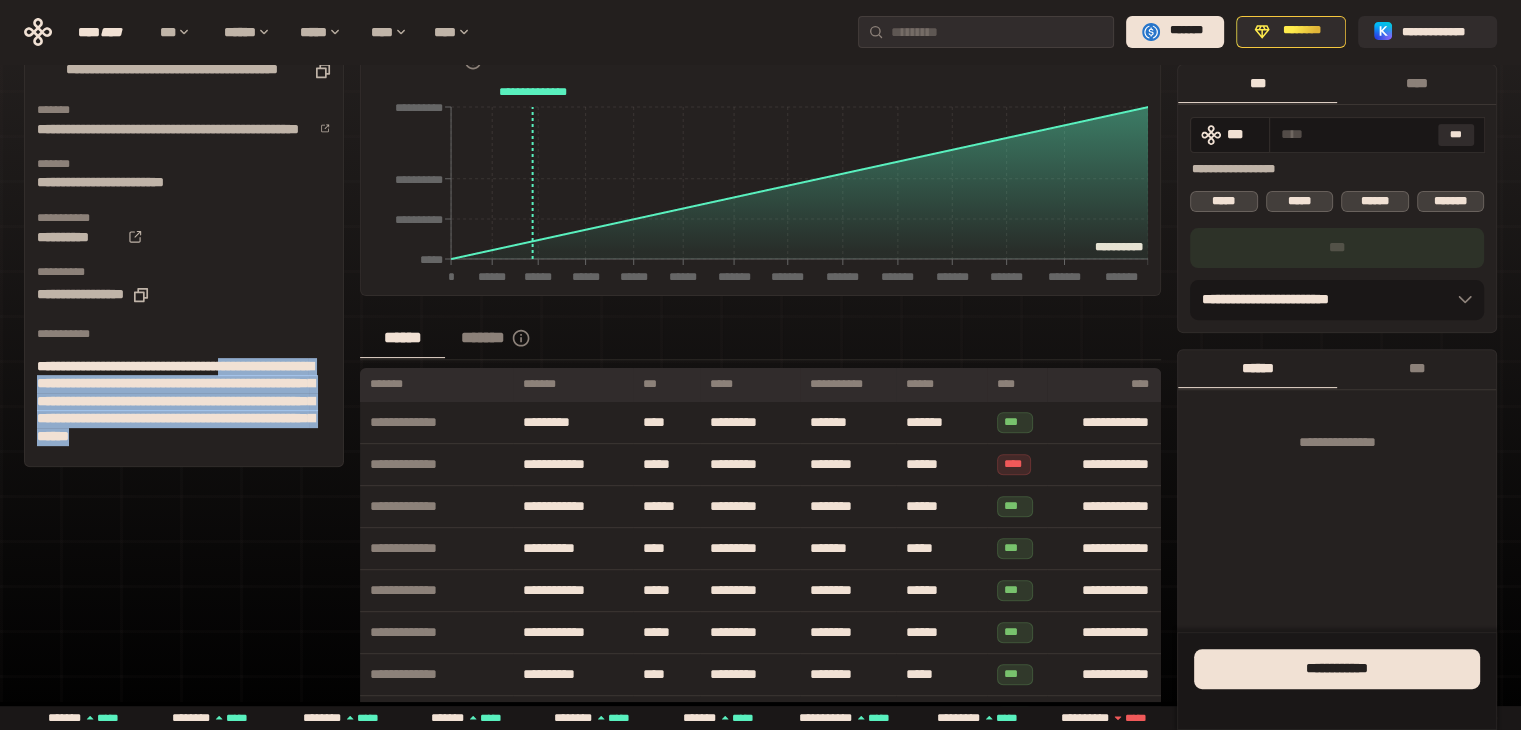 drag, startPoint x: 316, startPoint y: 436, endPoint x: 17, endPoint y: 369, distance: 306.41476 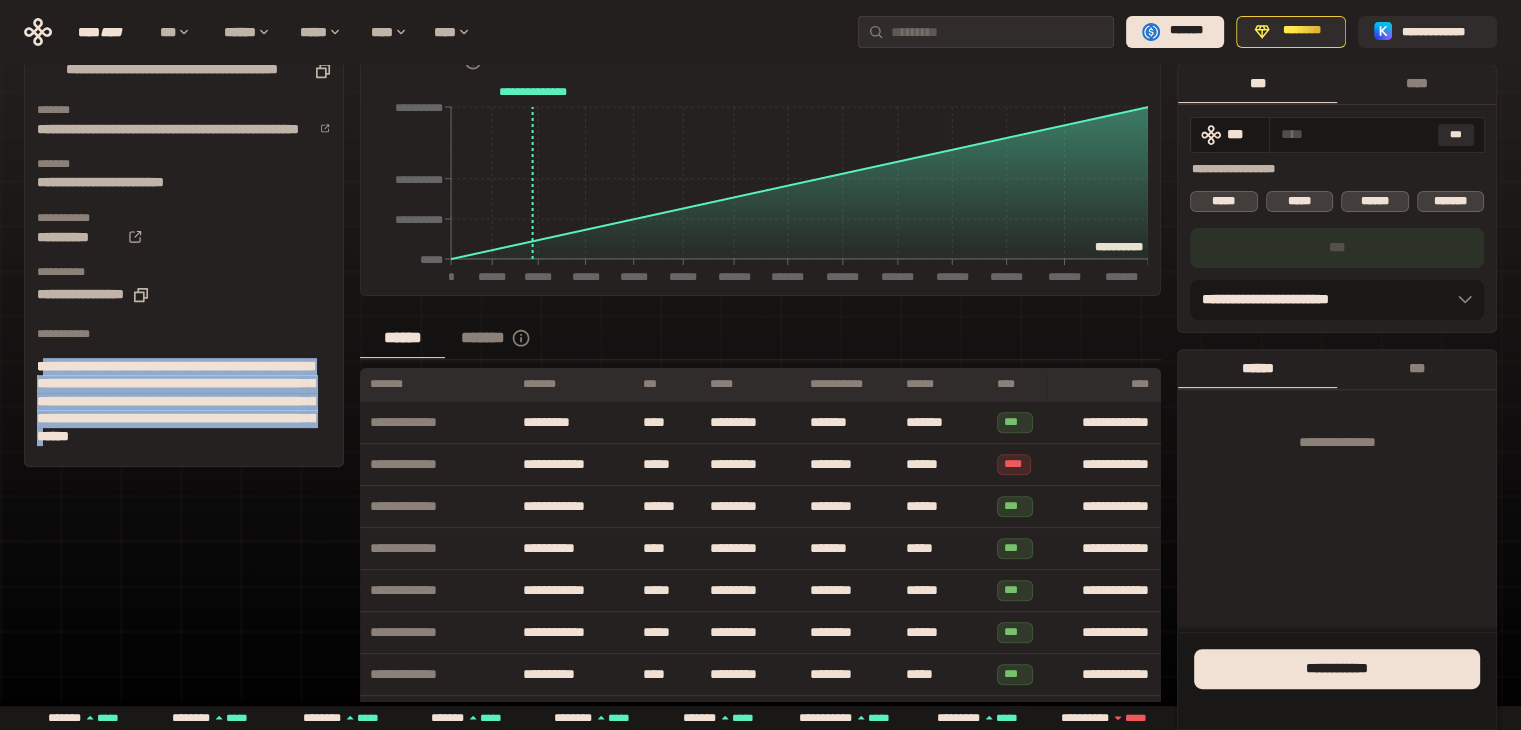 drag, startPoint x: 48, startPoint y: 351, endPoint x: 245, endPoint y: 449, distance: 220.02954 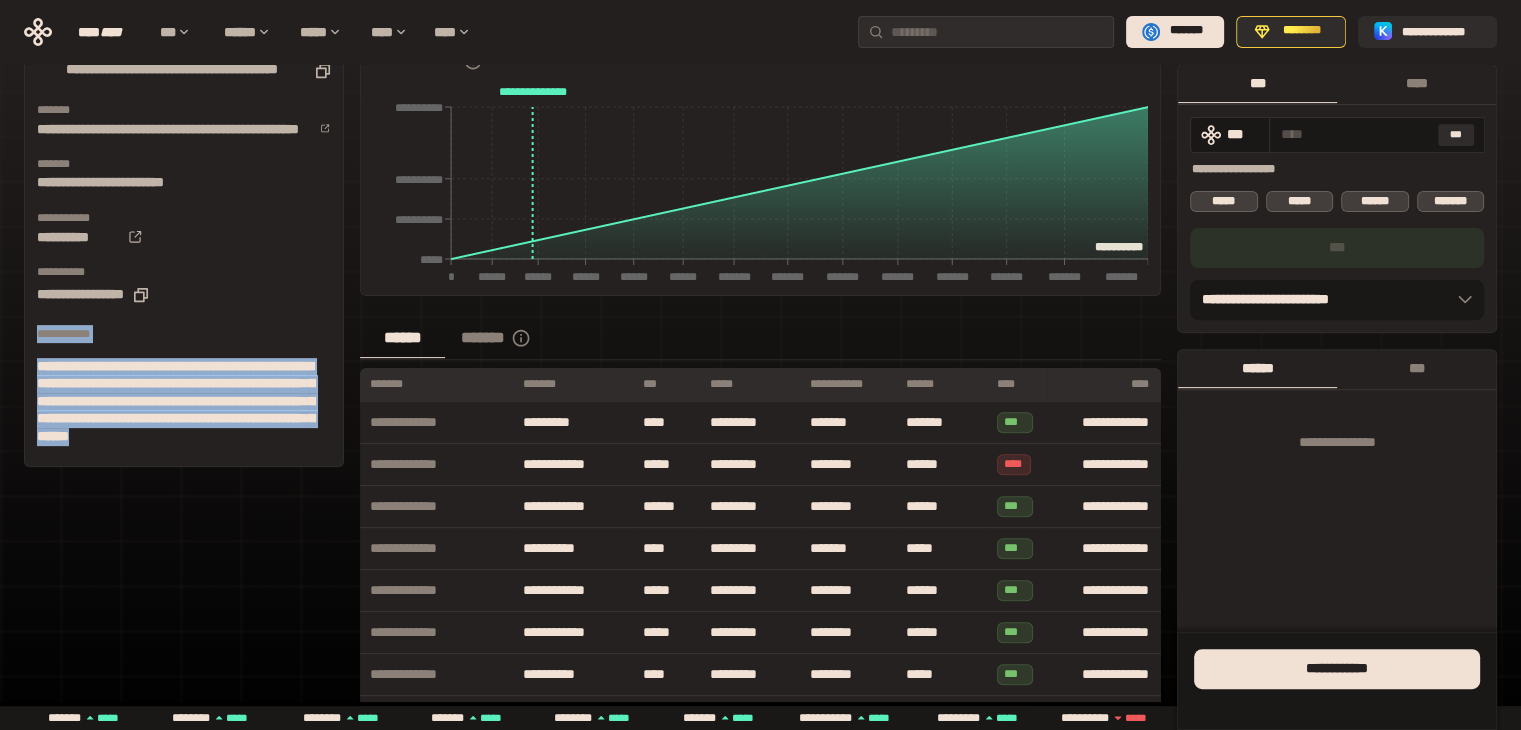 drag, startPoint x: 272, startPoint y: 439, endPoint x: 36, endPoint y: 337, distance: 257.0992 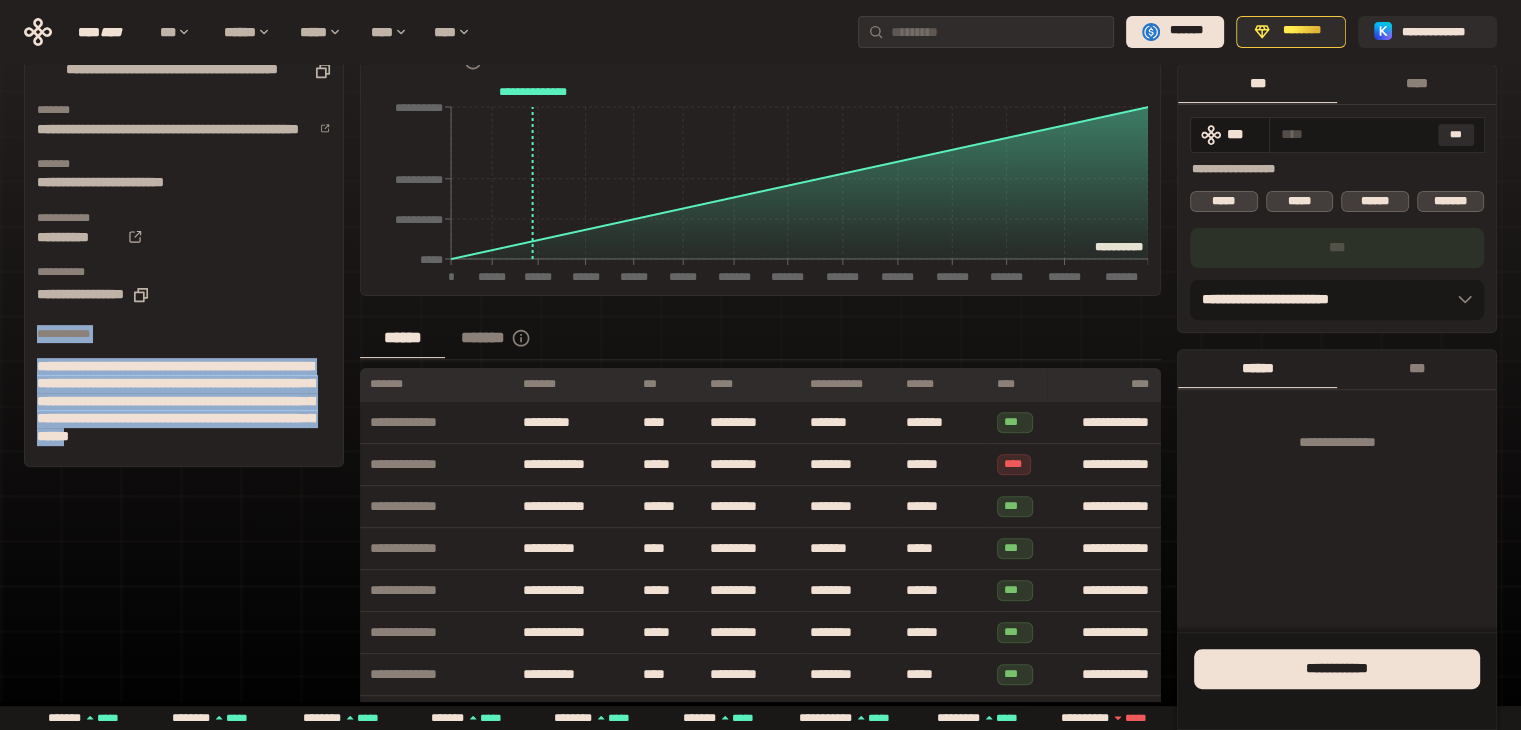 drag, startPoint x: 28, startPoint y: 332, endPoint x: 277, endPoint y: 459, distance: 279.51746 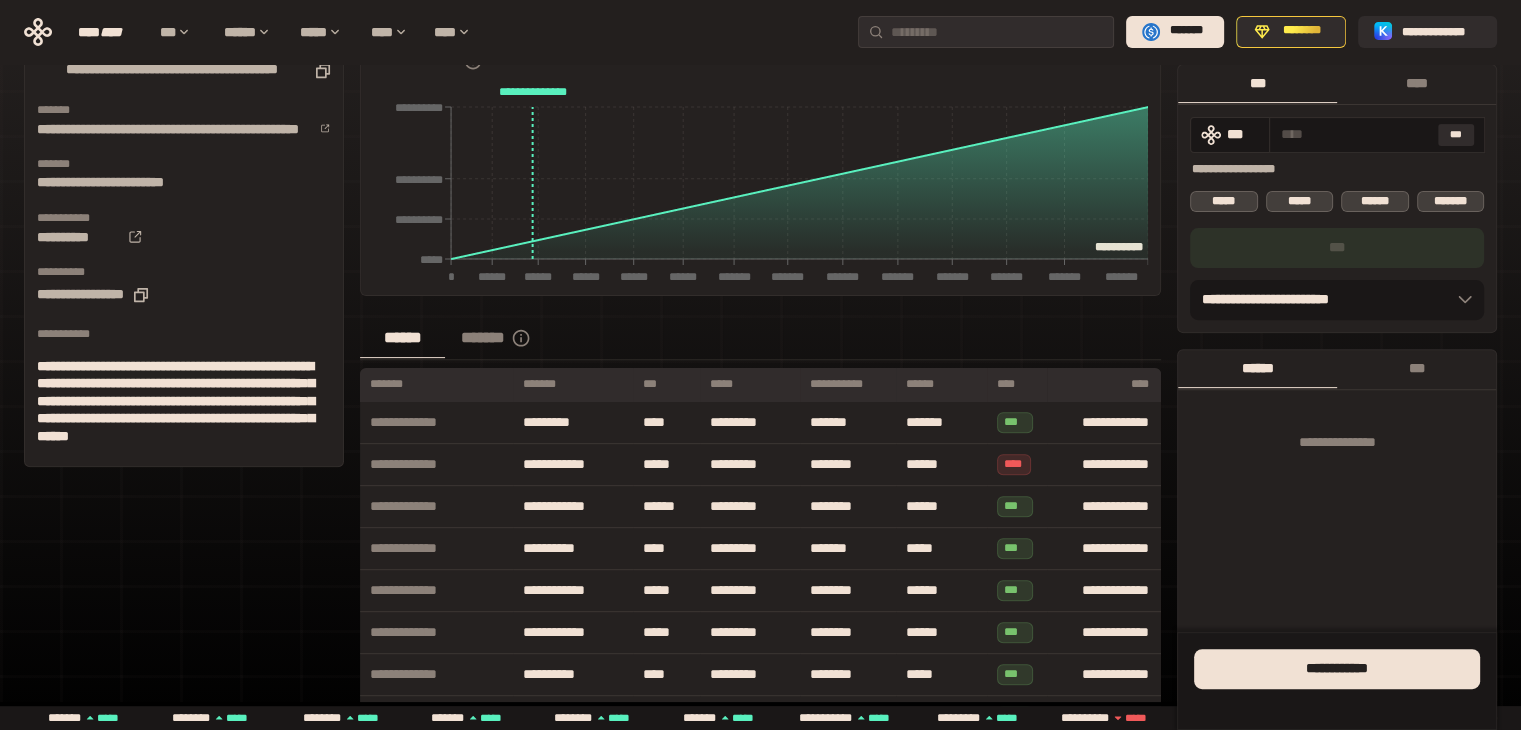 click on "**********" at bounding box center [184, 246] 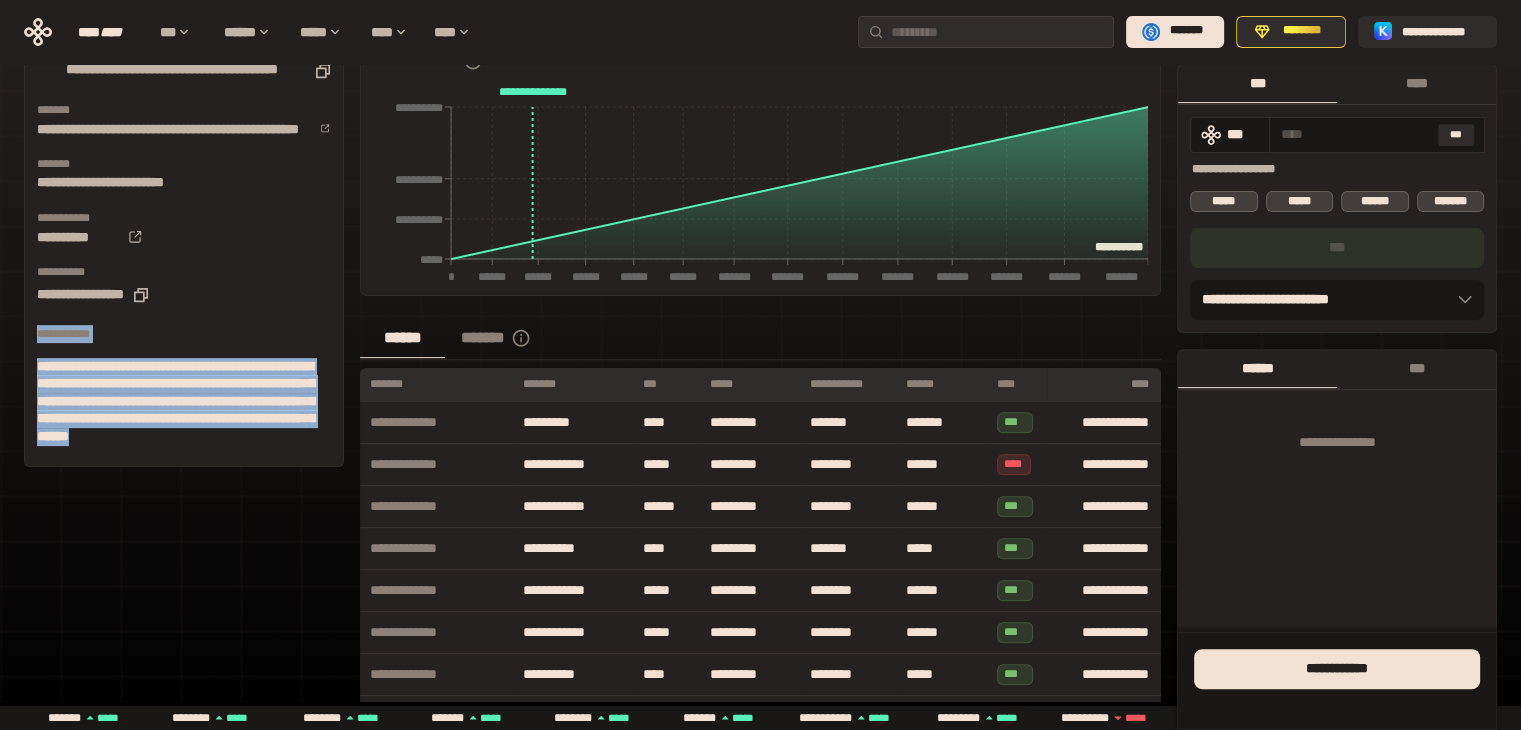 drag, startPoint x: 305, startPoint y: 450, endPoint x: 32, endPoint y: 328, distance: 299.02008 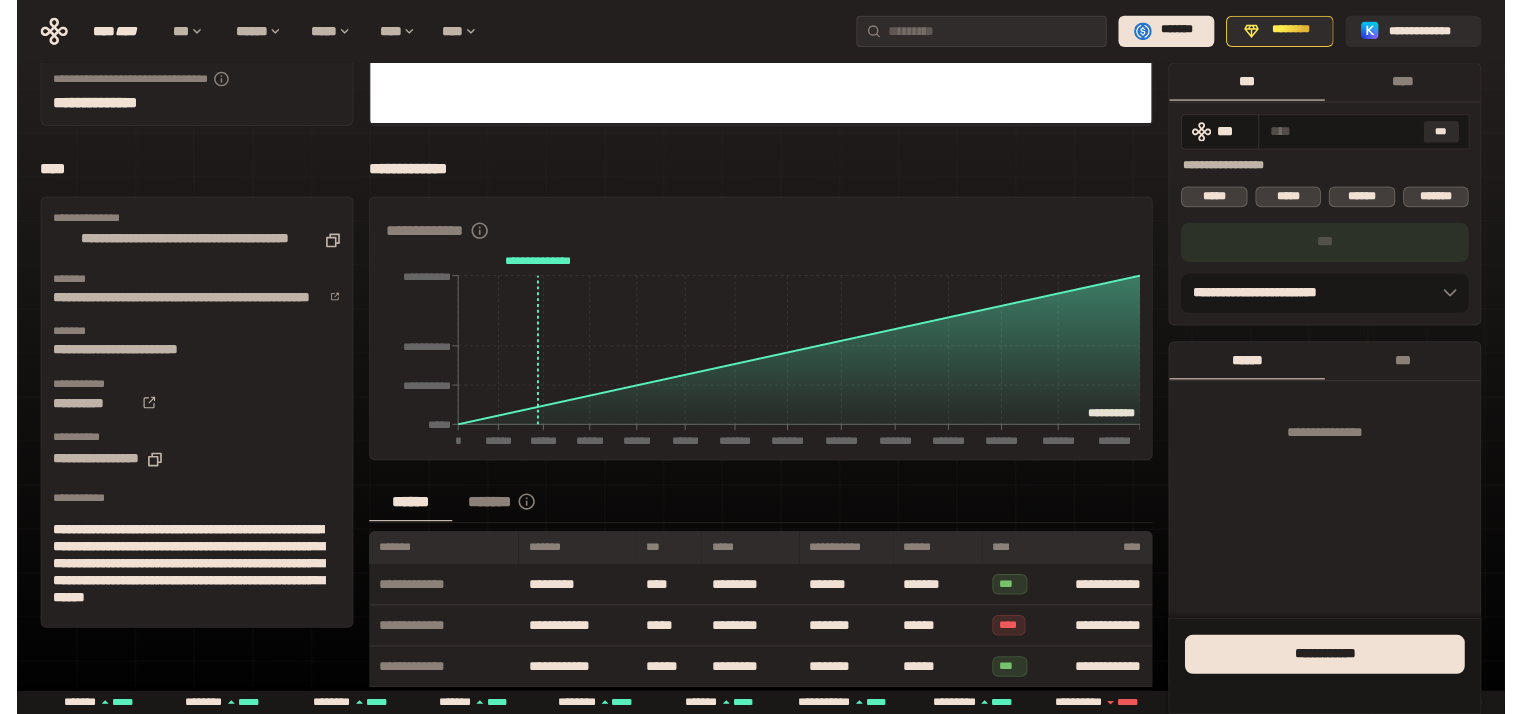 scroll, scrollTop: 0, scrollLeft: 0, axis: both 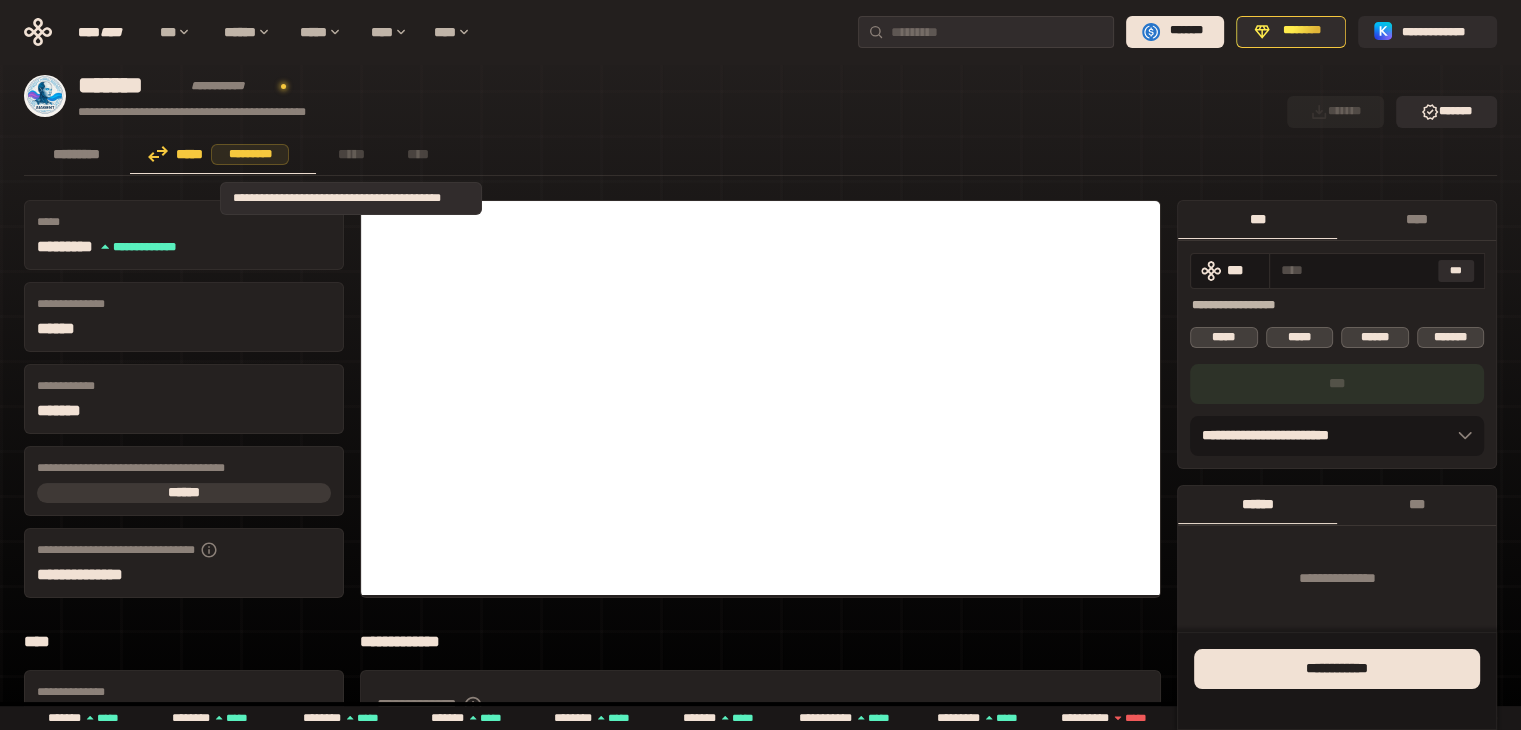 click on "*****" at bounding box center [351, 154] 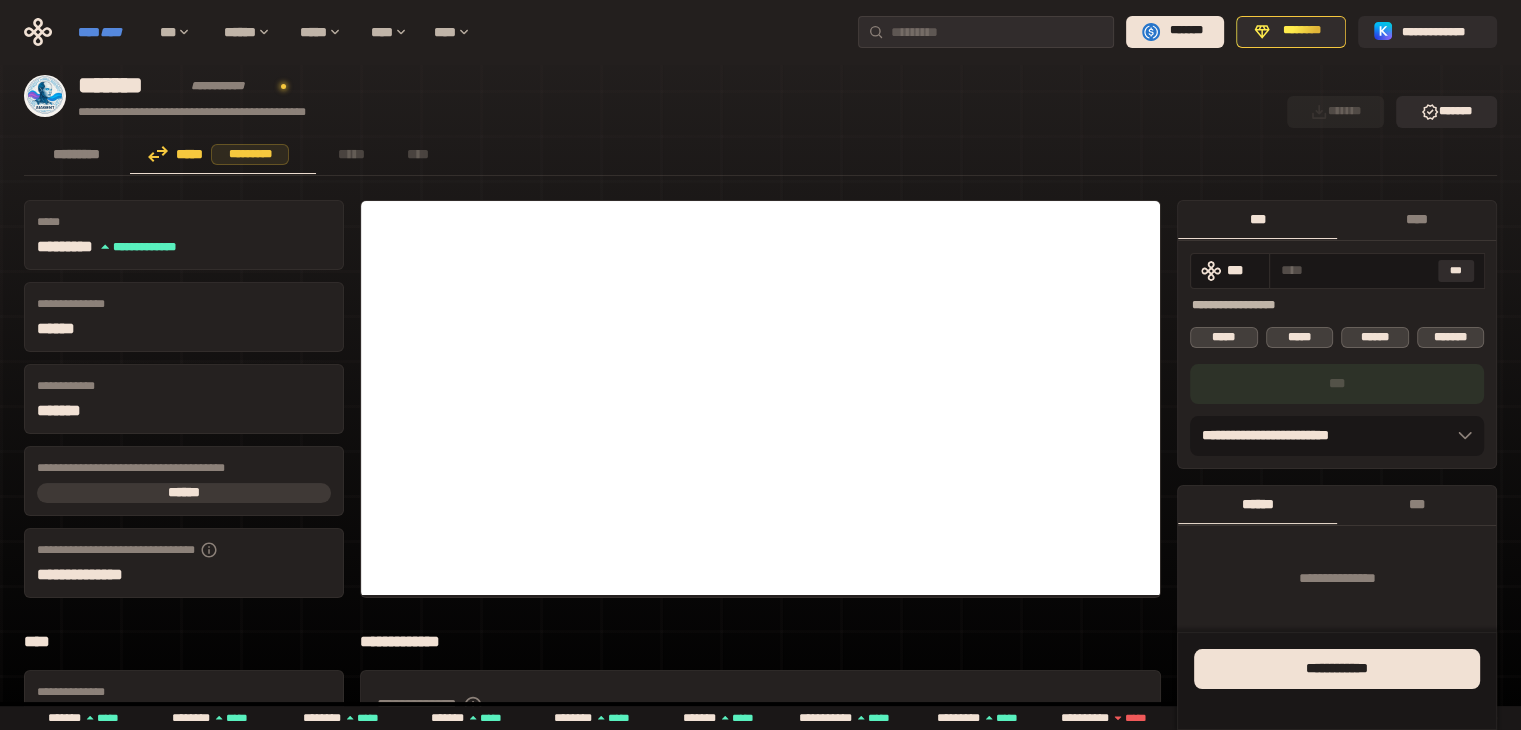 click on "****" at bounding box center [111, 32] 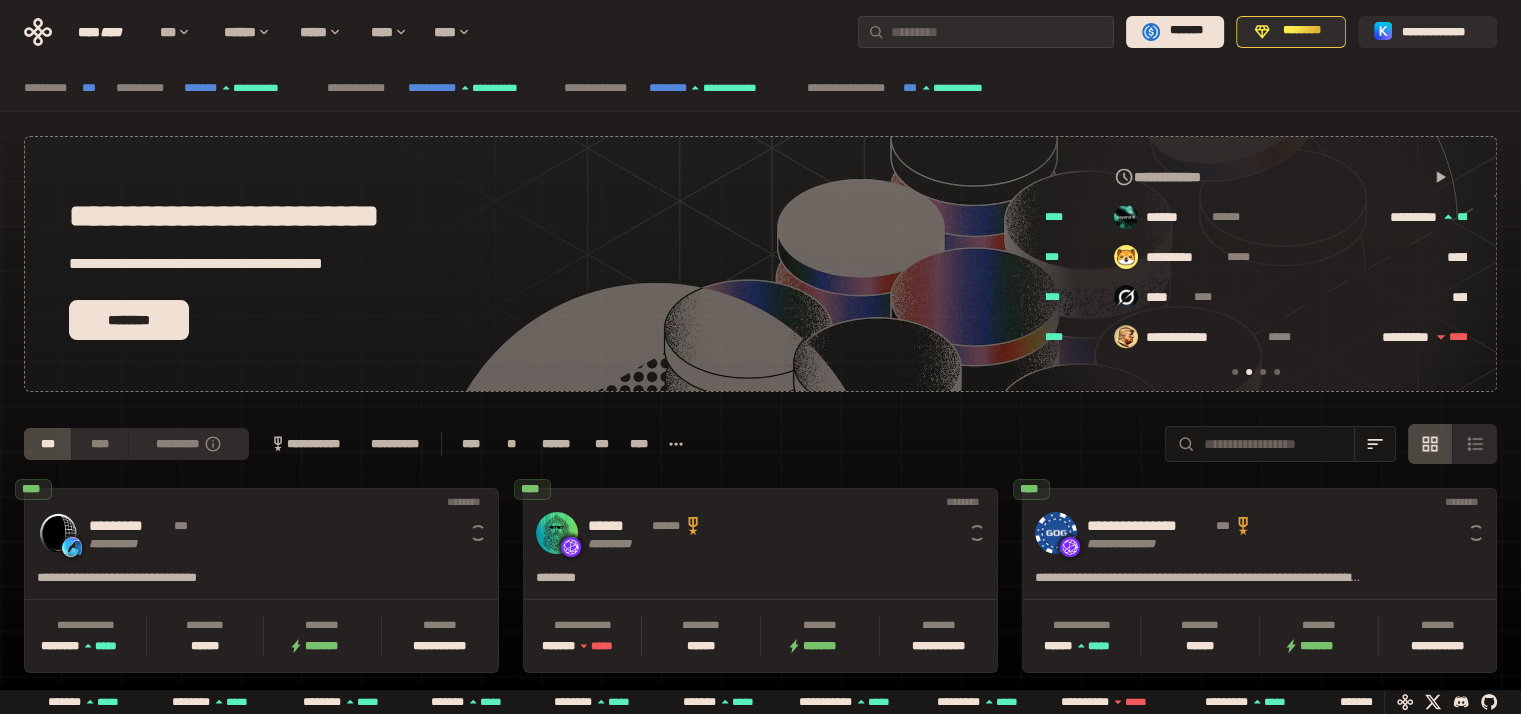 scroll, scrollTop: 0, scrollLeft: 856, axis: horizontal 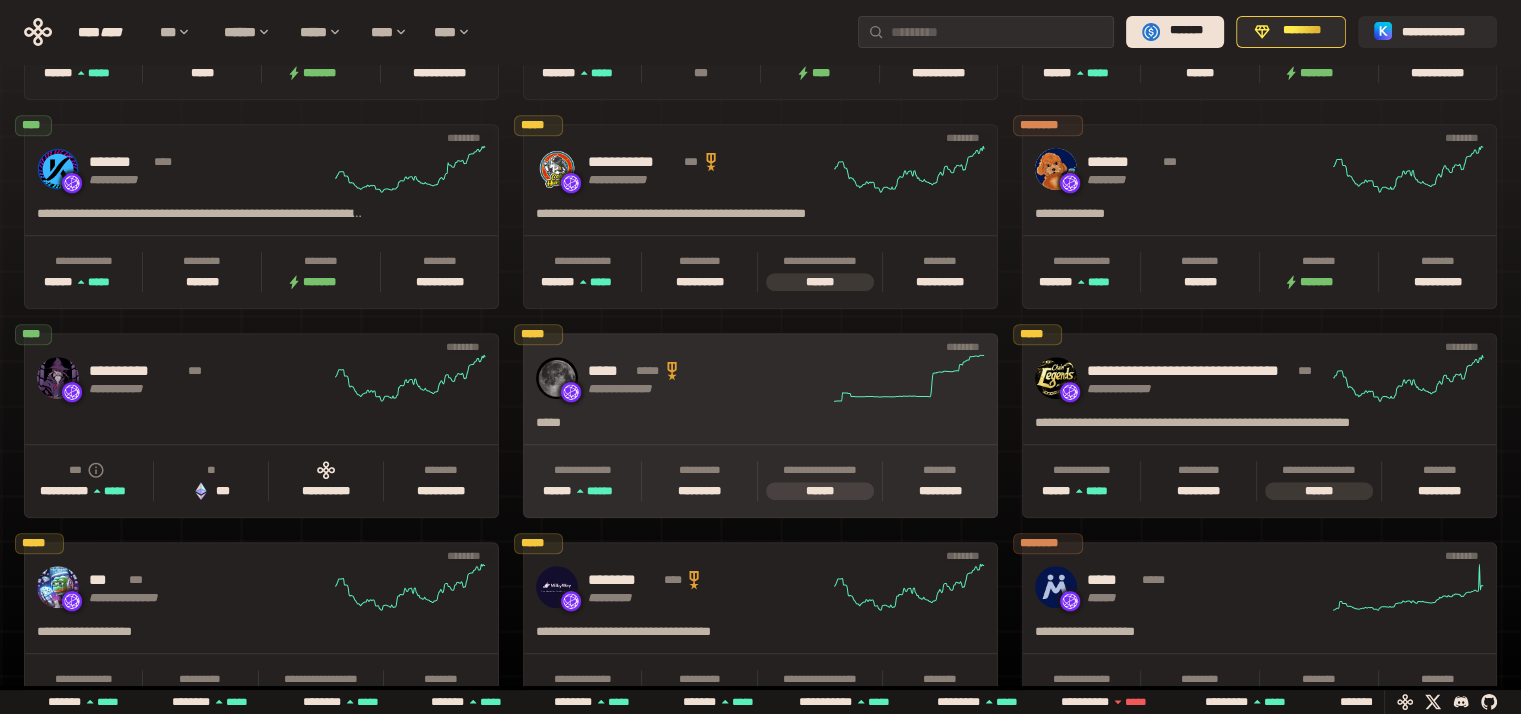 click on "**********" at bounding box center [760, 378] 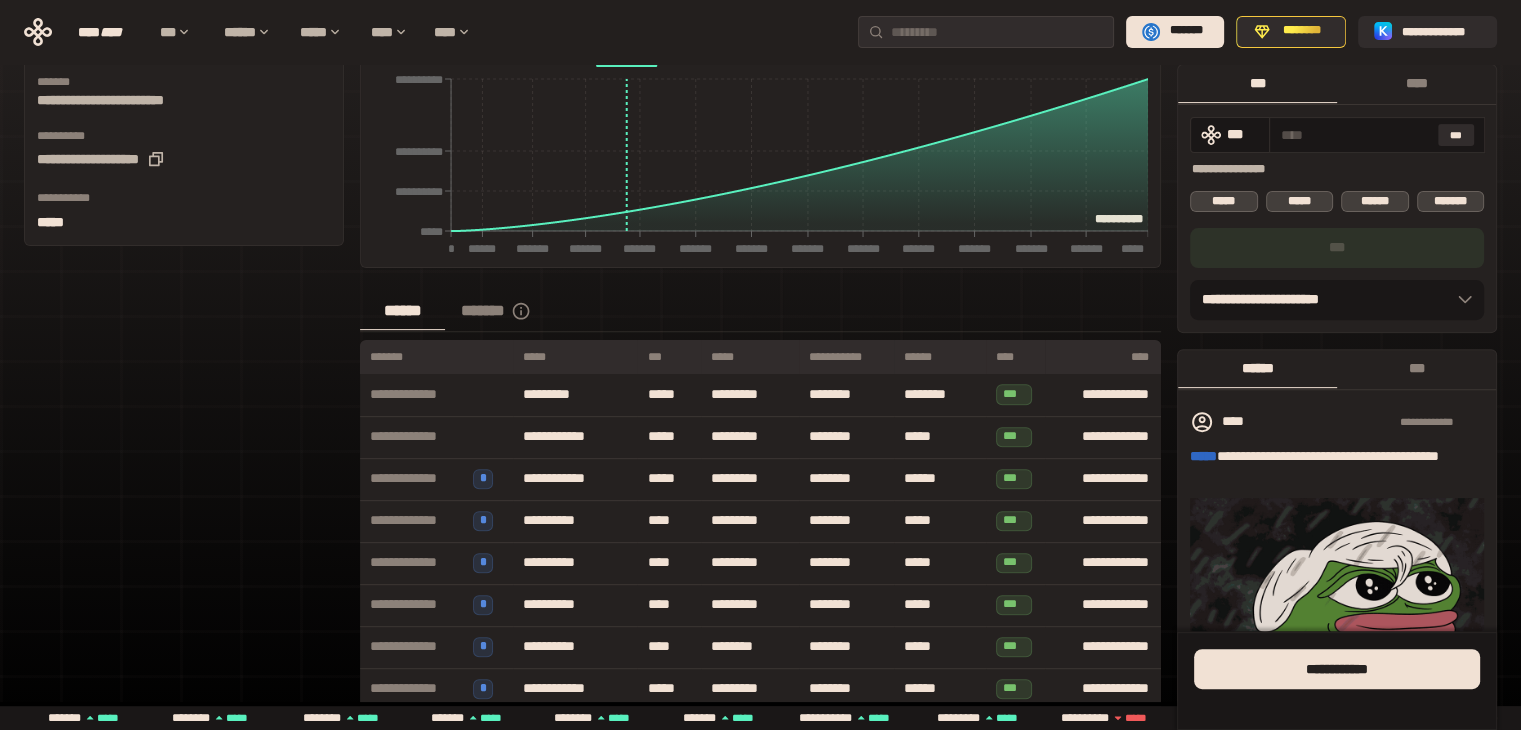 scroll, scrollTop: 730, scrollLeft: 0, axis: vertical 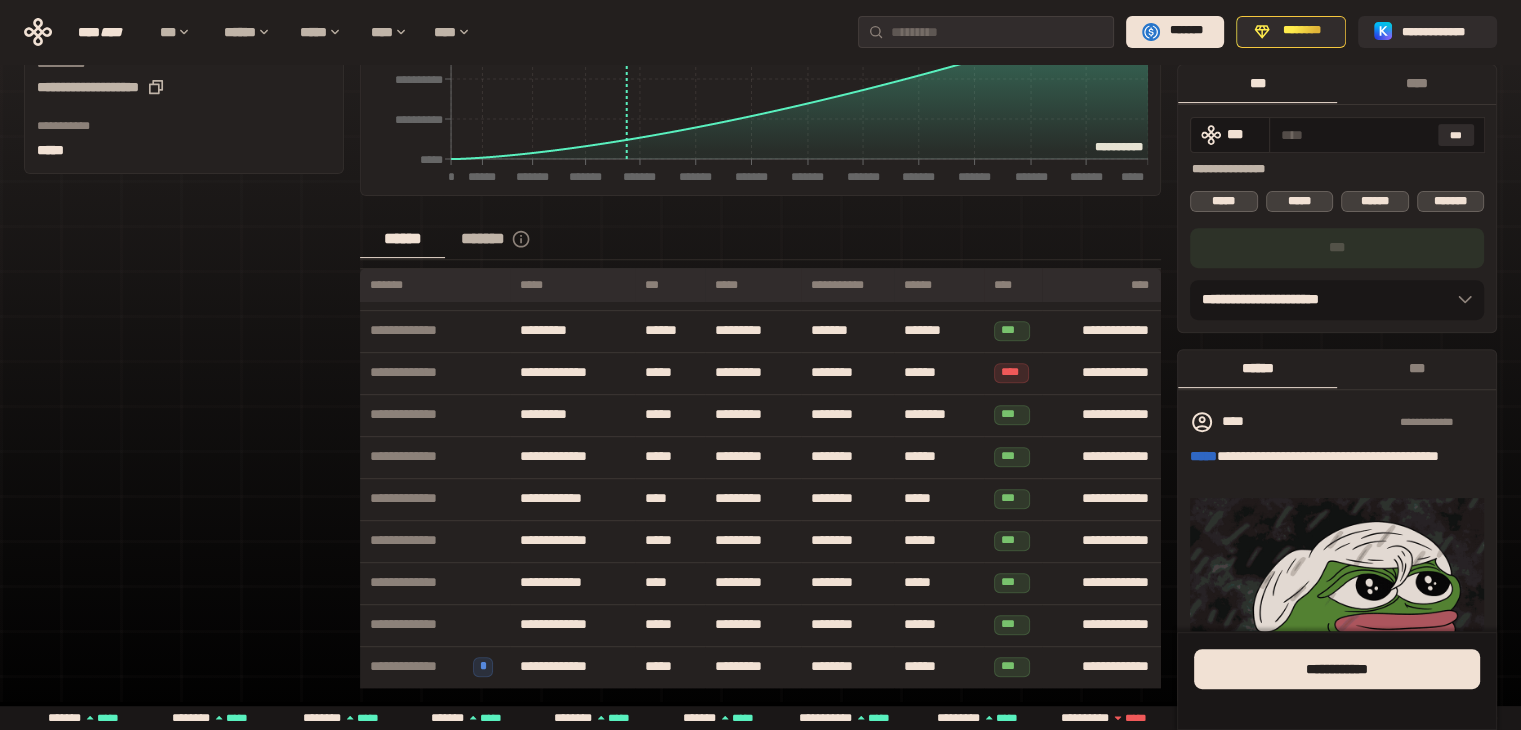 click on "*******" at bounding box center [507, 239] 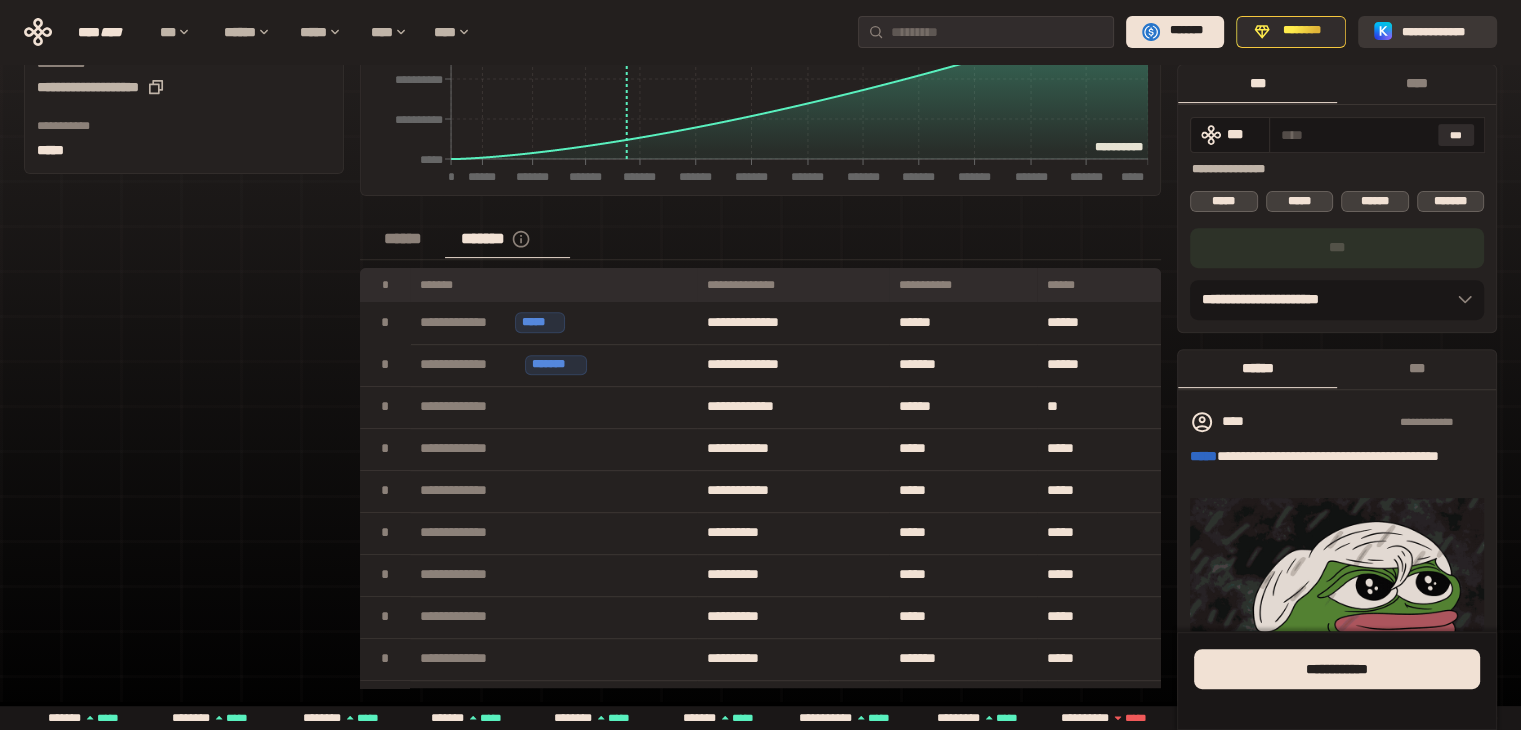 click on "**********" at bounding box center (1441, 31) 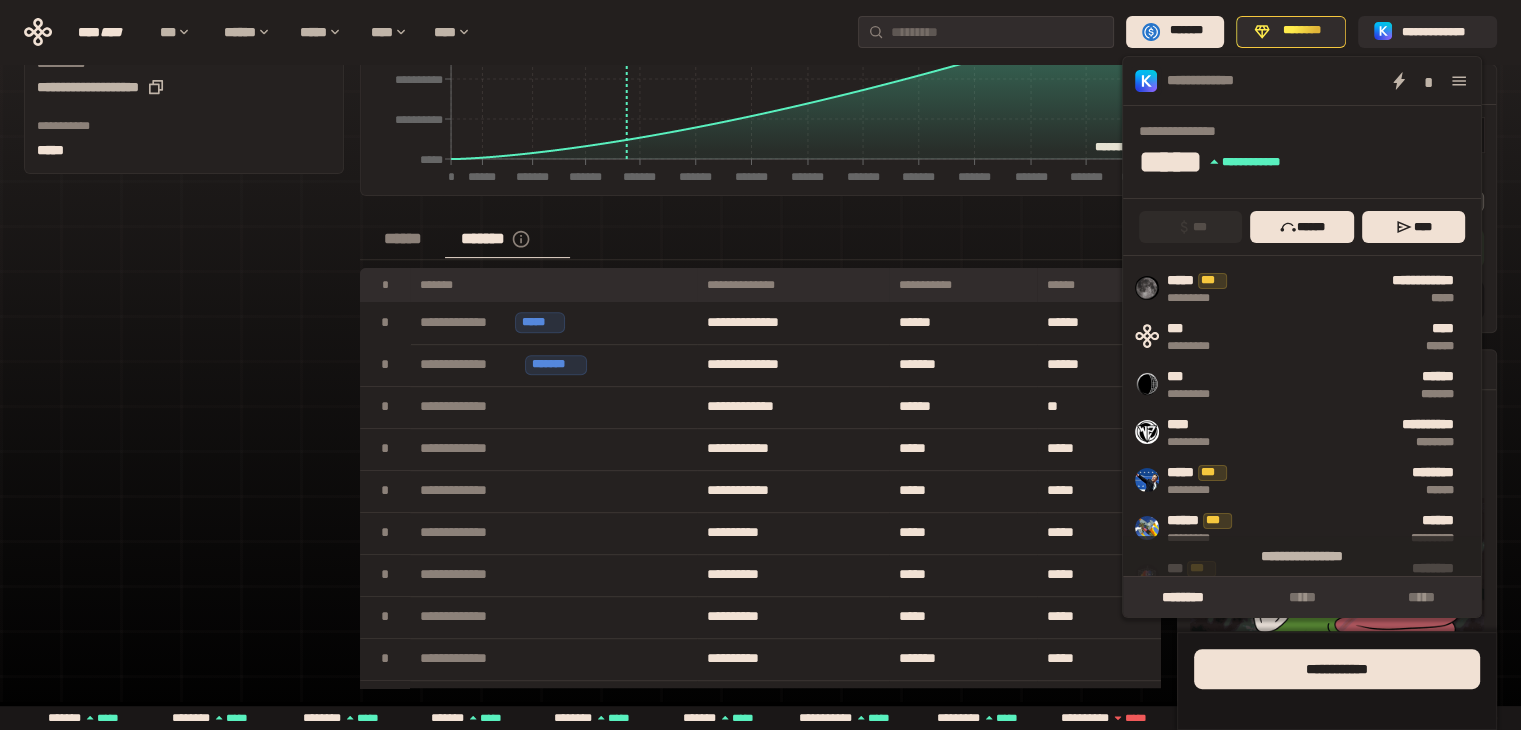 click on "**********" at bounding box center (760, 76) 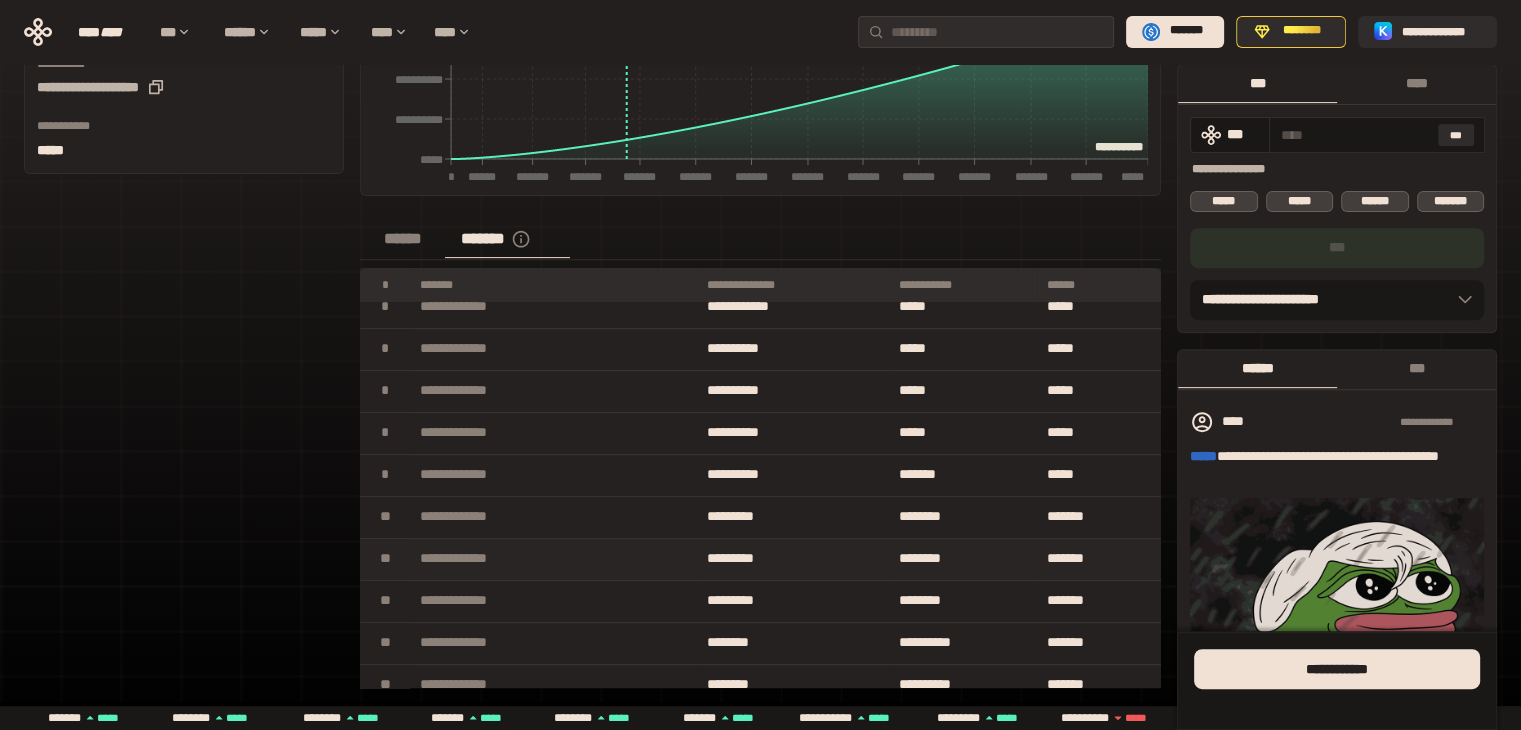 scroll, scrollTop: 0, scrollLeft: 0, axis: both 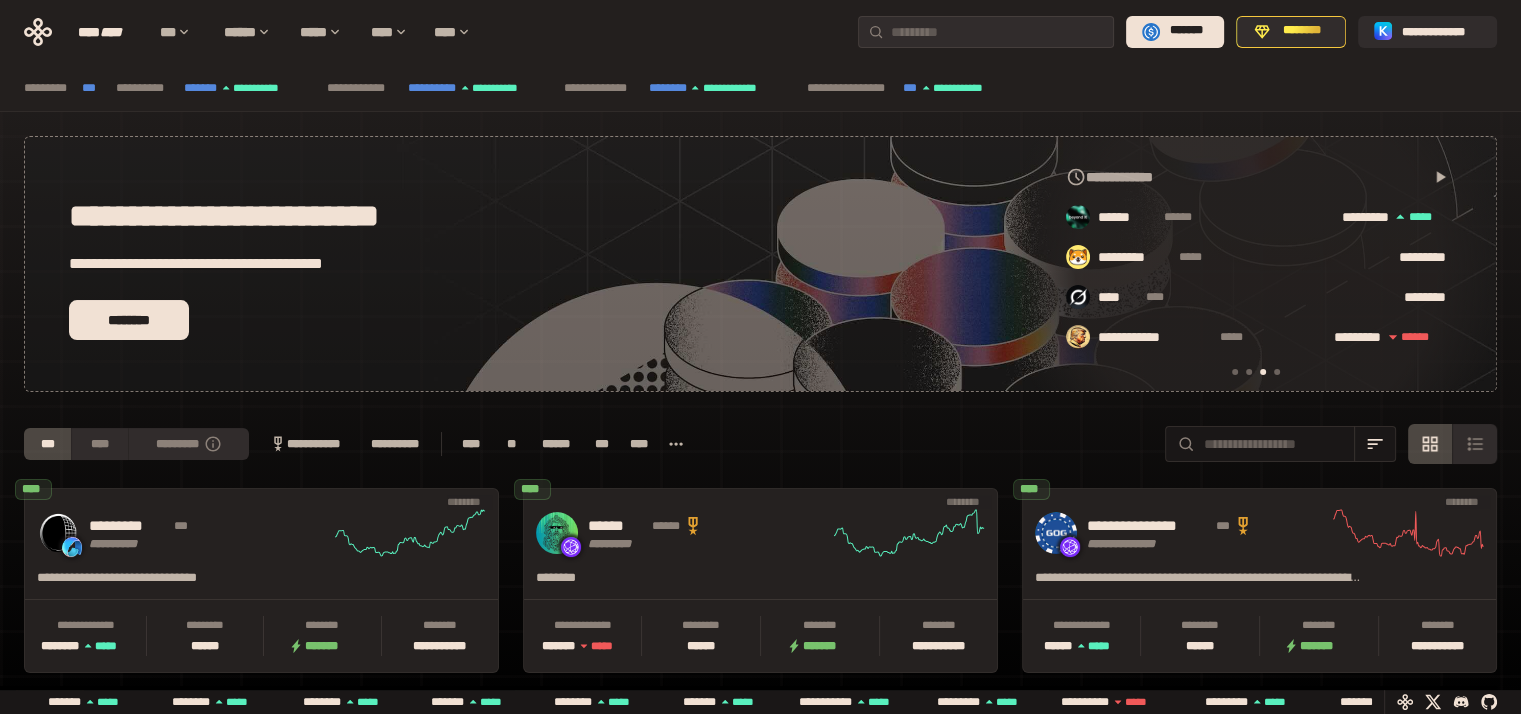 click at bounding box center [1277, 372] 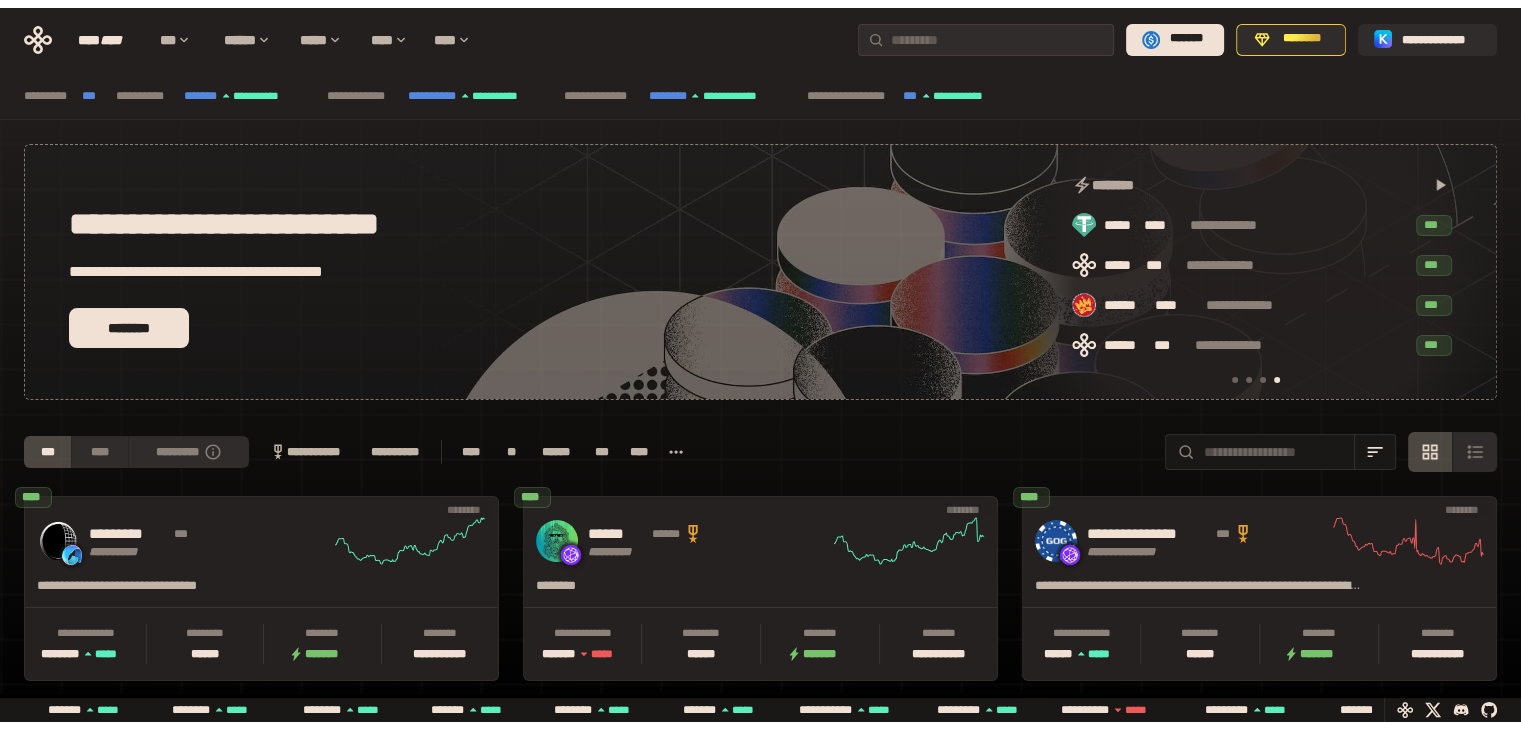 scroll, scrollTop: 0, scrollLeft: 1276, axis: horizontal 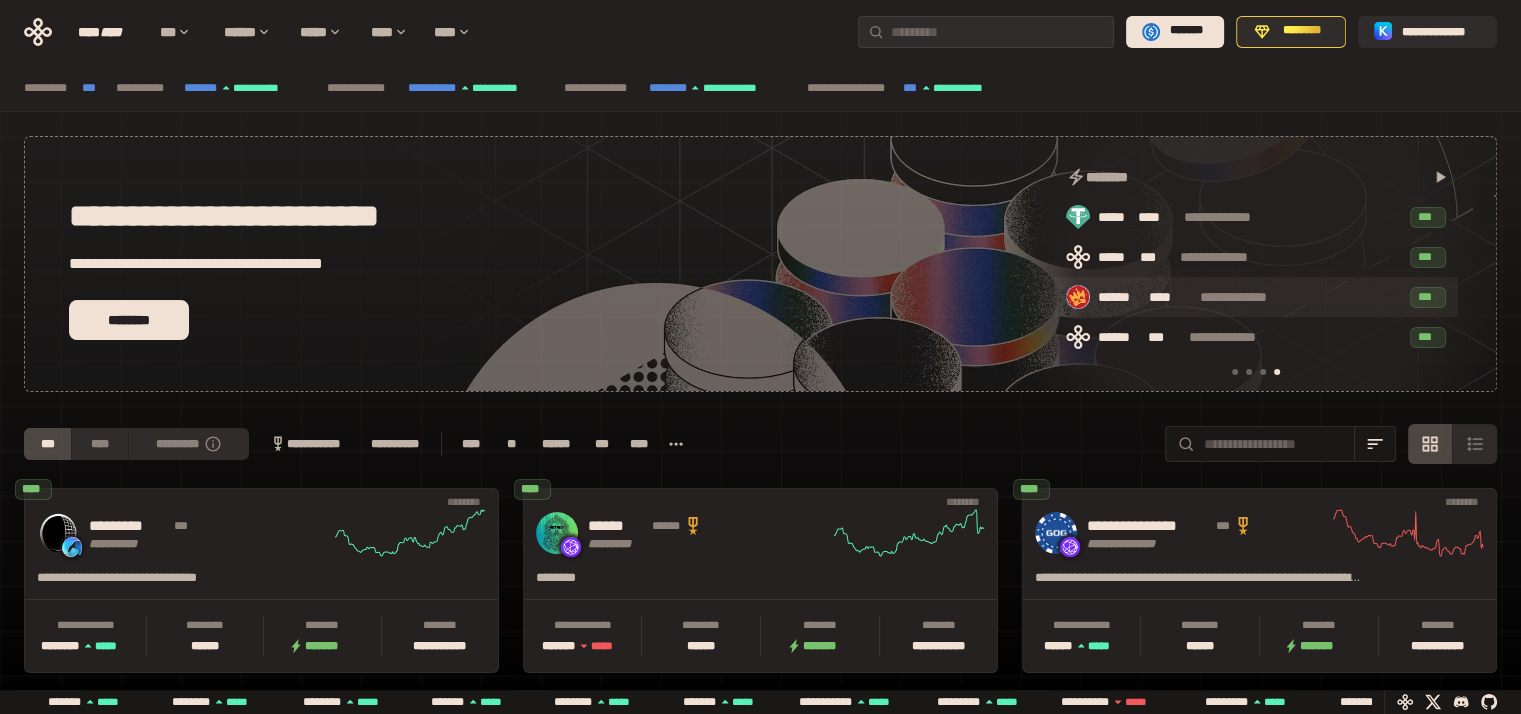 click on "****" at bounding box center [1170, 298] 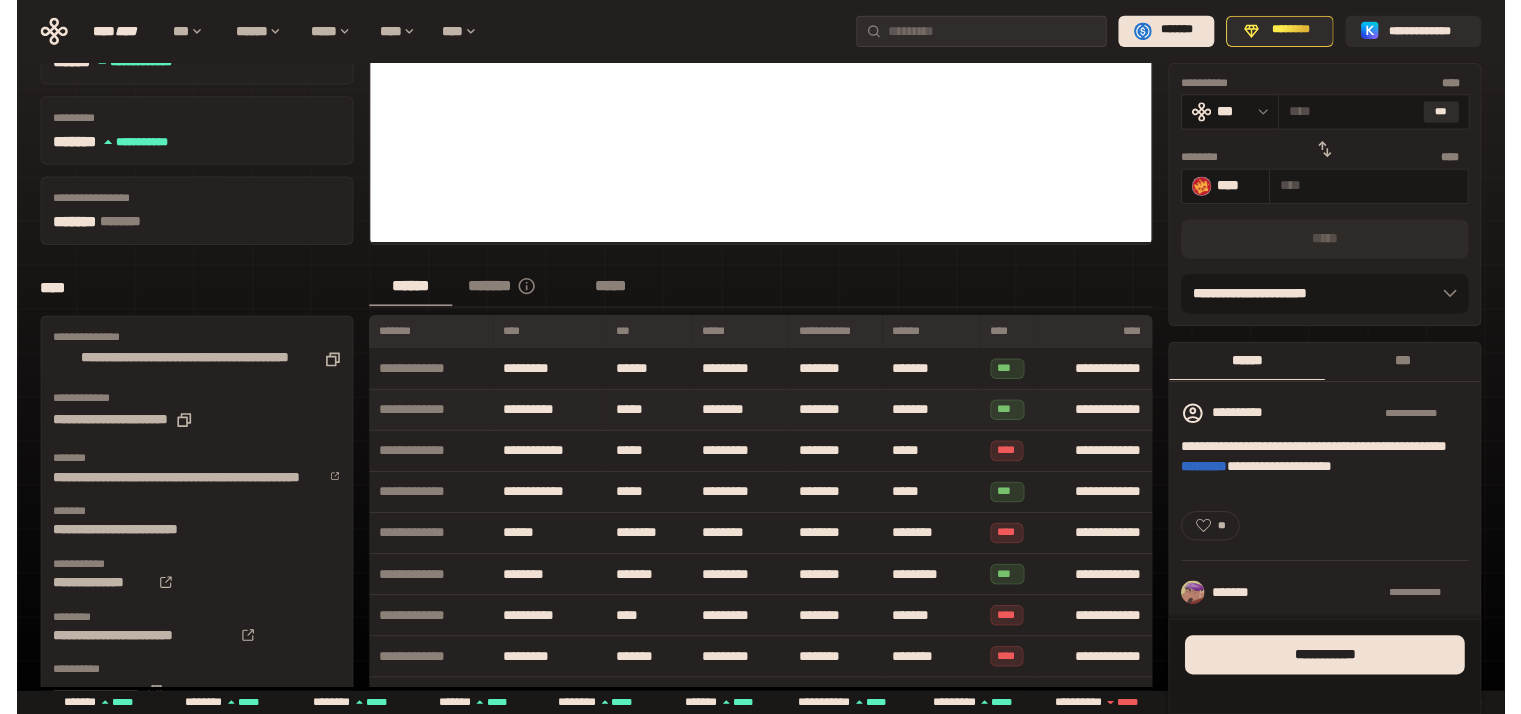 scroll, scrollTop: 0, scrollLeft: 0, axis: both 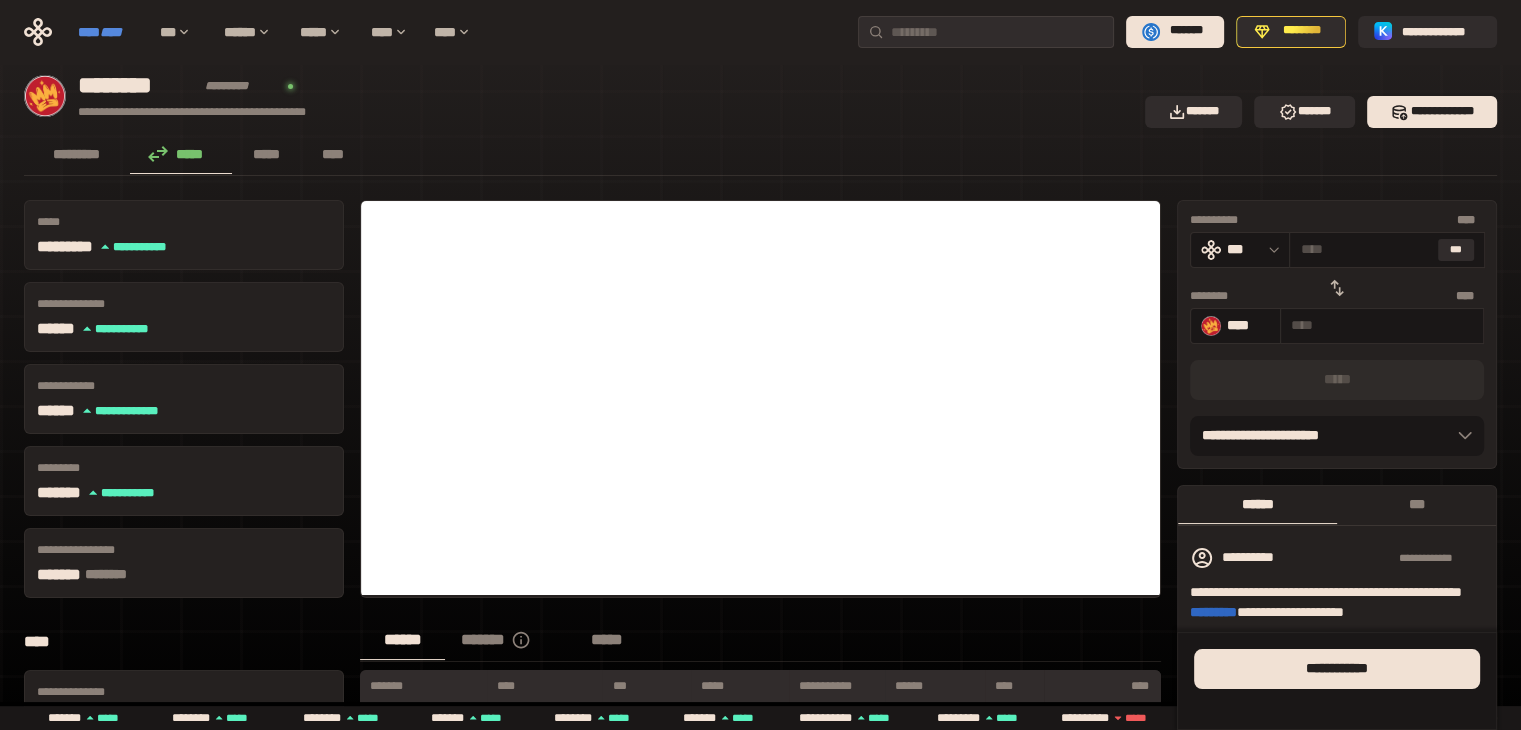 click on "**** ****" at bounding box center [109, 32] 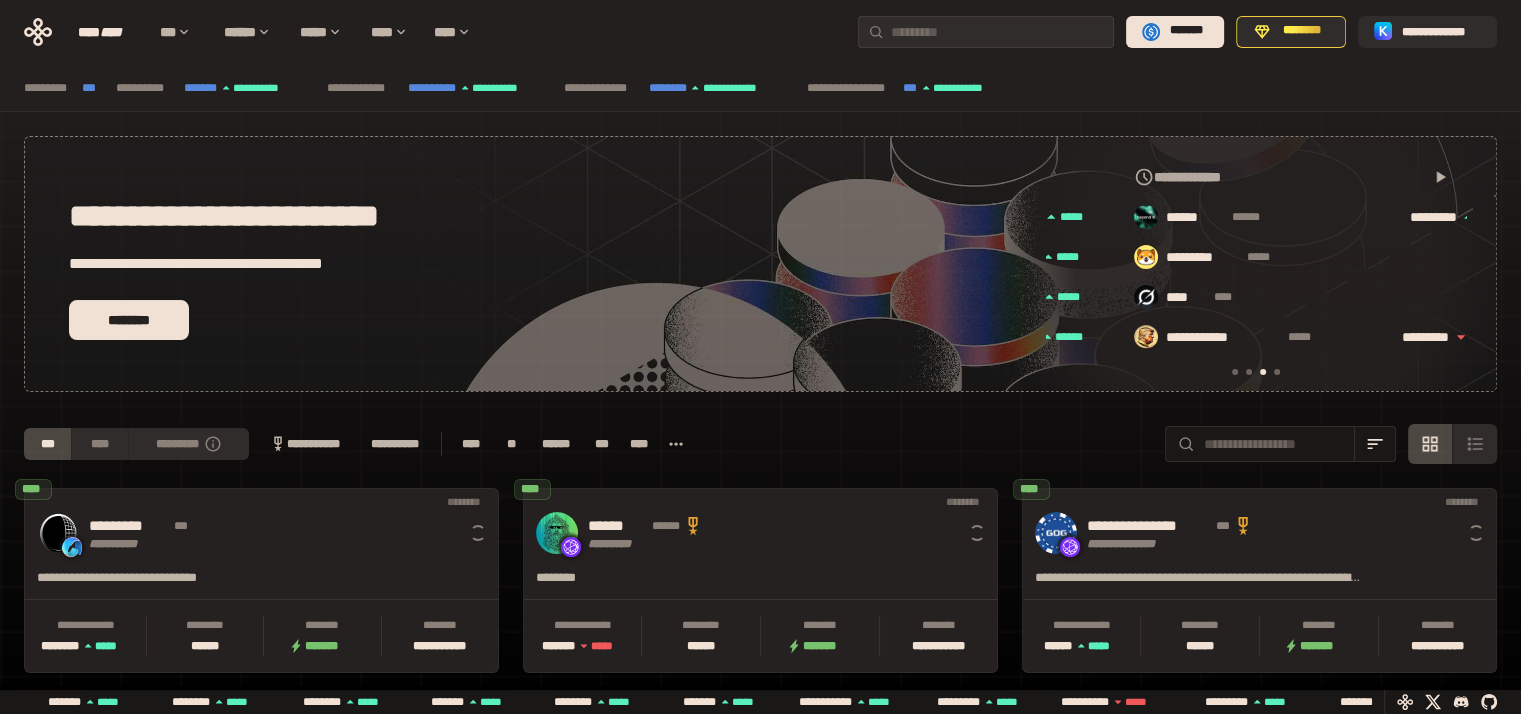 scroll, scrollTop: 0, scrollLeft: 856, axis: horizontal 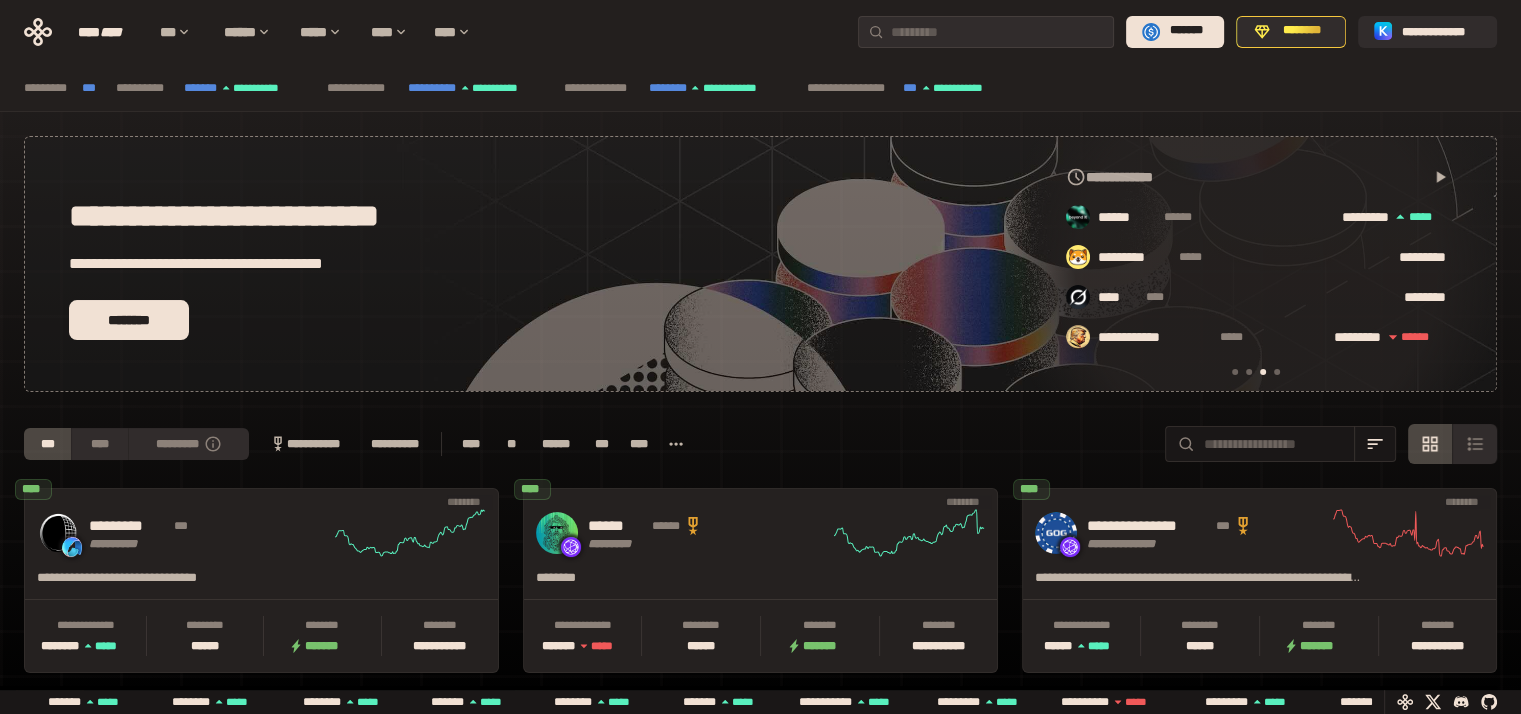 click at bounding box center (1235, 372) 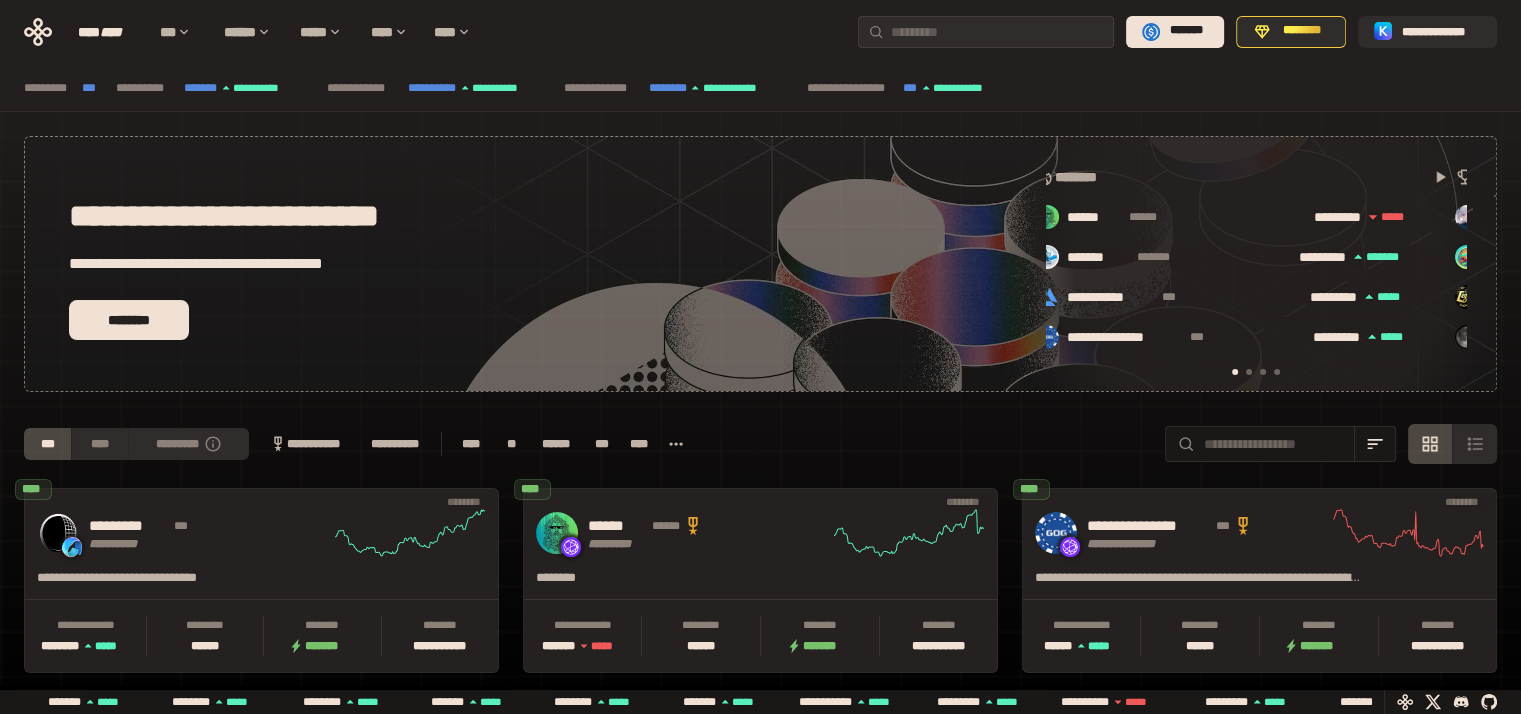 scroll, scrollTop: 0, scrollLeft: 16, axis: horizontal 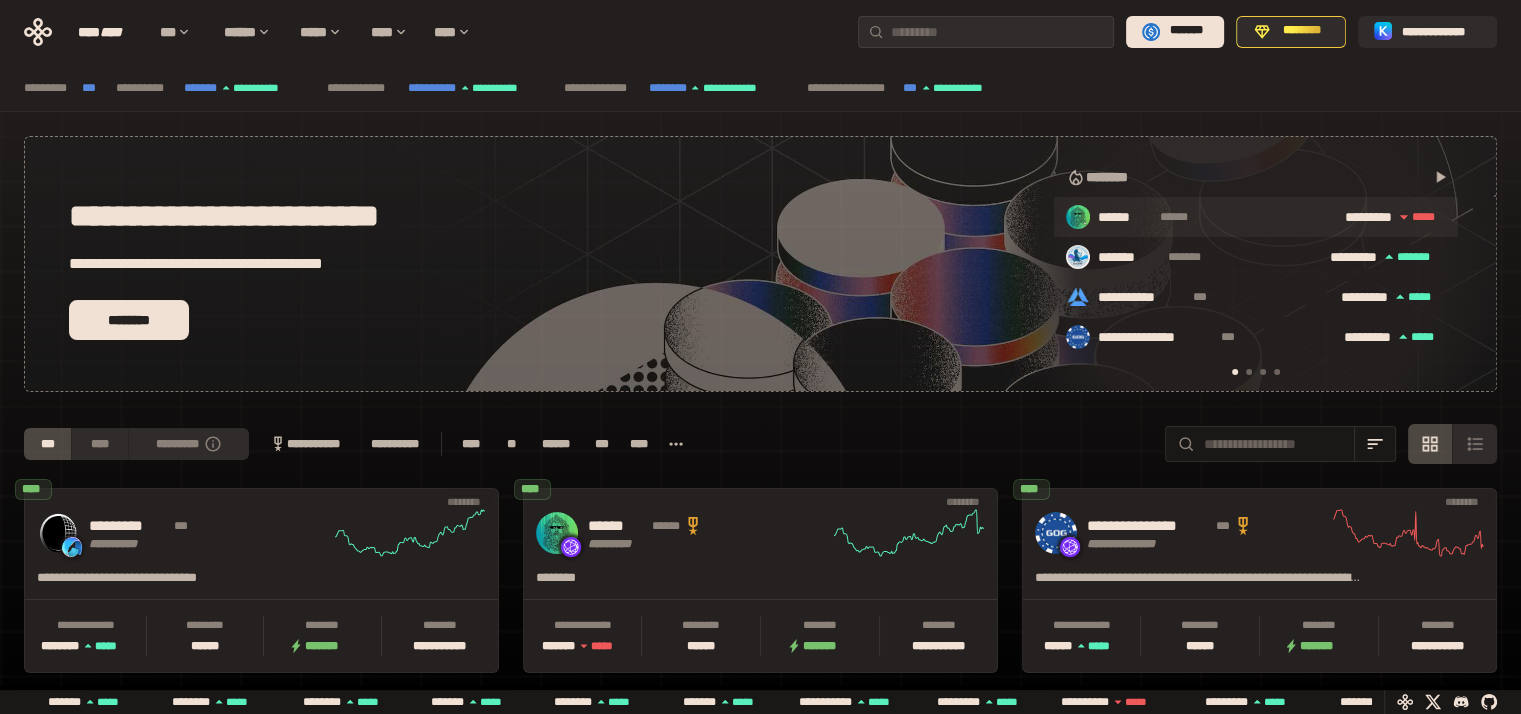 click on "******" at bounding box center (1125, 218) 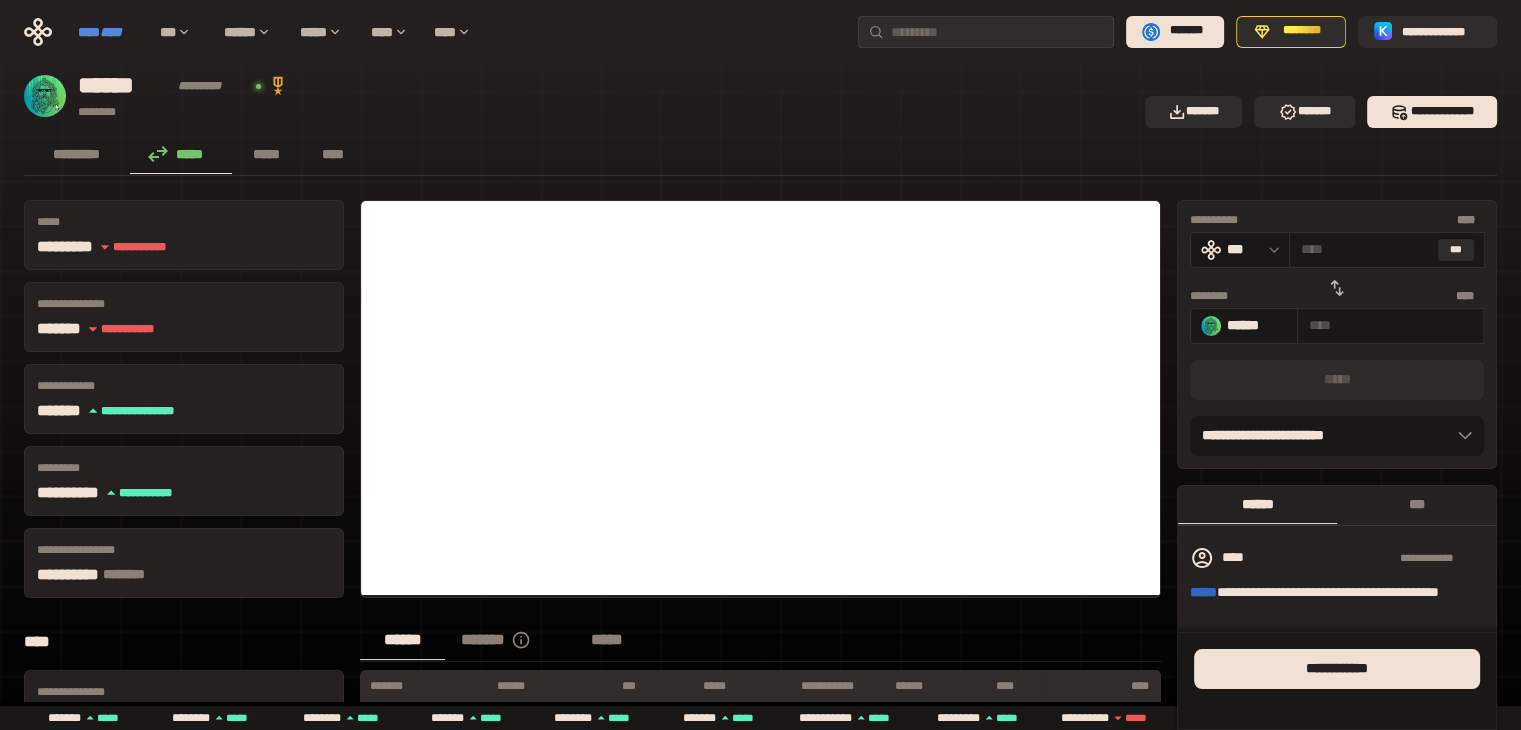 click on "****" at bounding box center (111, 32) 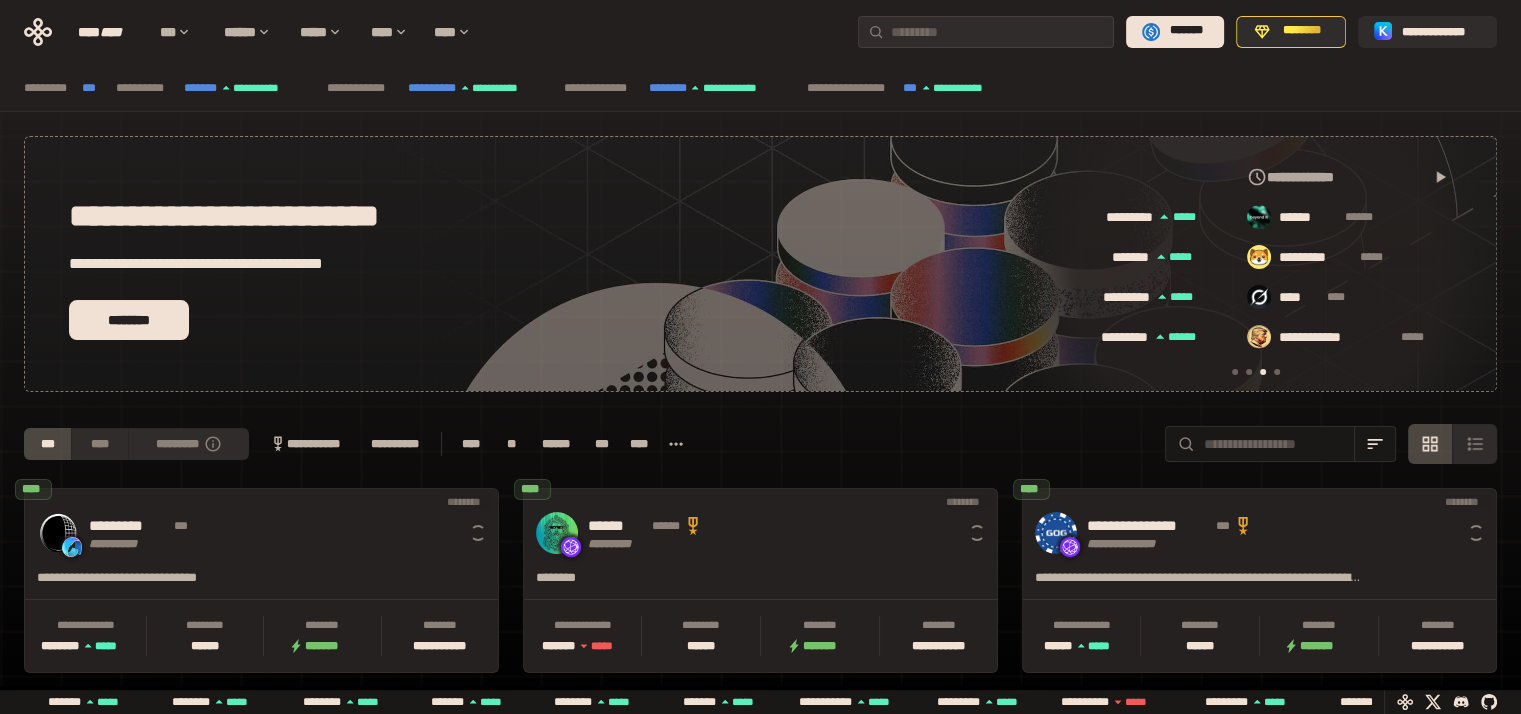 scroll, scrollTop: 0, scrollLeft: 856, axis: horizontal 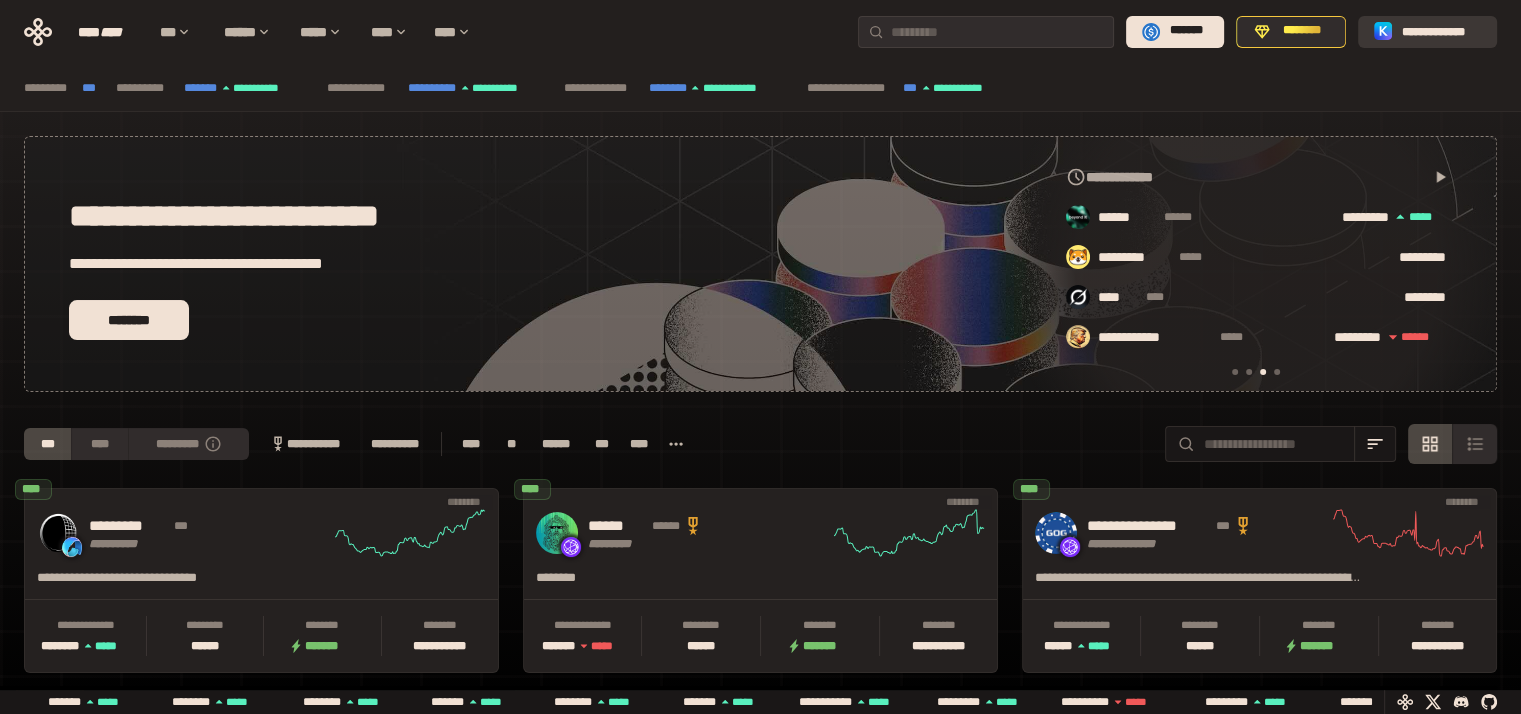 click on "**********" at bounding box center [1441, 31] 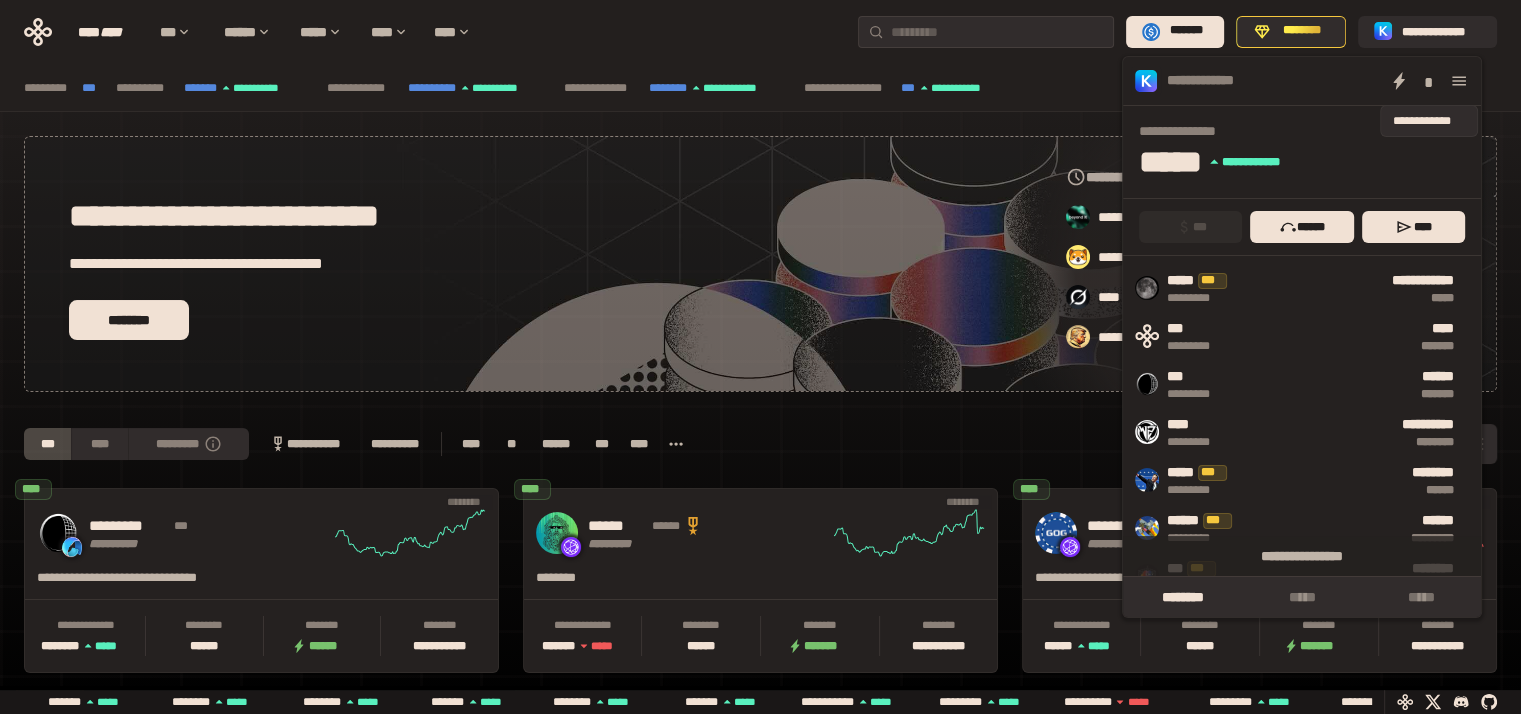 click on "*" at bounding box center [1429, 81] 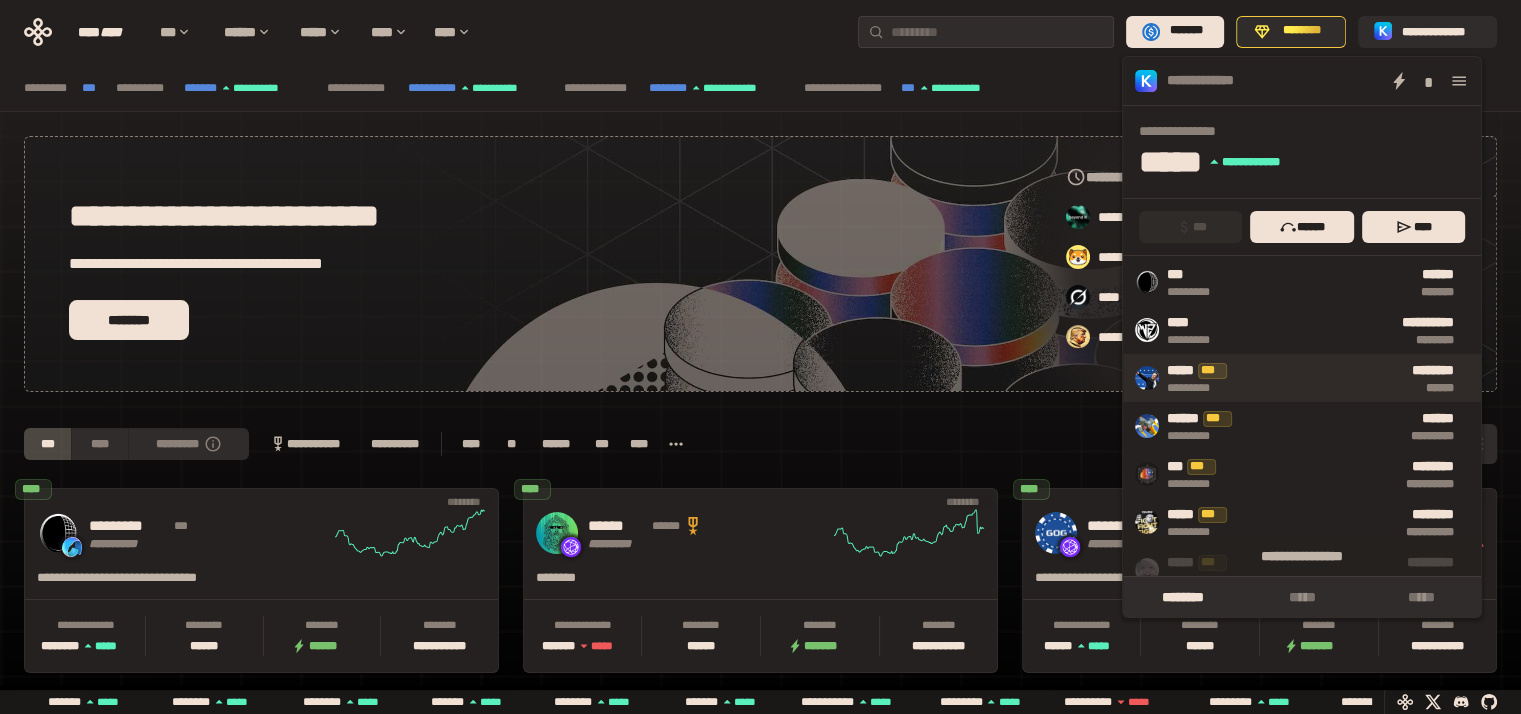 scroll, scrollTop: 0, scrollLeft: 0, axis: both 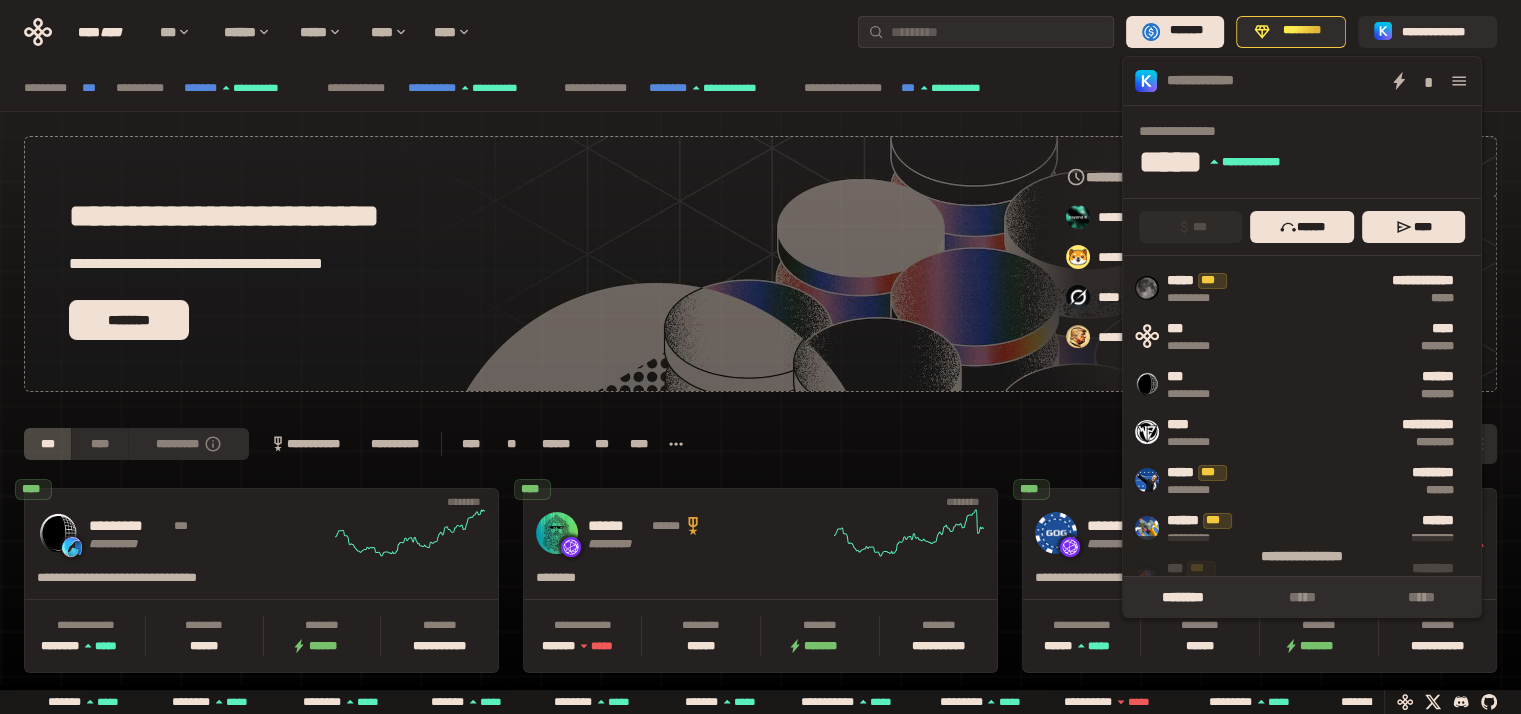 click on "**********" at bounding box center (760, 444) 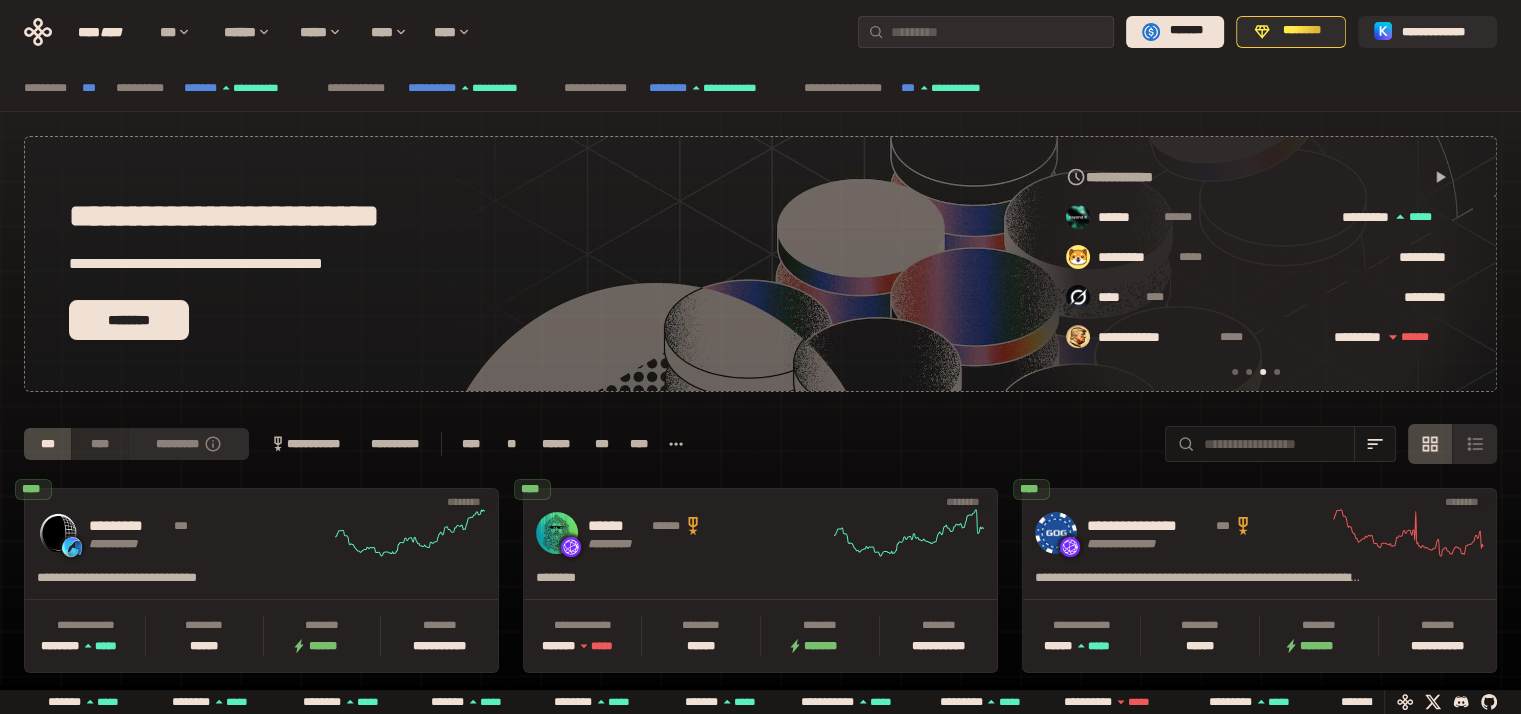 click on "****" at bounding box center (99, 444) 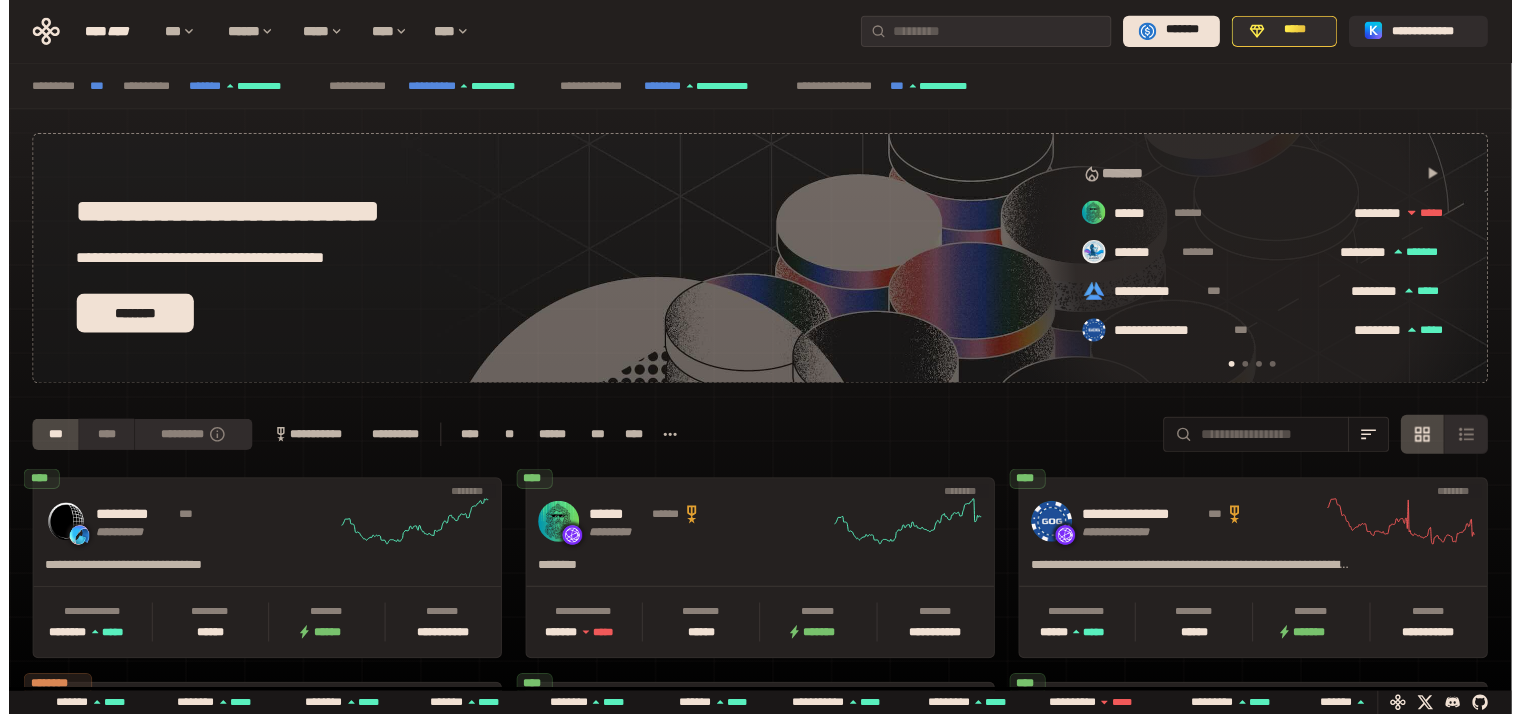 scroll, scrollTop: 0, scrollLeft: 0, axis: both 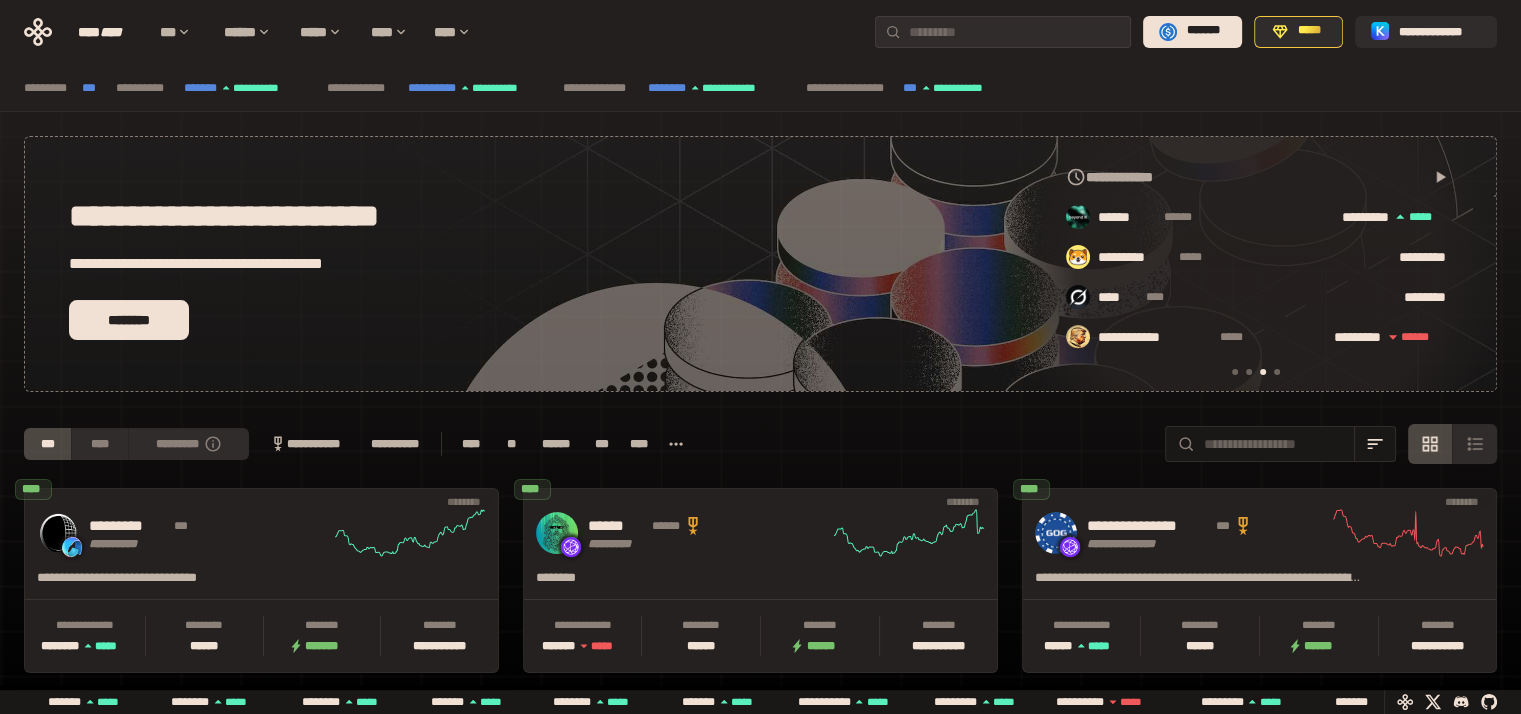 click at bounding box center [1277, 372] 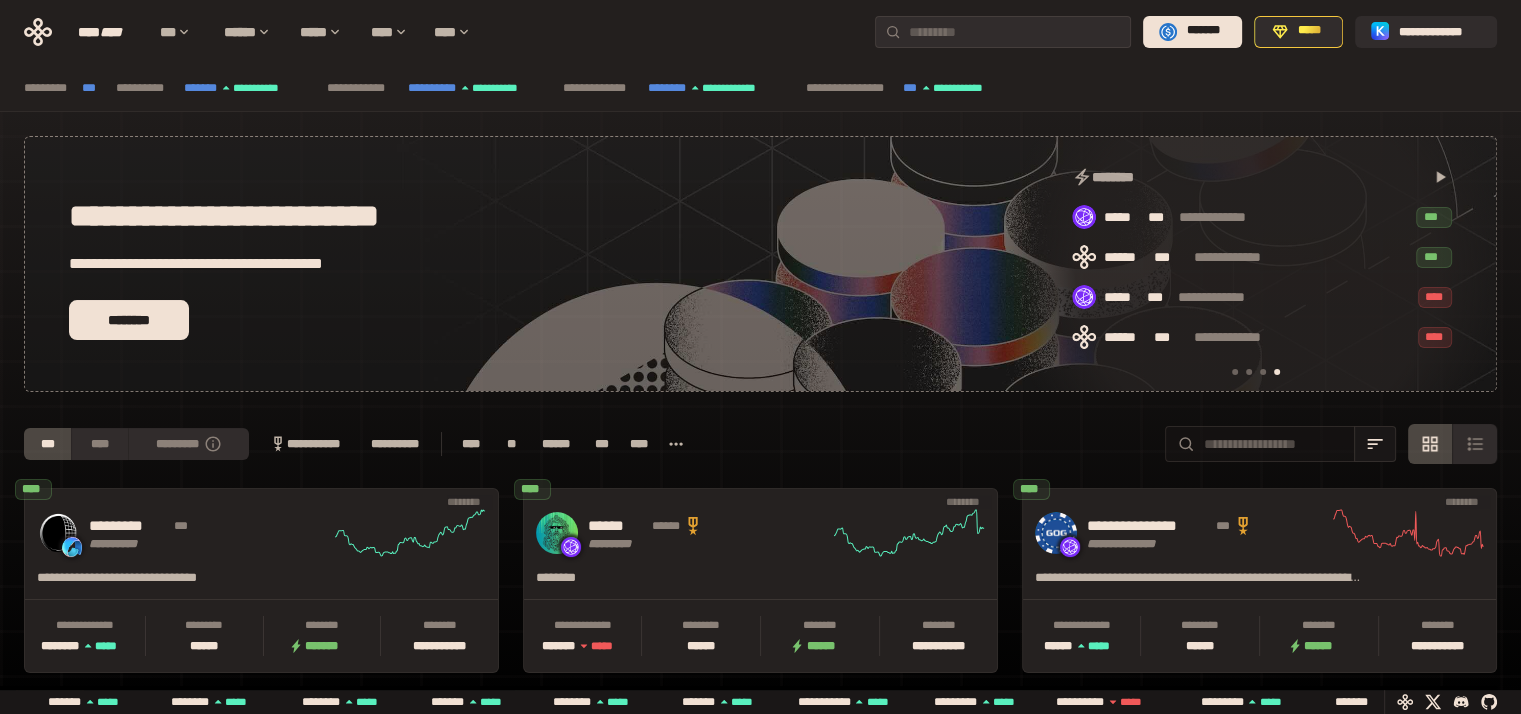 scroll, scrollTop: 0, scrollLeft: 1276, axis: horizontal 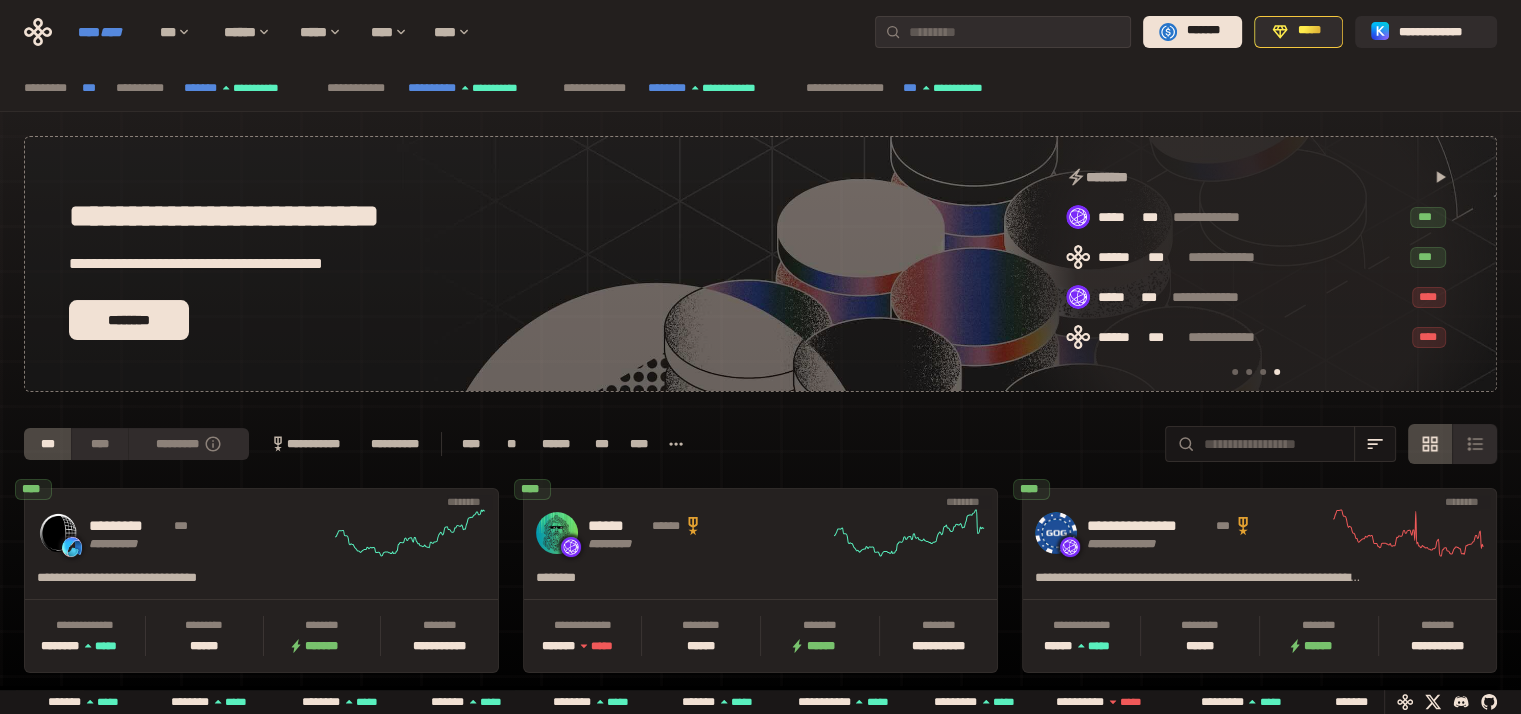 click on "****" at bounding box center [111, 32] 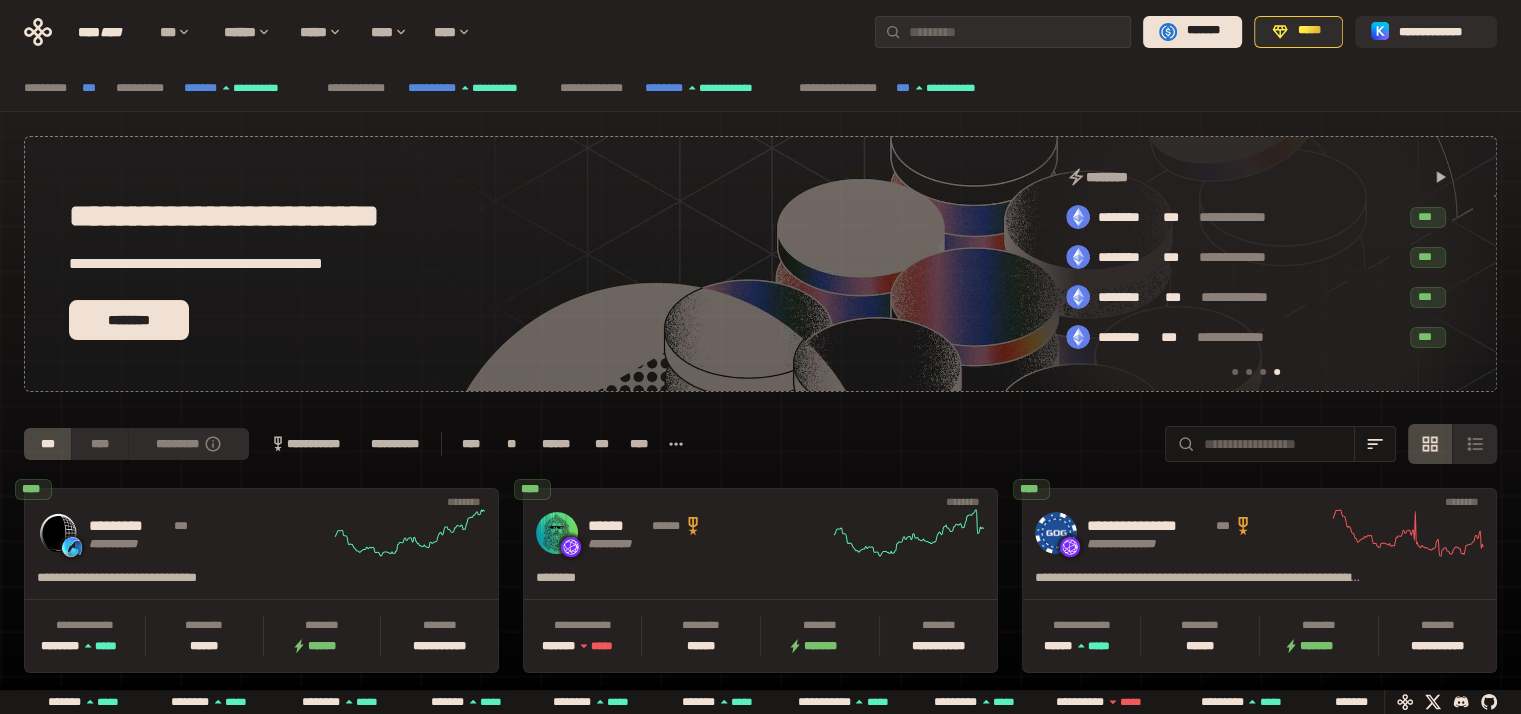 click at bounding box center [1235, 372] 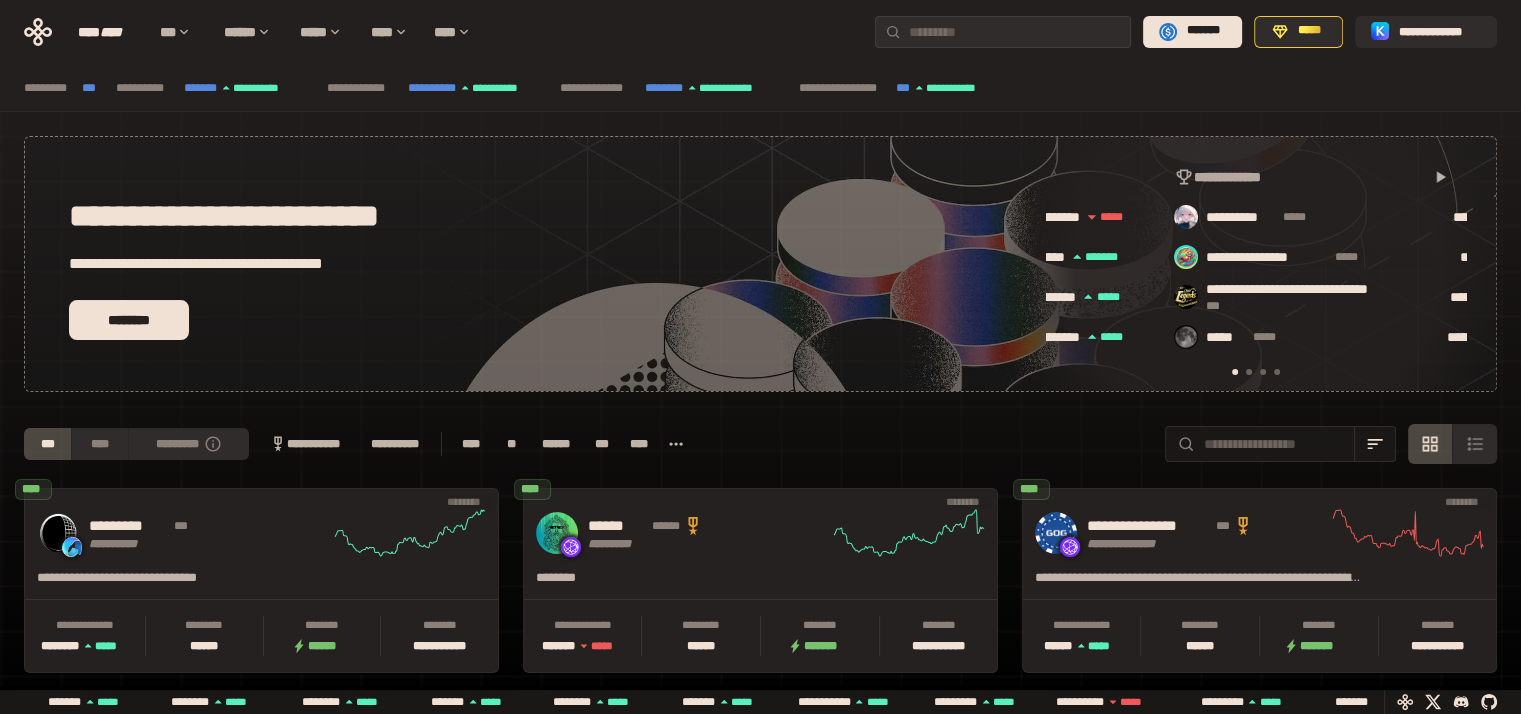 scroll, scrollTop: 0, scrollLeft: 16, axis: horizontal 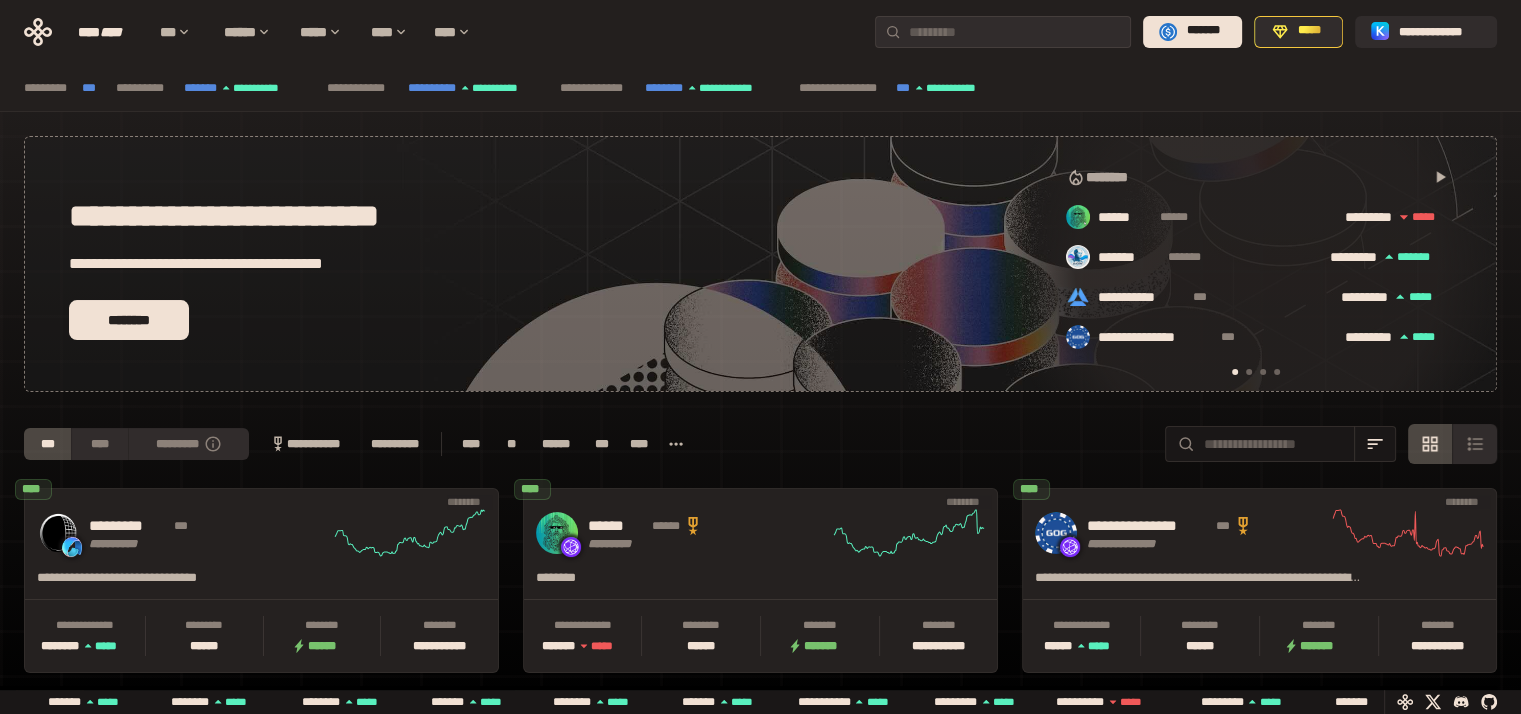 click at bounding box center [1277, 372] 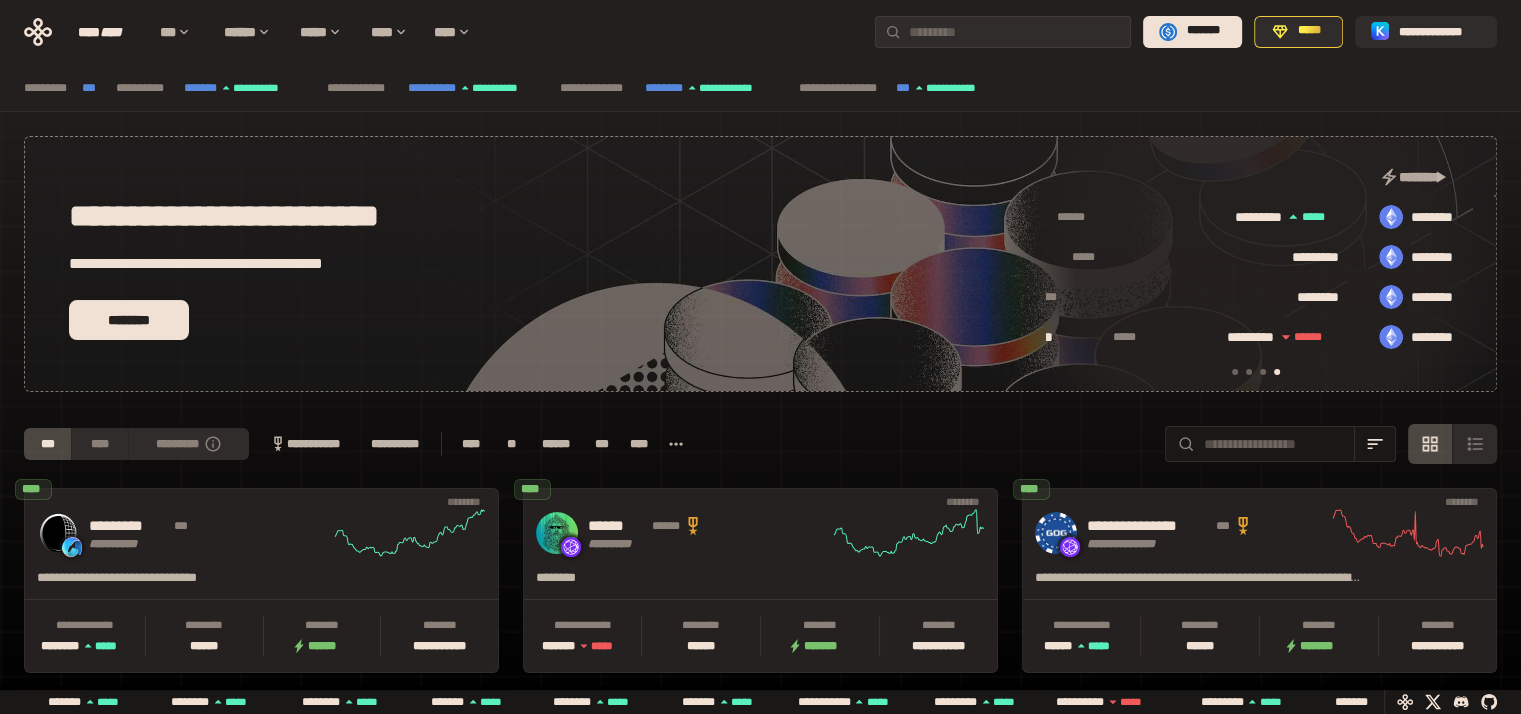 scroll, scrollTop: 0, scrollLeft: 1276, axis: horizontal 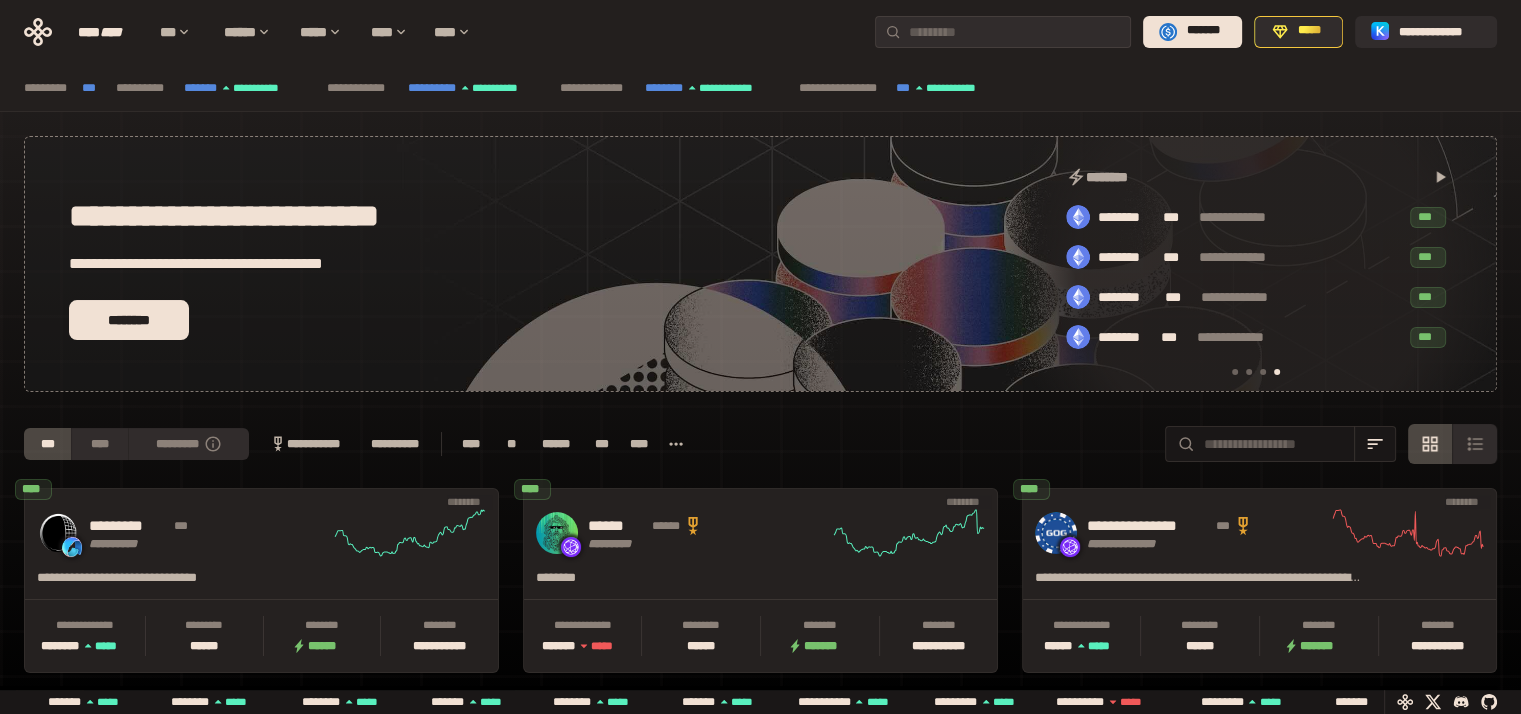 click at bounding box center (1263, 372) 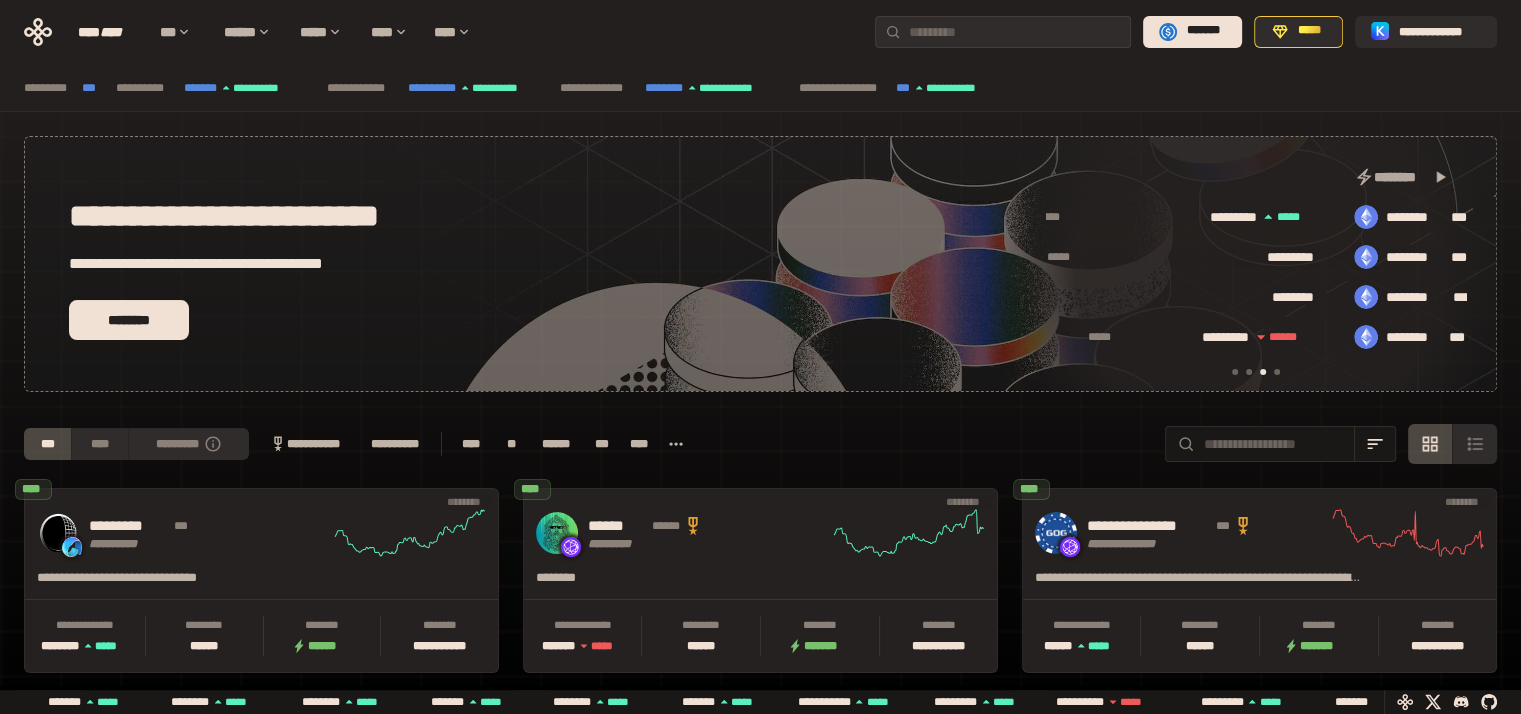 scroll, scrollTop: 0, scrollLeft: 856, axis: horizontal 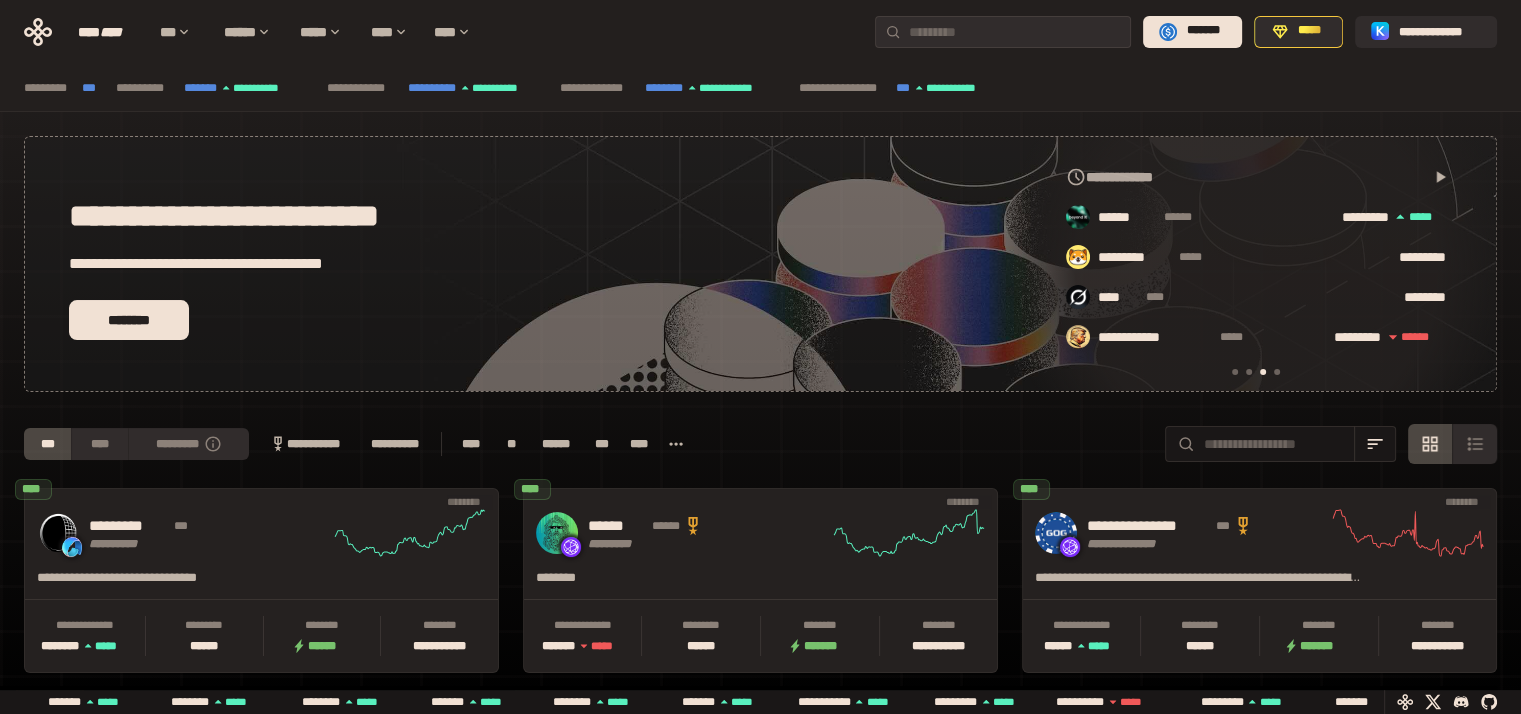 click at bounding box center [1249, 372] 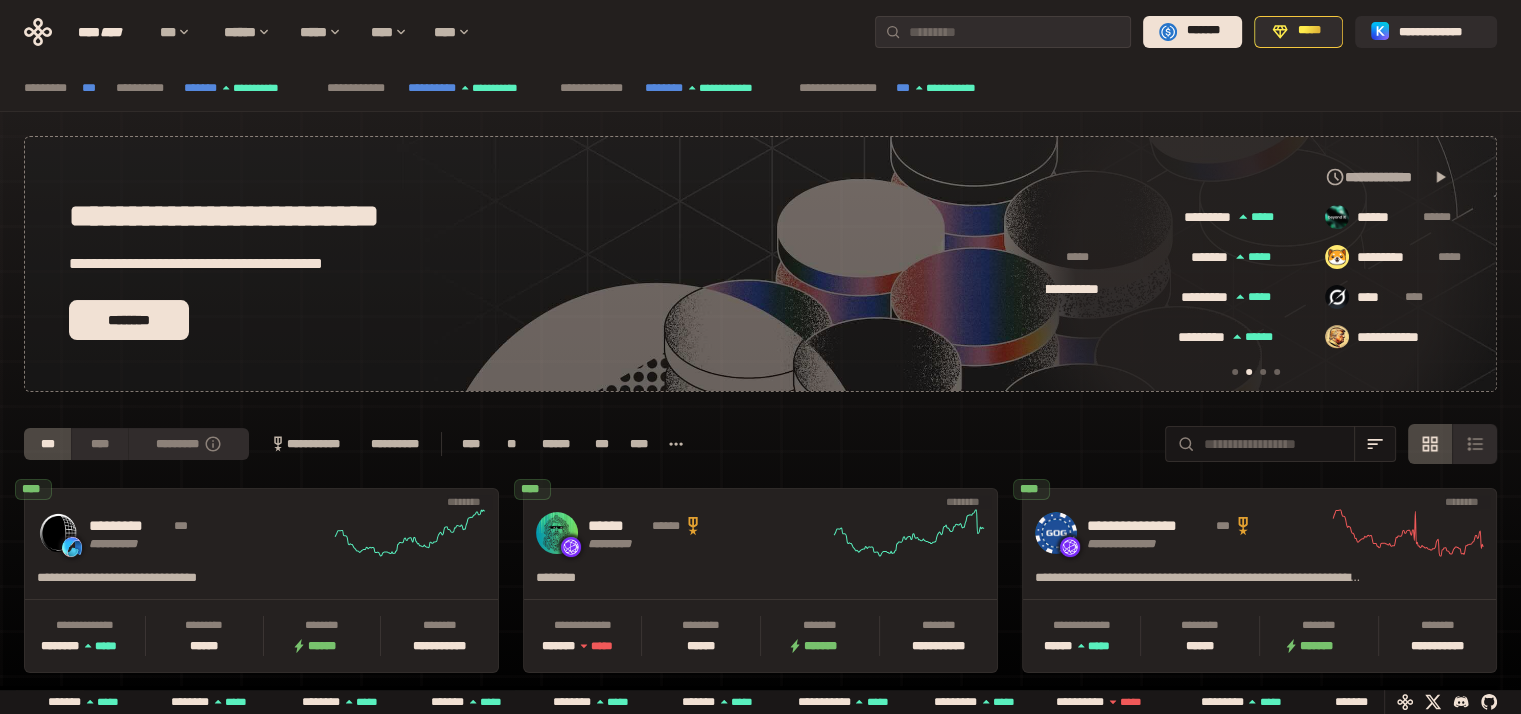 scroll, scrollTop: 0, scrollLeft: 436, axis: horizontal 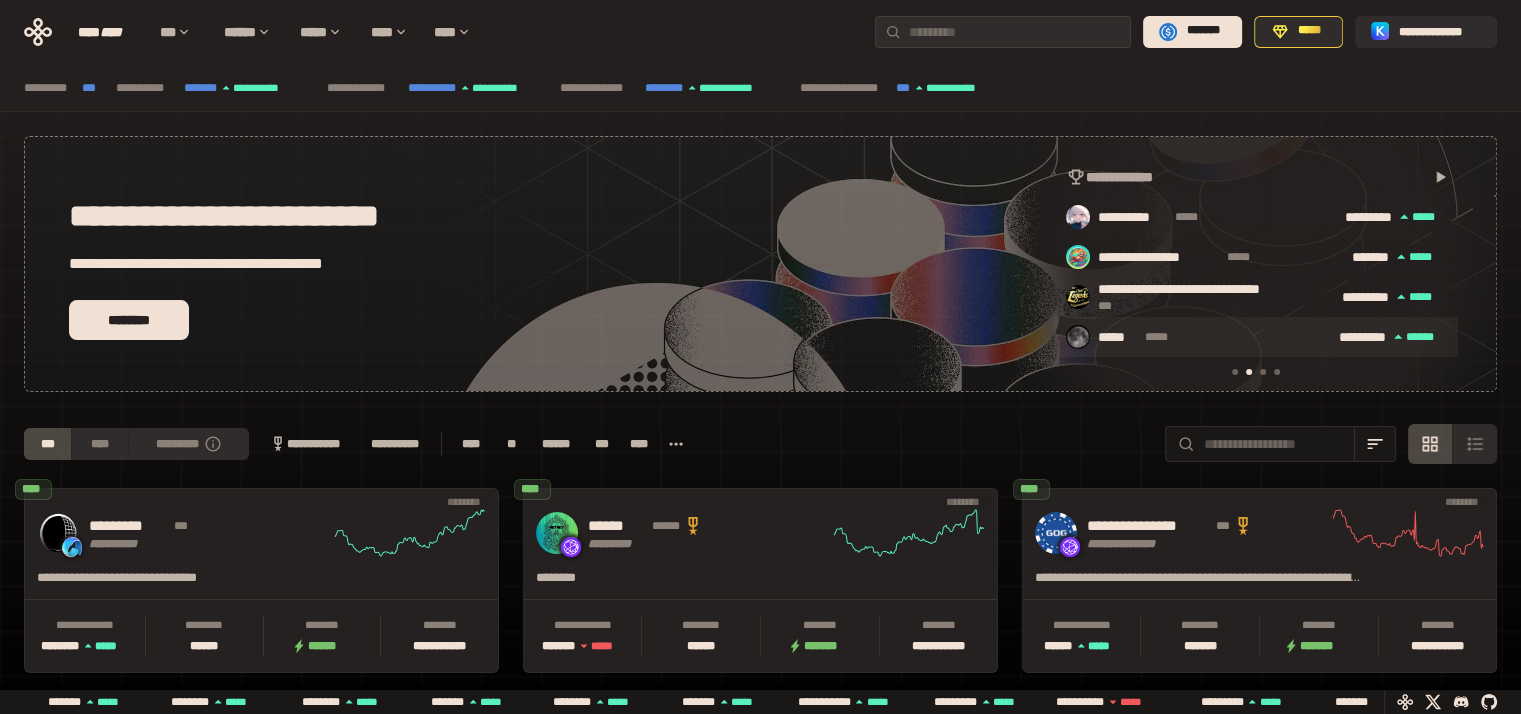 click on "***** *****" at bounding box center (1206, 338) 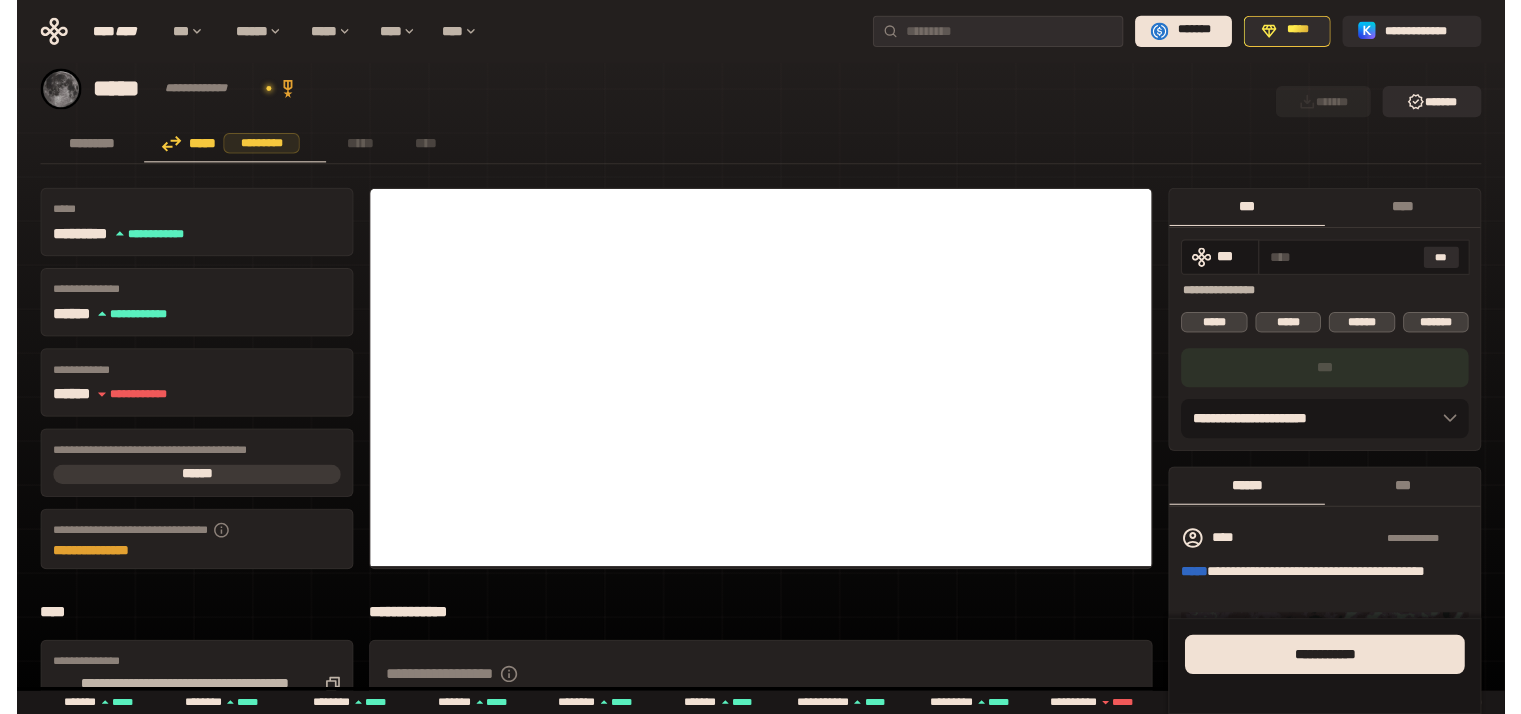 scroll, scrollTop: 0, scrollLeft: 0, axis: both 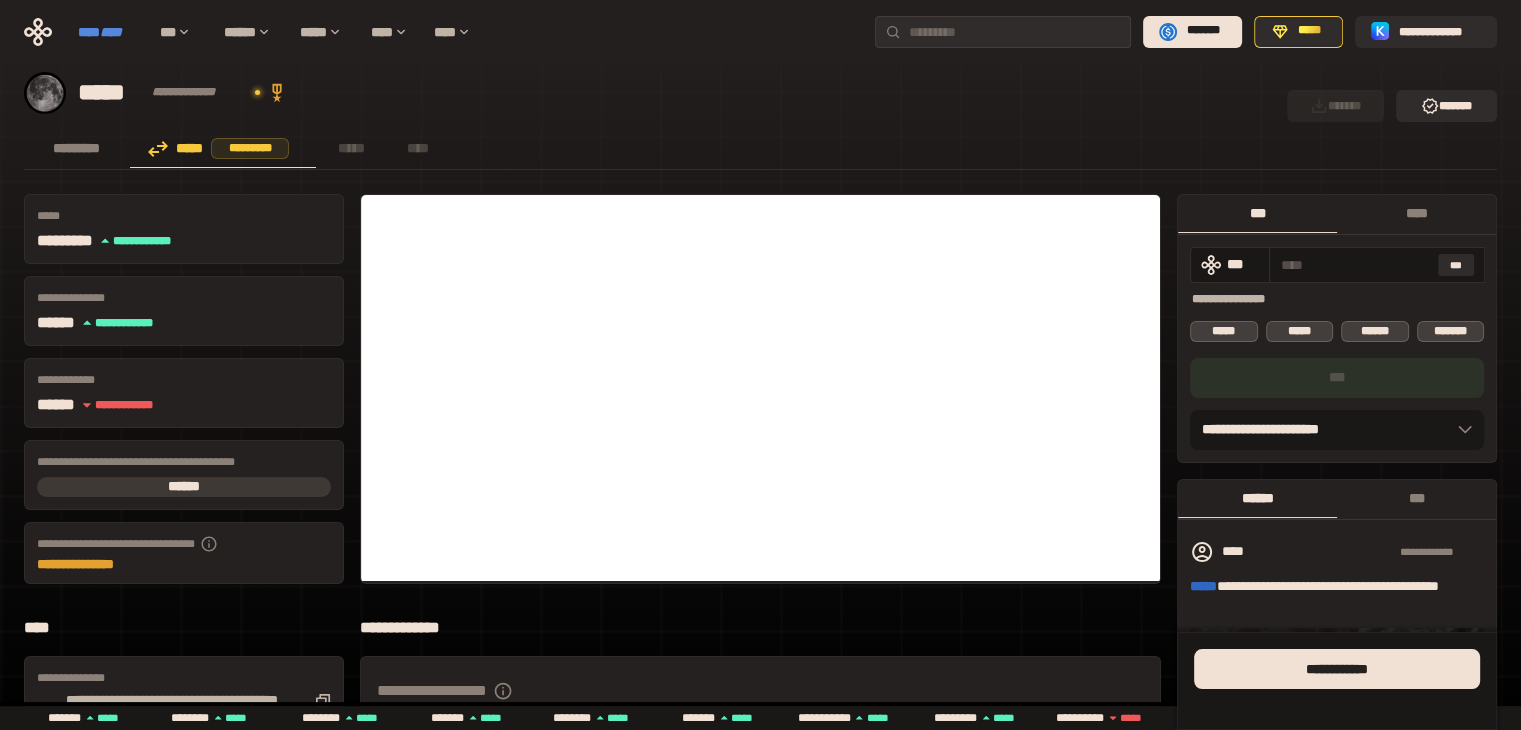 click on "**** ****" at bounding box center [109, 32] 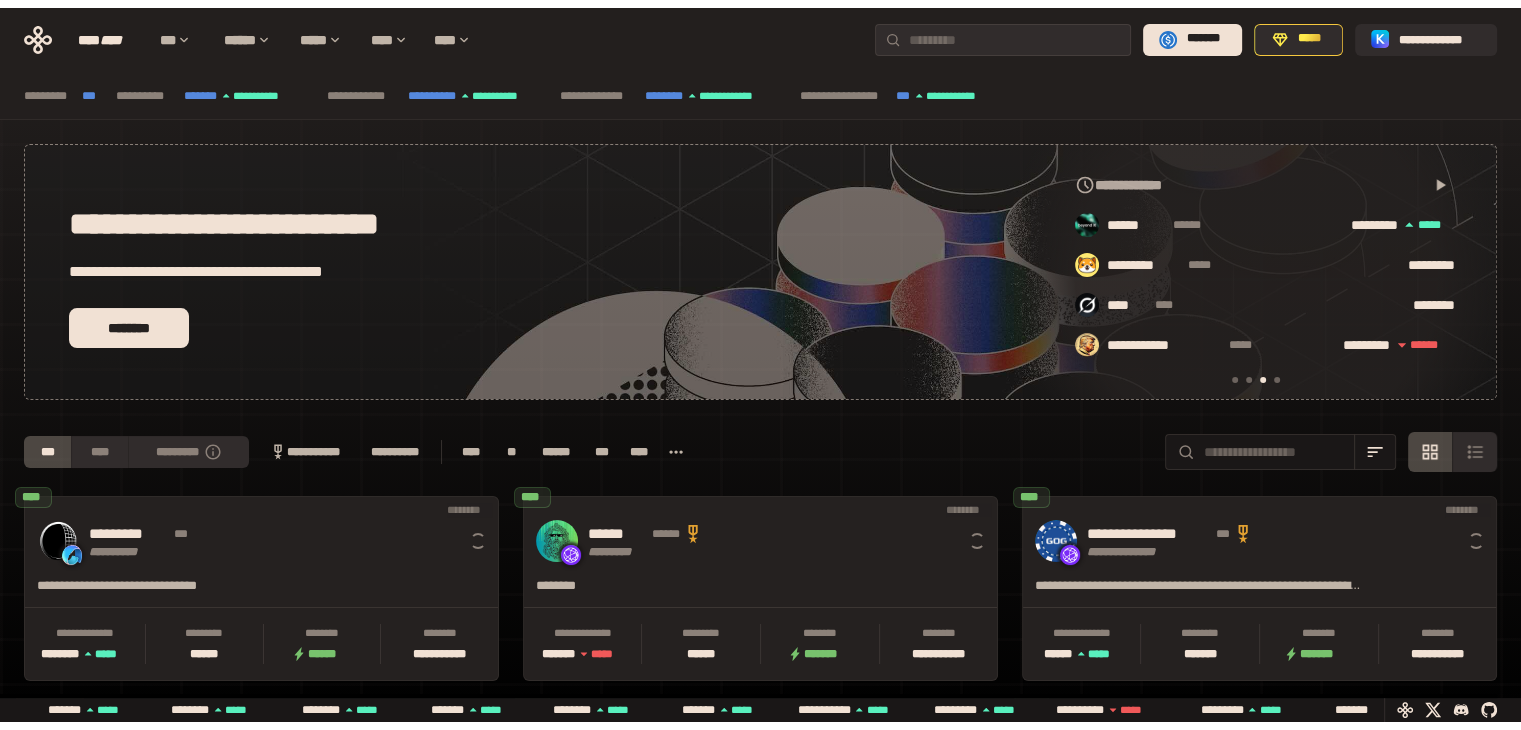scroll, scrollTop: 0, scrollLeft: 856, axis: horizontal 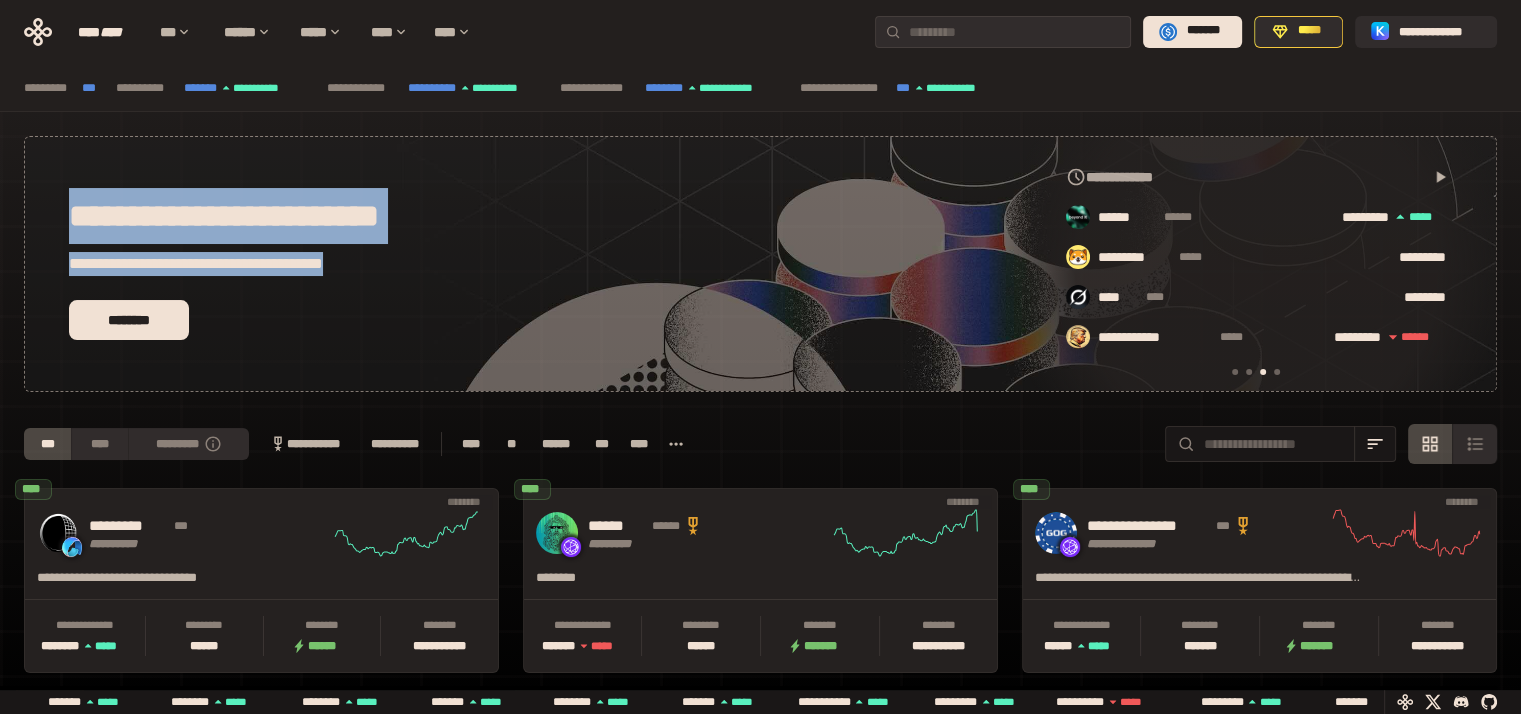 drag, startPoint x: 45, startPoint y: 191, endPoint x: 447, endPoint y: 245, distance: 405.61066 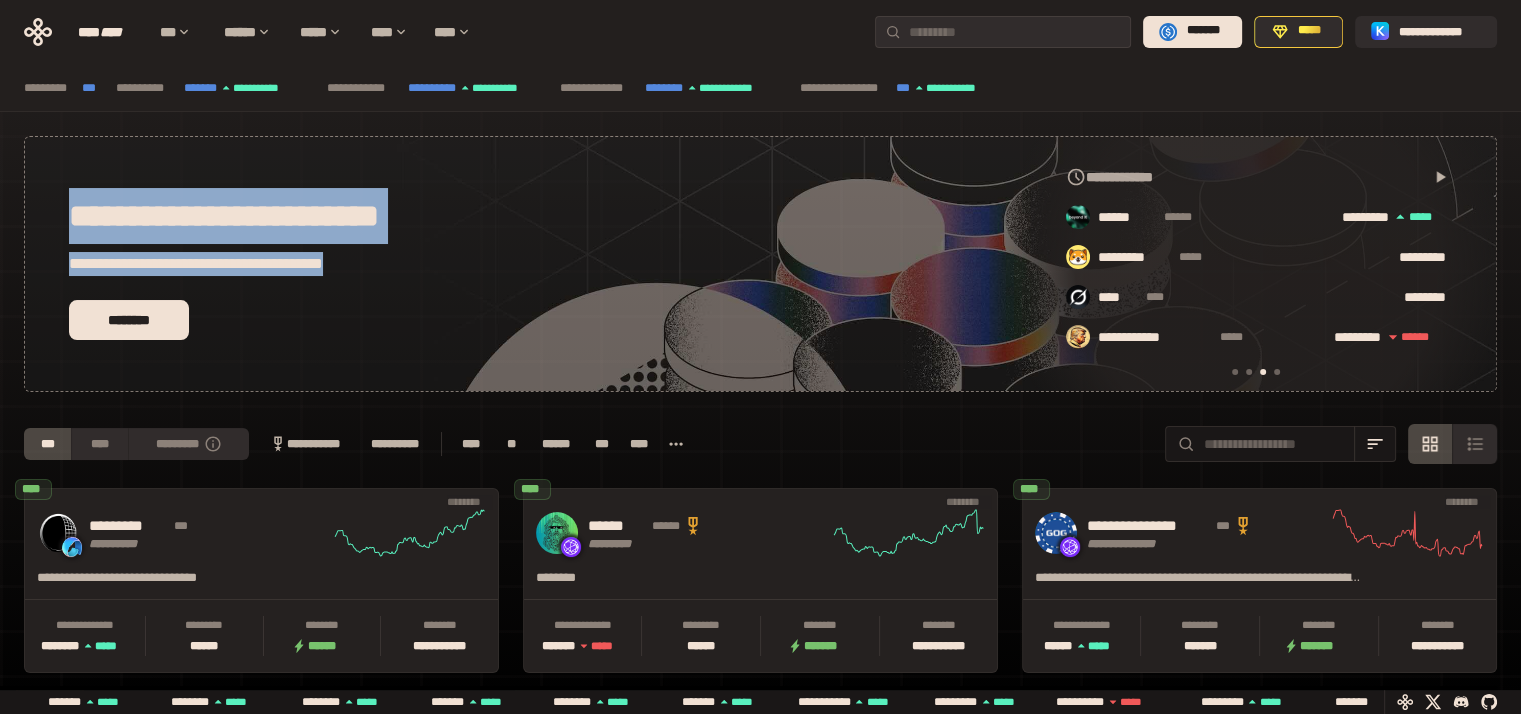 click on "**********" at bounding box center [264, 264] 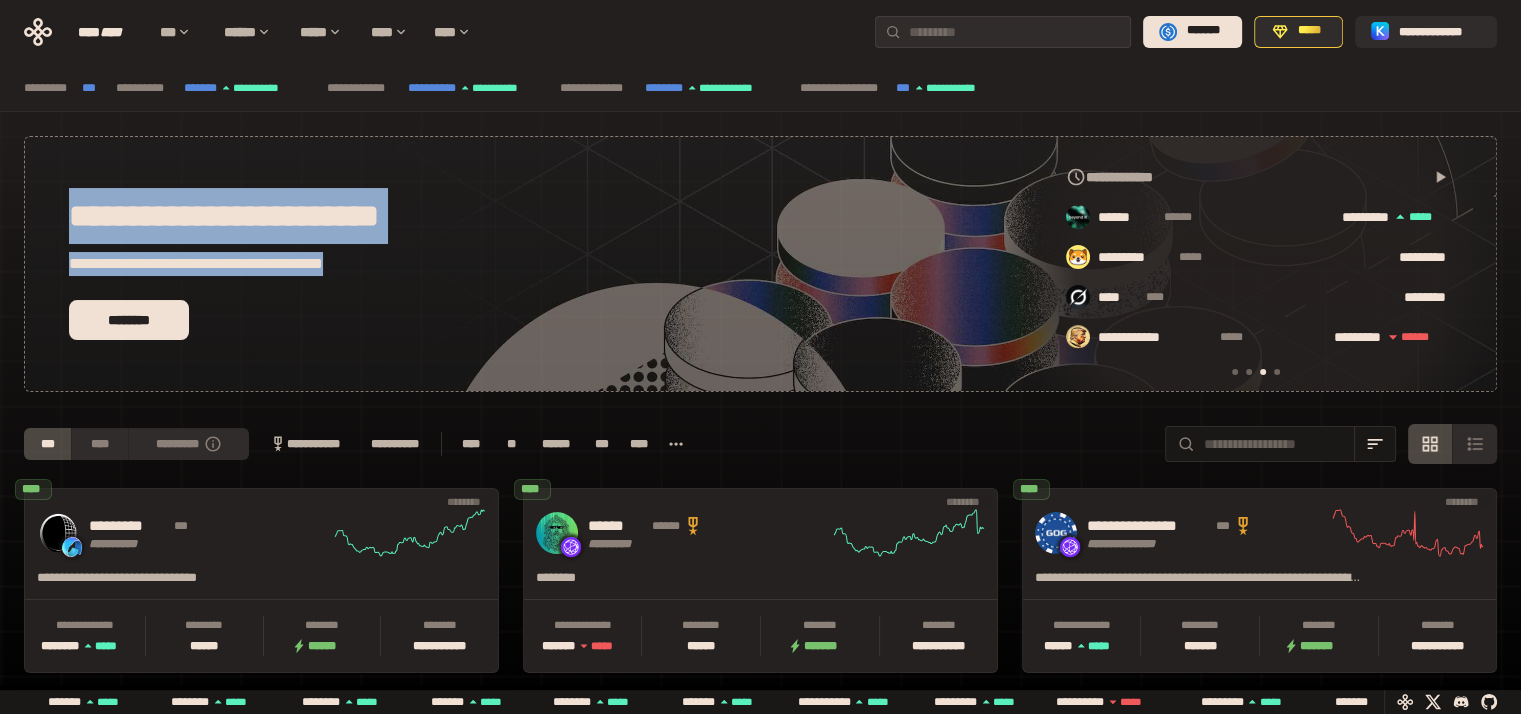 drag, startPoint x: 468, startPoint y: 264, endPoint x: 76, endPoint y: 214, distance: 395.1759 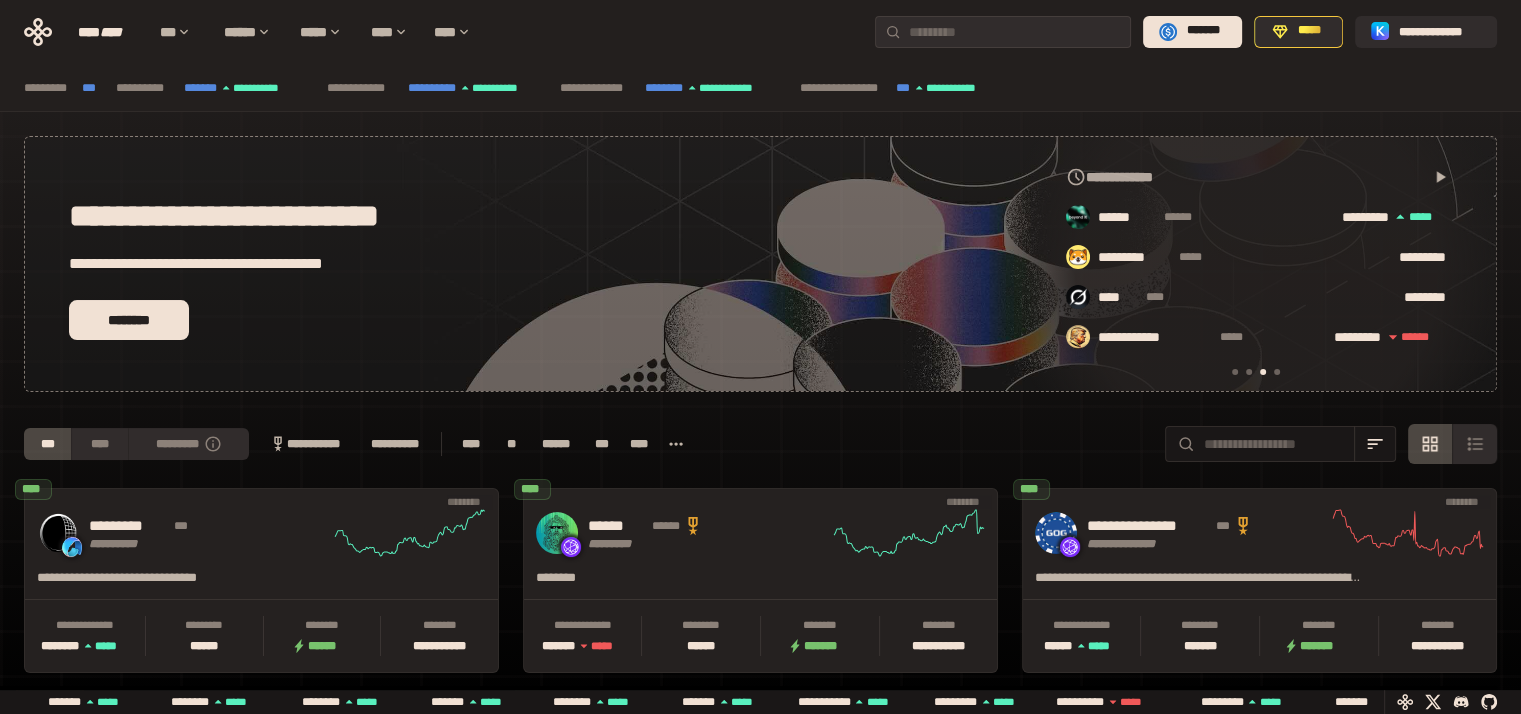 click on "**********" at bounding box center [264, 264] 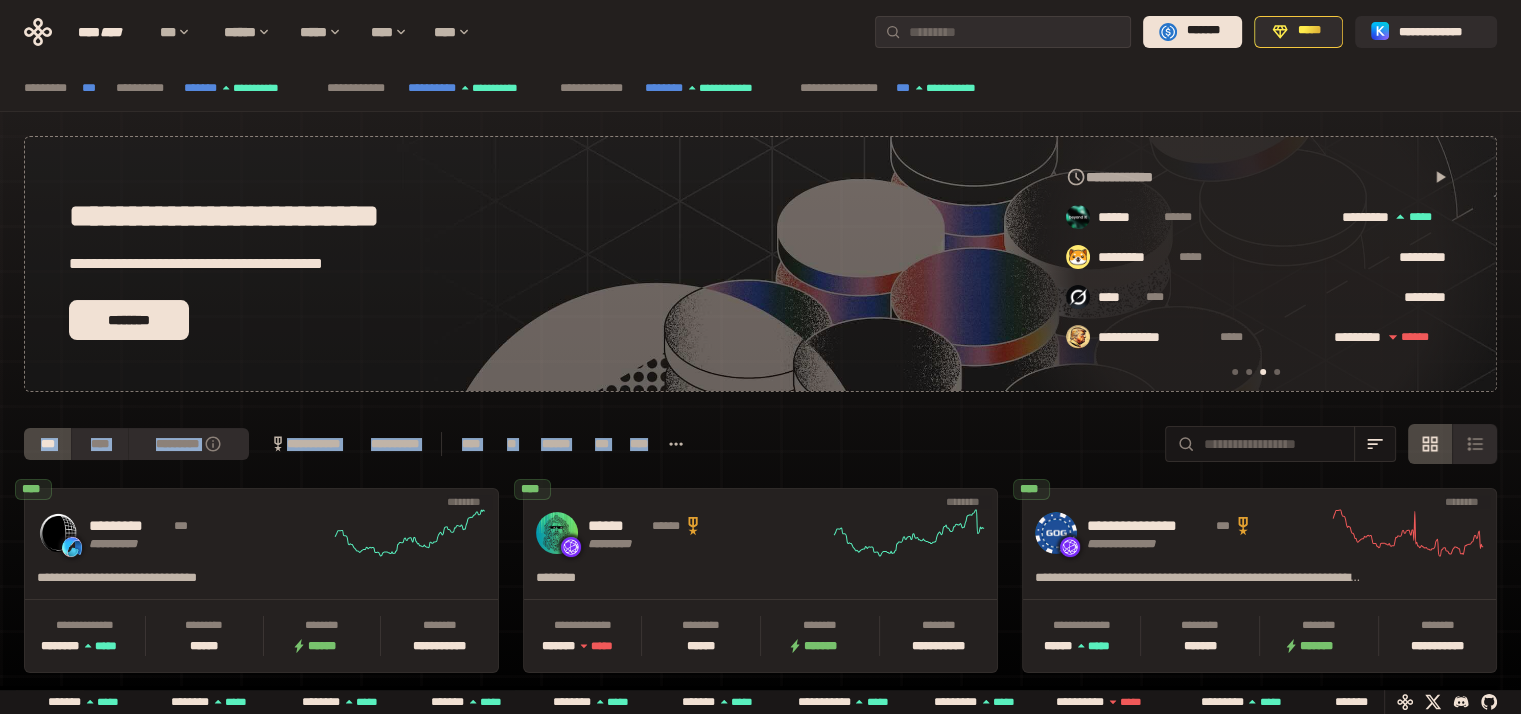 drag, startPoint x: 755, startPoint y: 423, endPoint x: 9, endPoint y: 437, distance: 746.13135 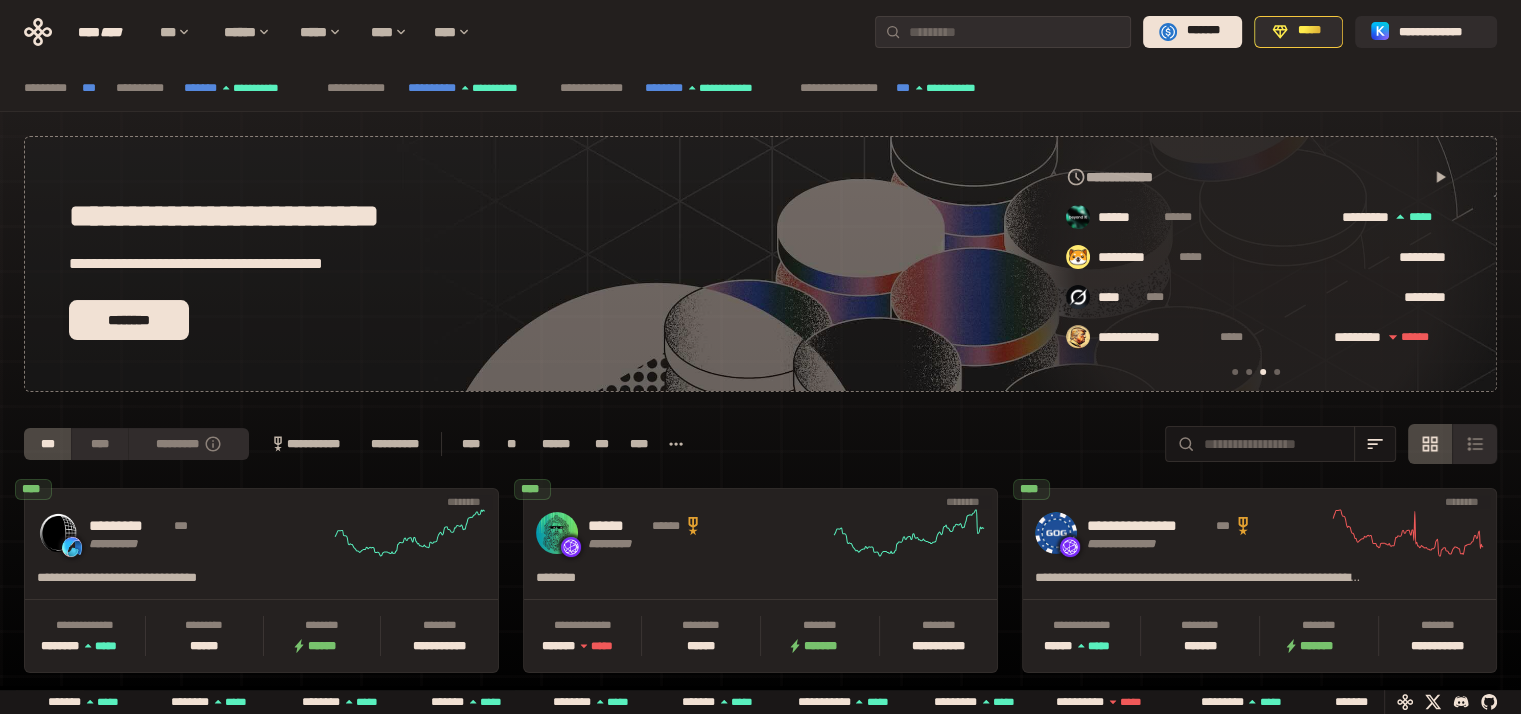 click on "**********" at bounding box center [760, 444] 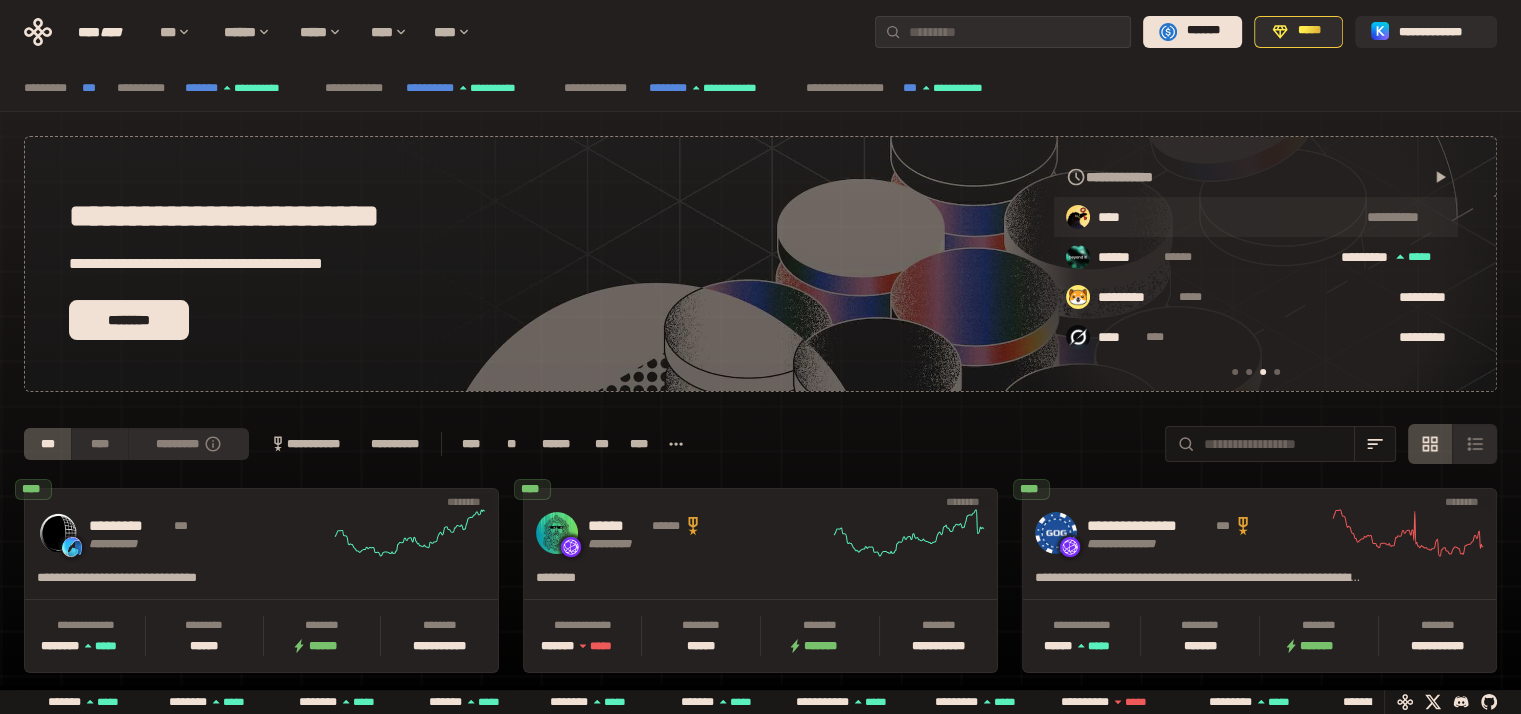 click on "****" at bounding box center [1232, 218] 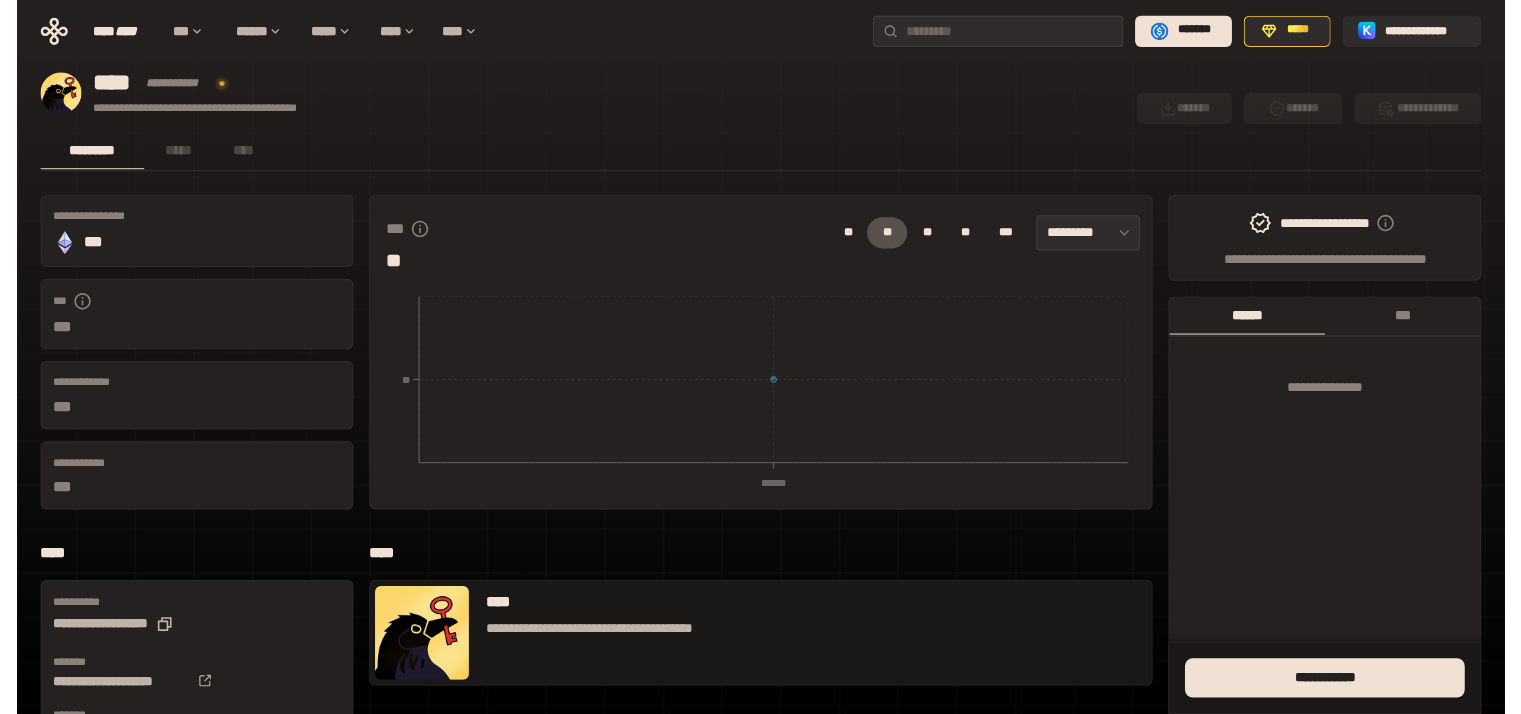 scroll, scrollTop: 0, scrollLeft: 0, axis: both 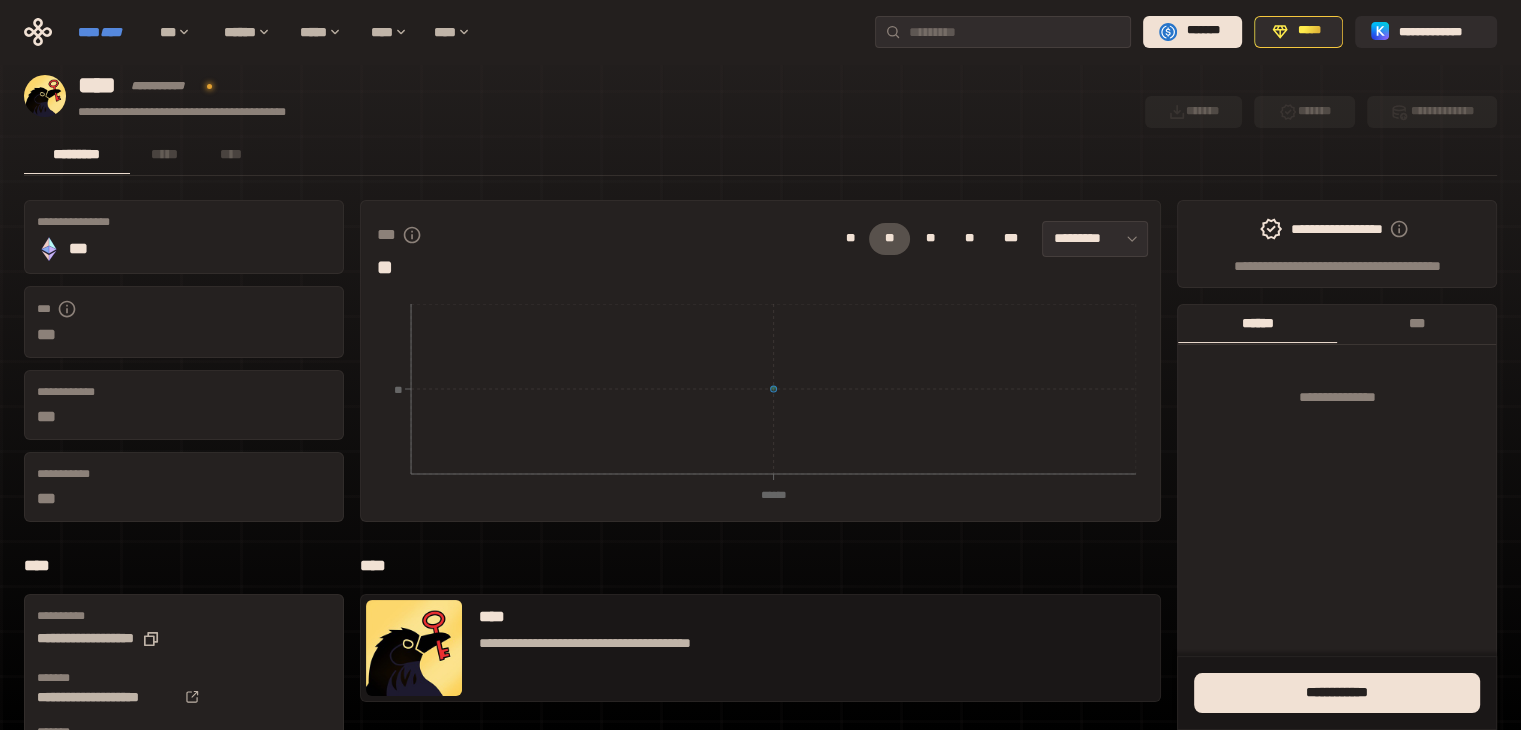 click on "**** ****" at bounding box center (109, 32) 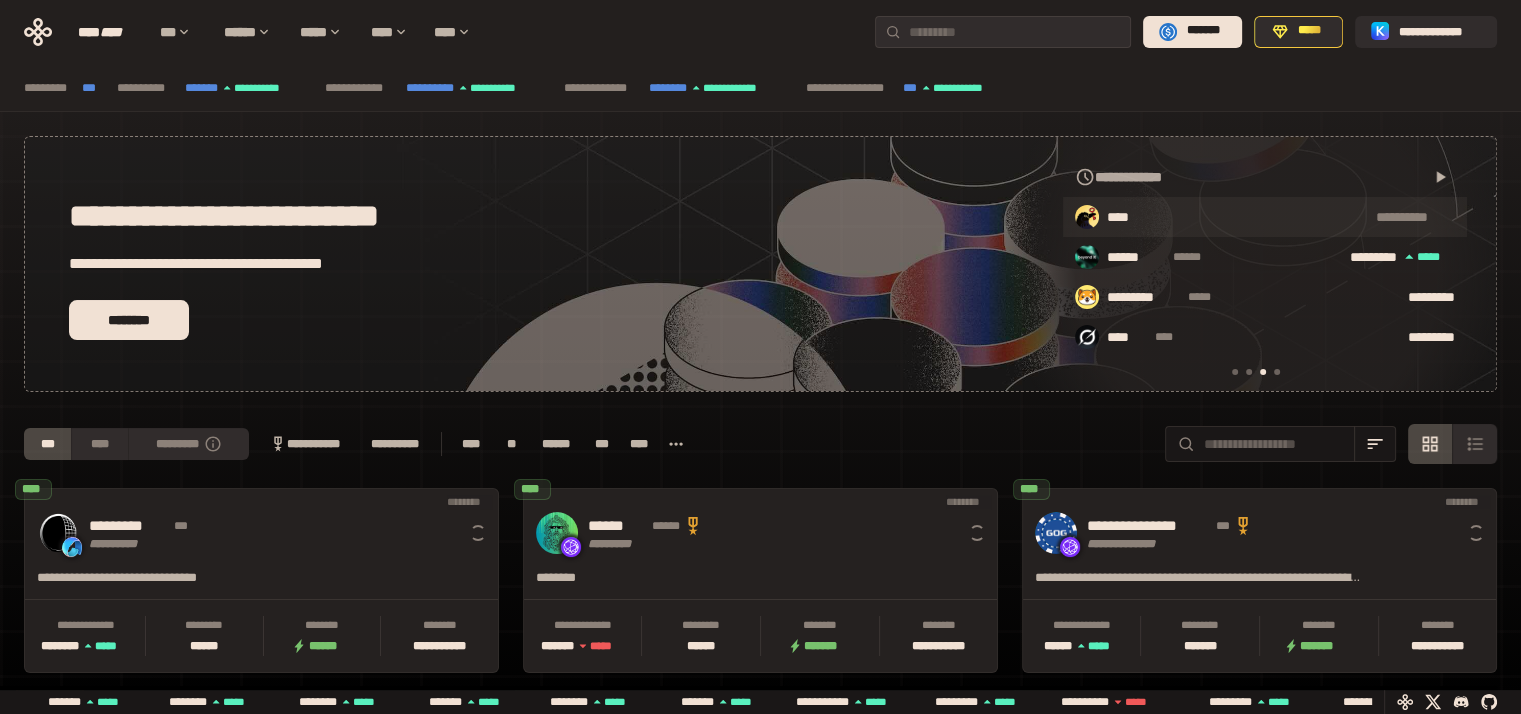 scroll, scrollTop: 0, scrollLeft: 856, axis: horizontal 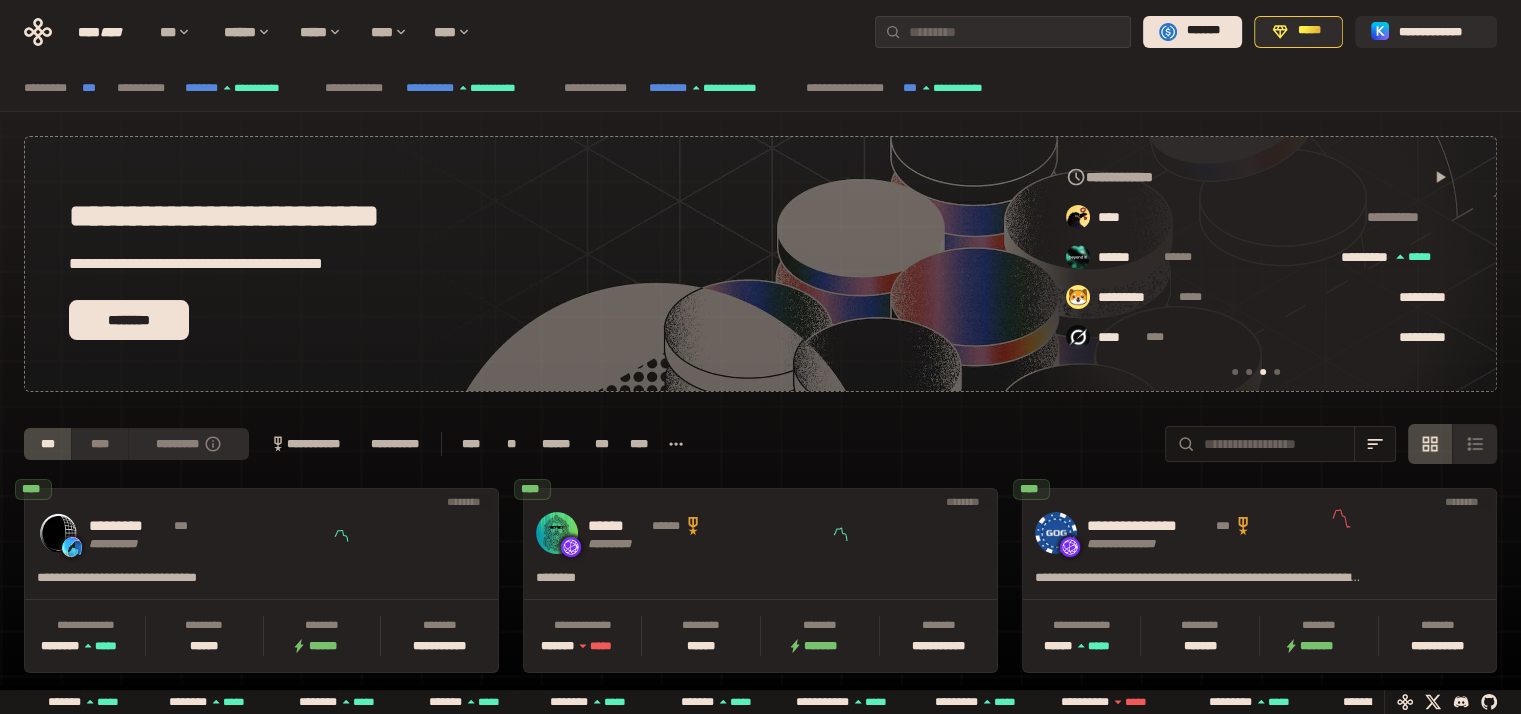 click at bounding box center [1277, 372] 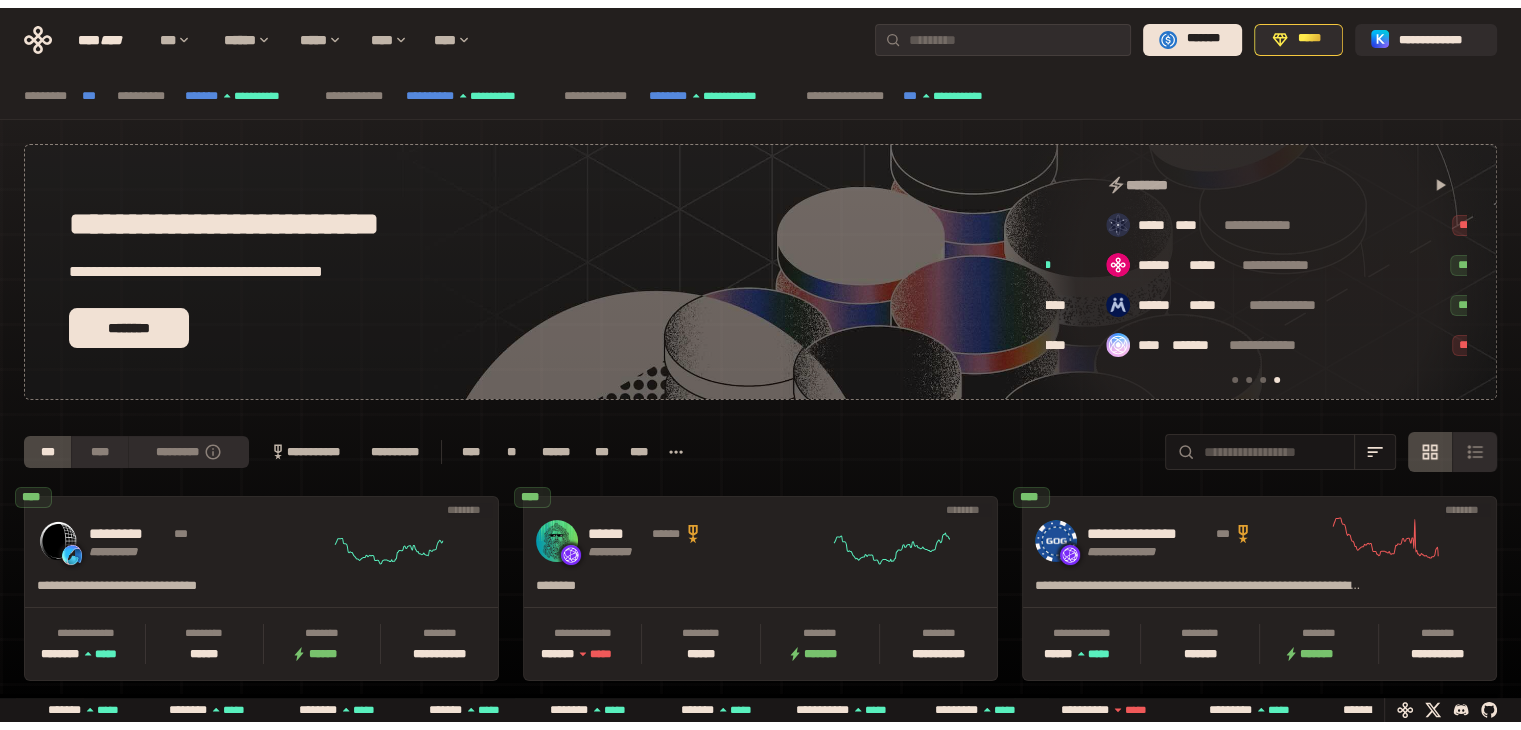 scroll, scrollTop: 0, scrollLeft: 1276, axis: horizontal 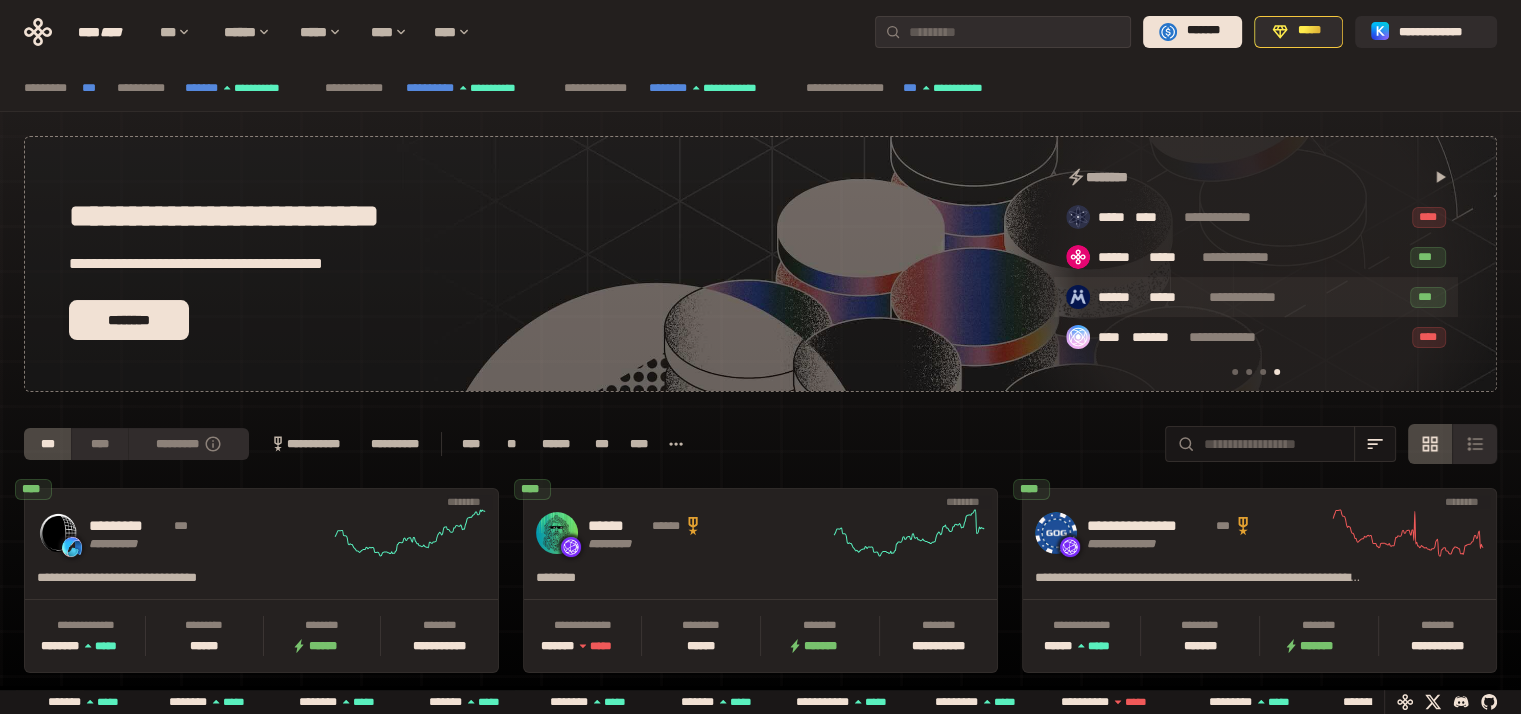 click on "*****" at bounding box center (1175, 298) 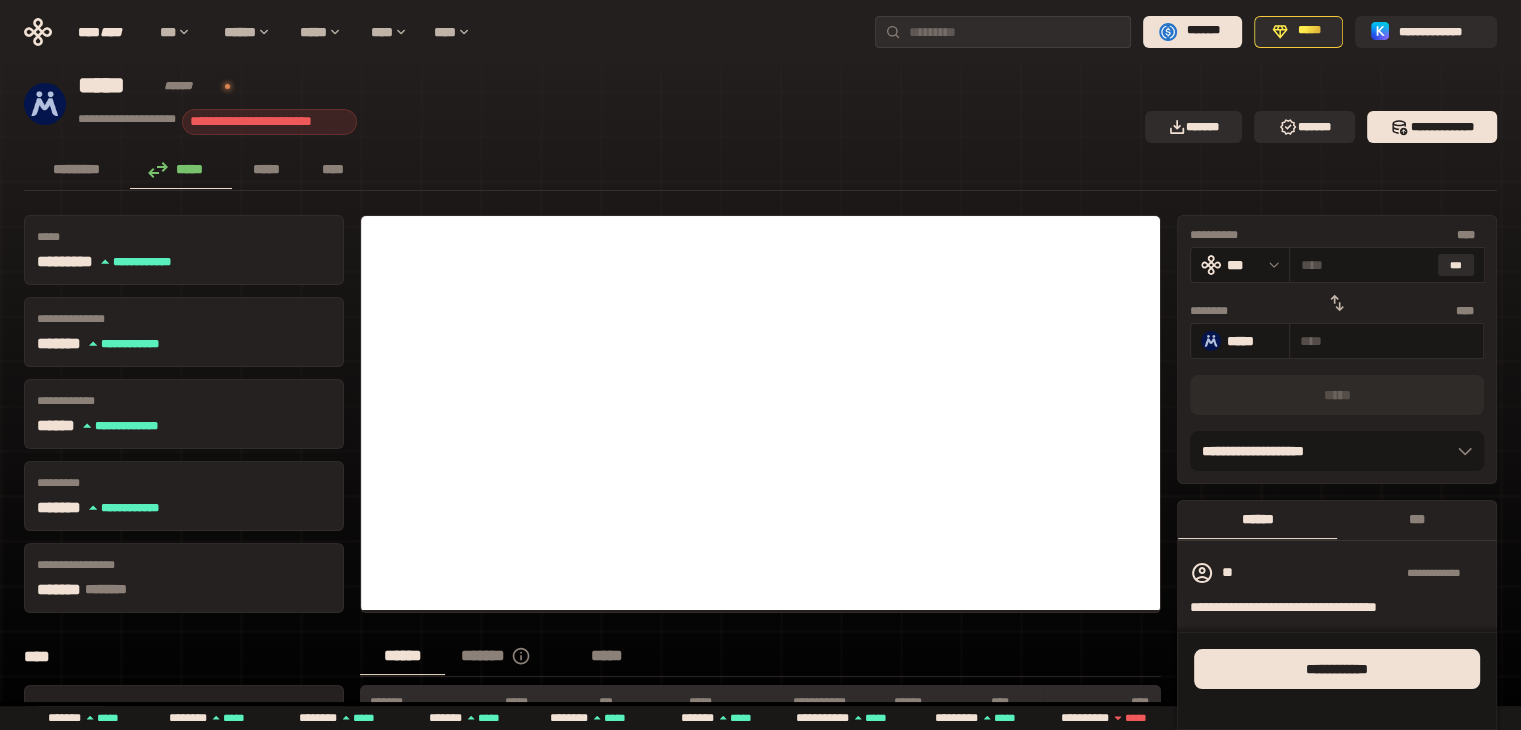 scroll, scrollTop: 0, scrollLeft: 0, axis: both 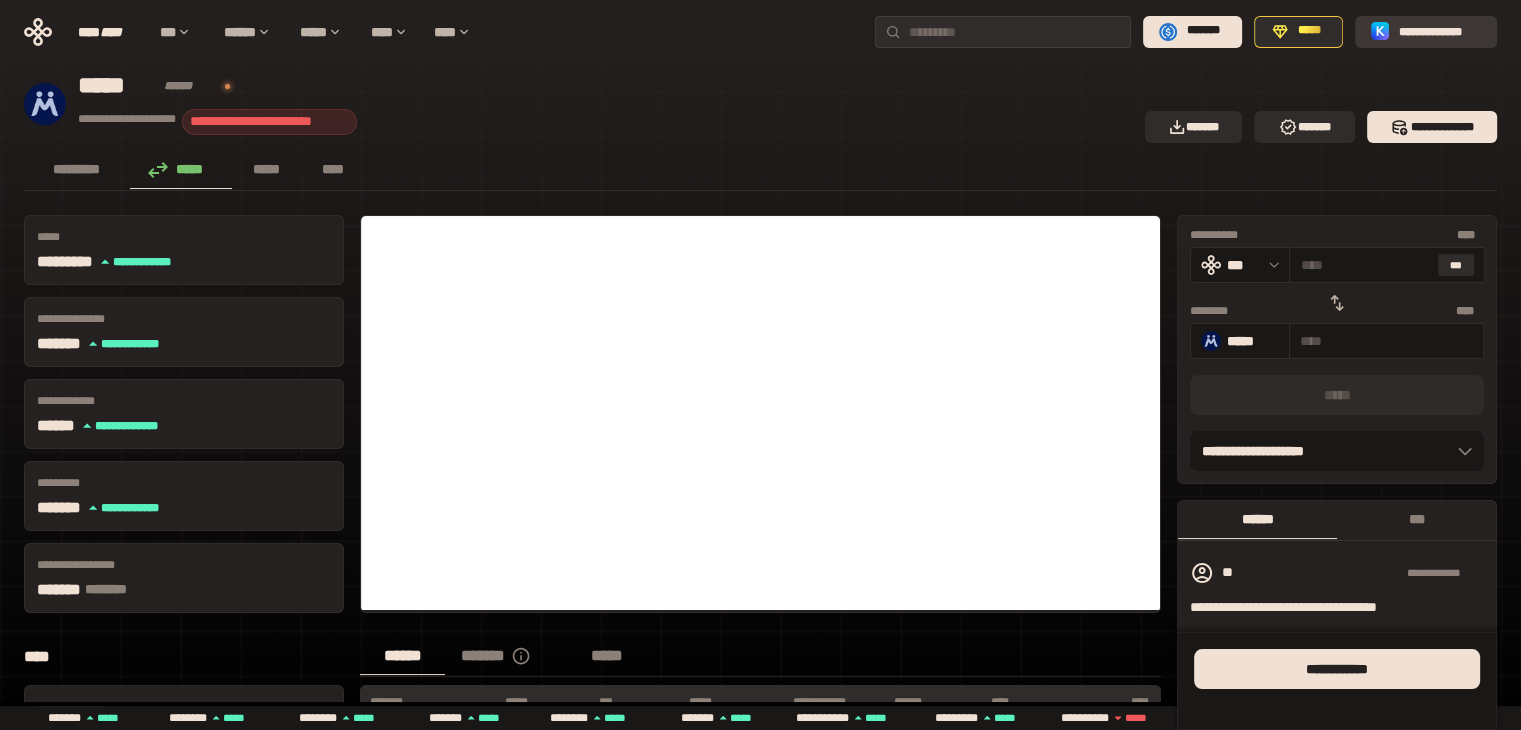 click on "**********" at bounding box center (1440, 31) 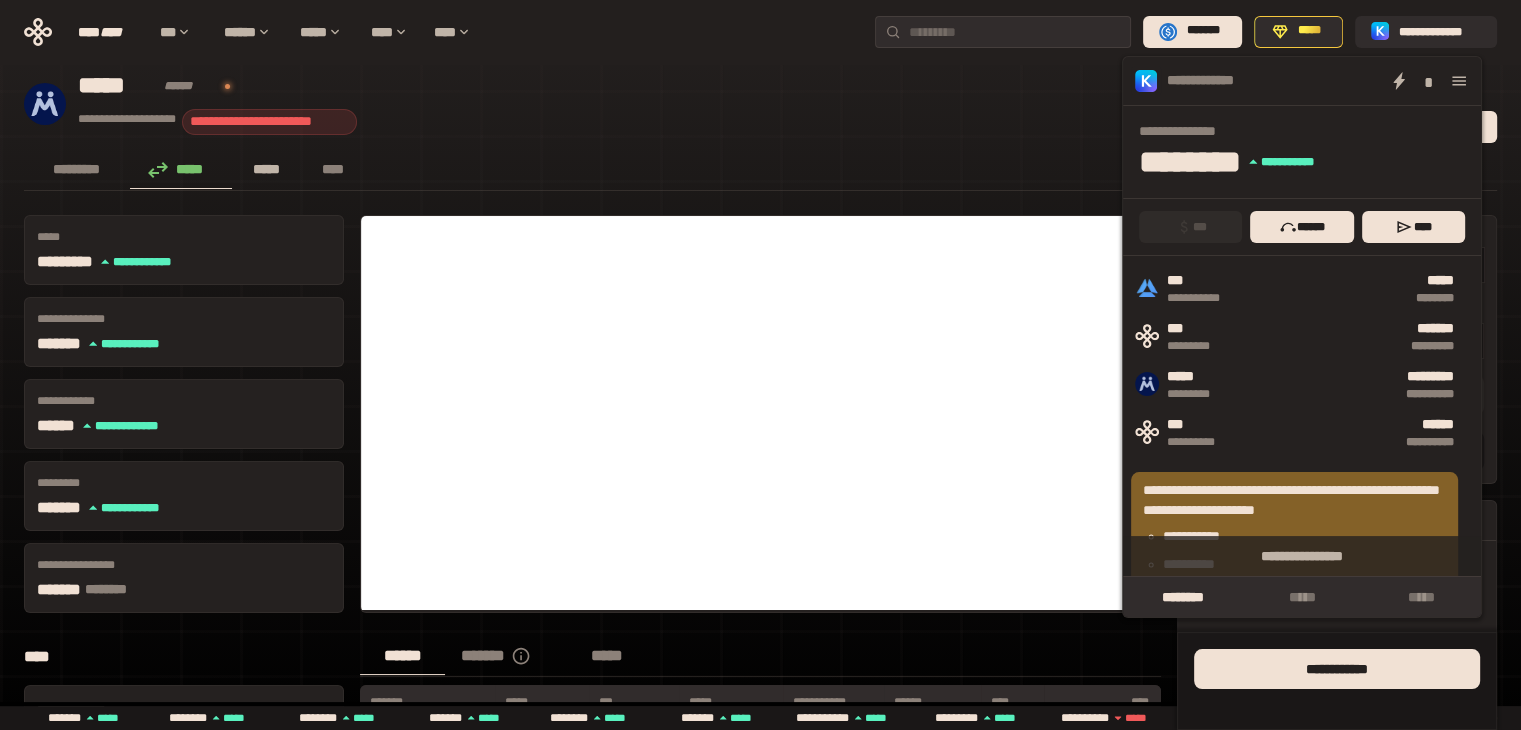 click on "*****" at bounding box center [267, 169] 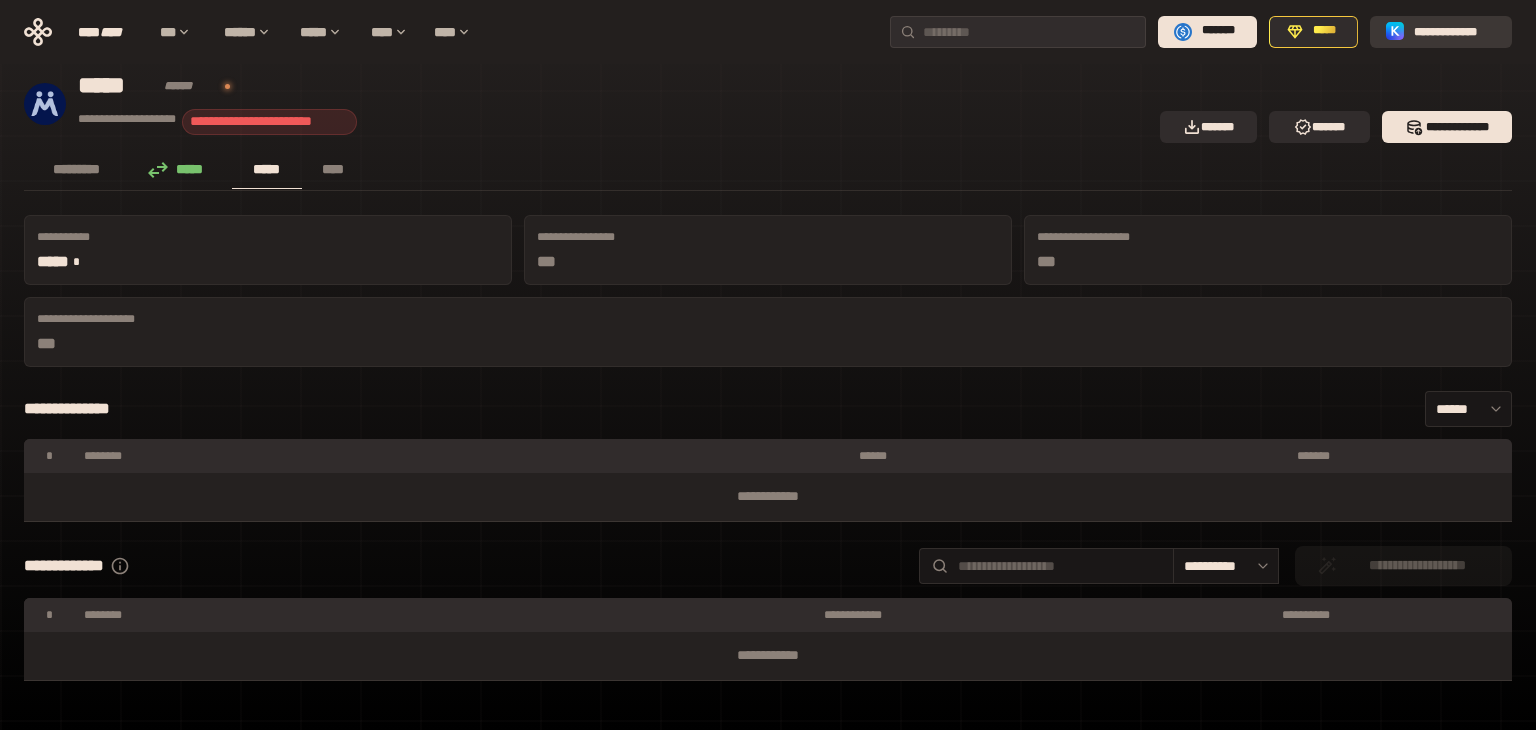 click on "**********" at bounding box center (1455, 31) 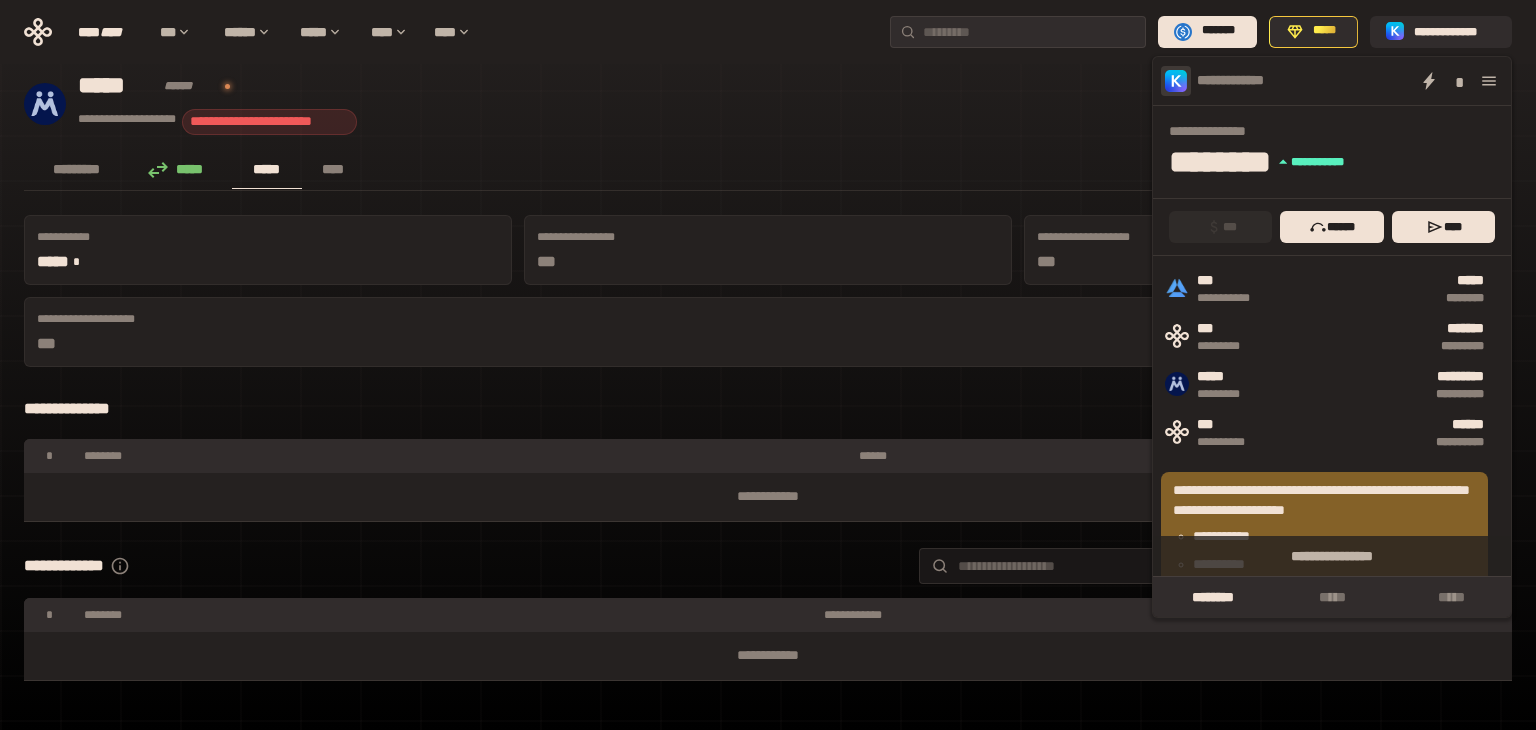 click 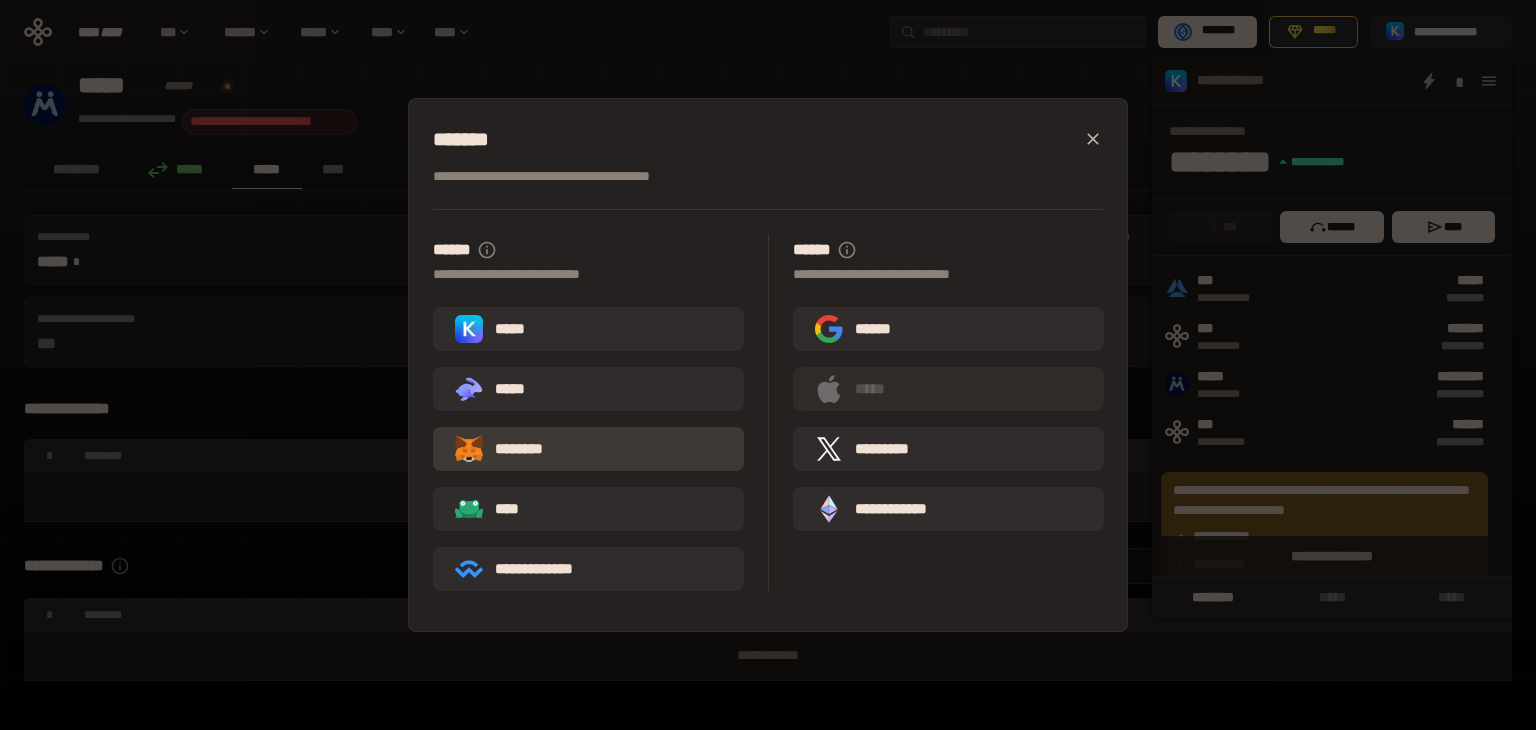 click on "********" at bounding box center (588, 449) 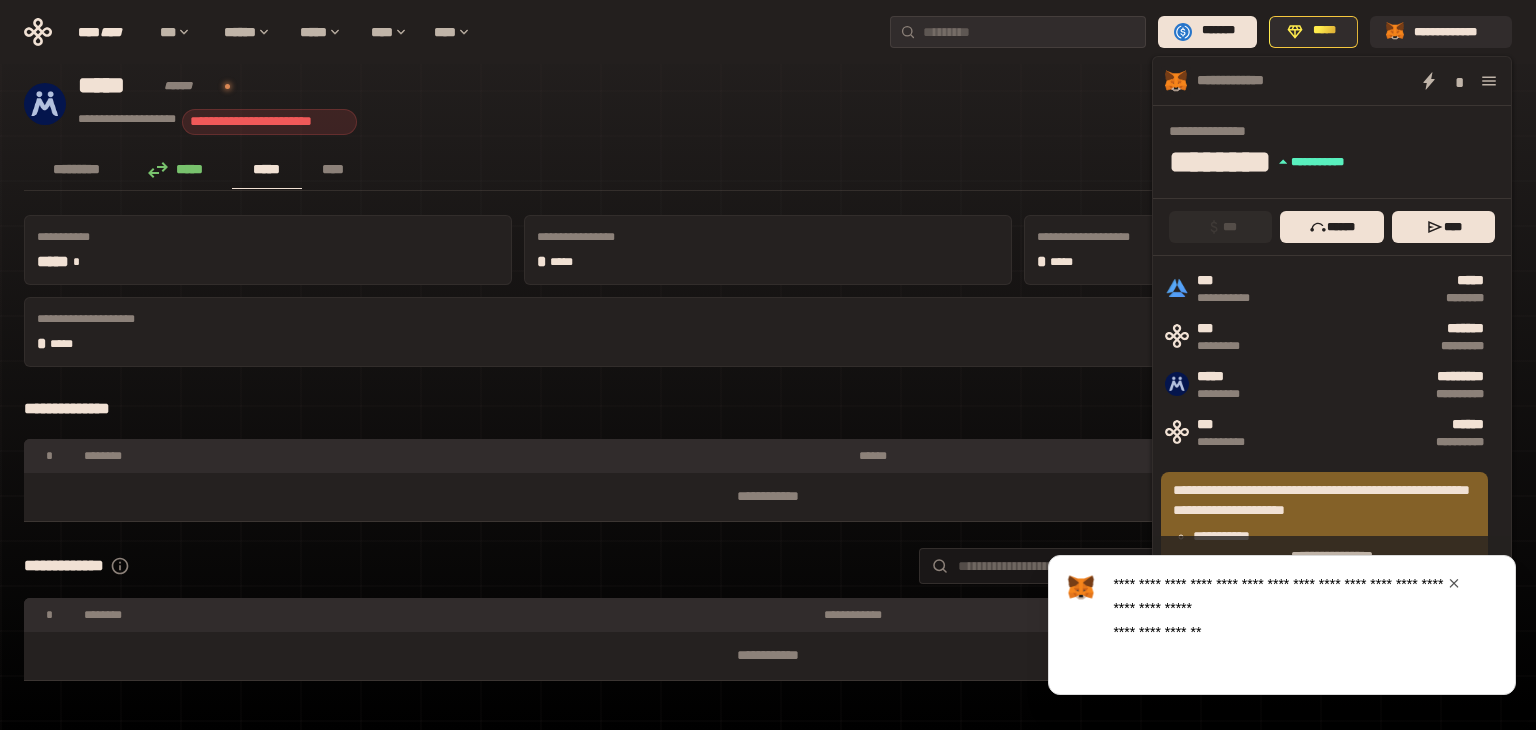 click on "********* ***** ***** ****" at bounding box center (768, 171) 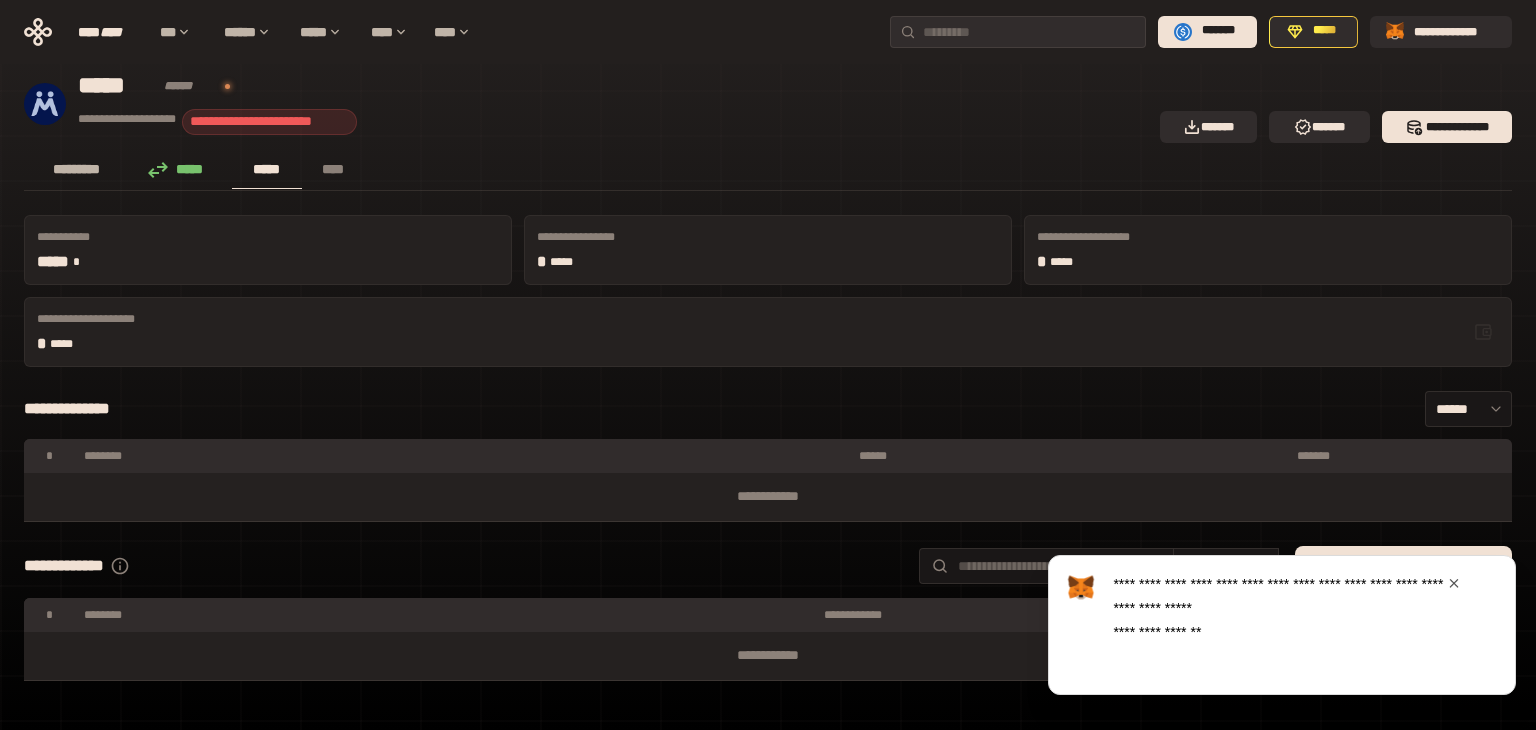 click on "*********" at bounding box center [77, 169] 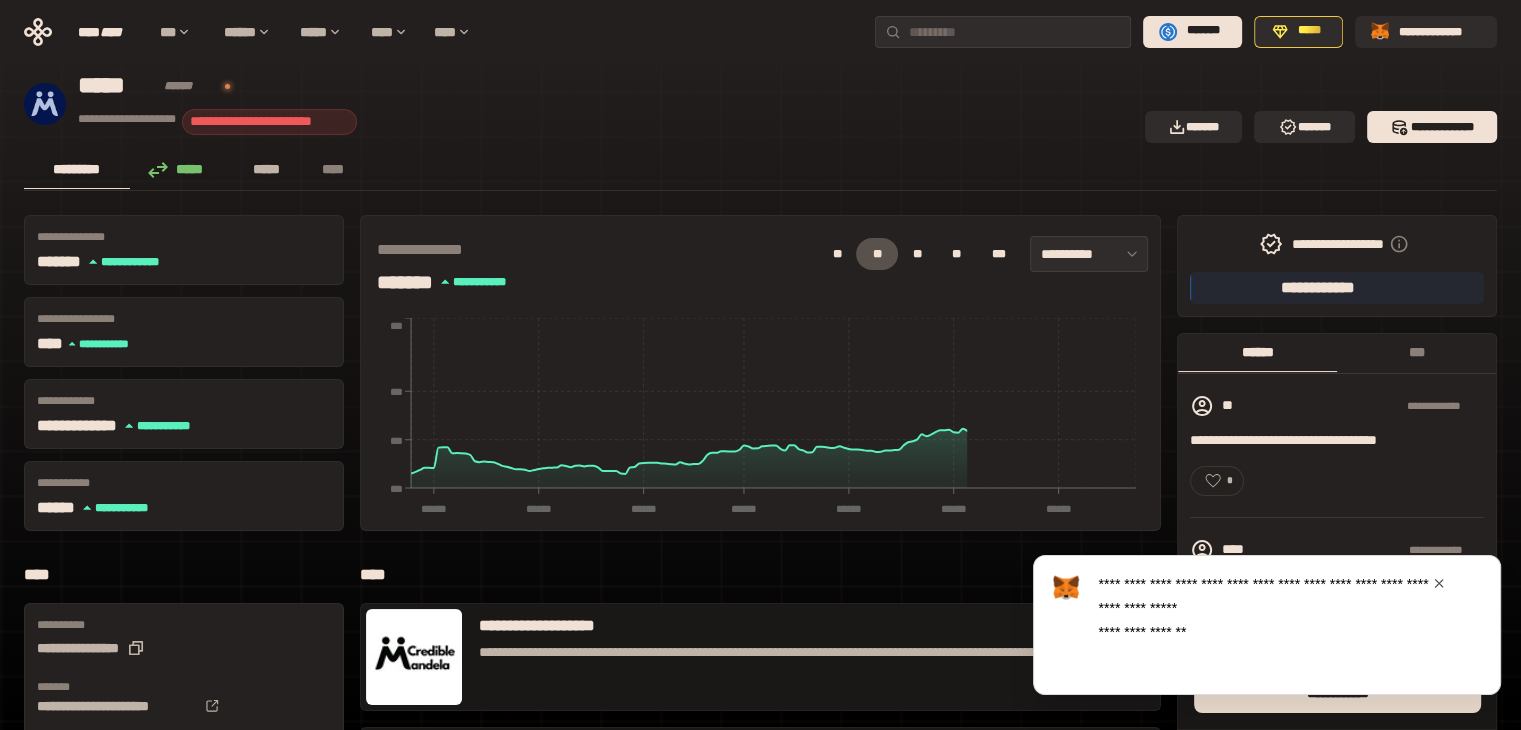 click on "*****" at bounding box center (267, 169) 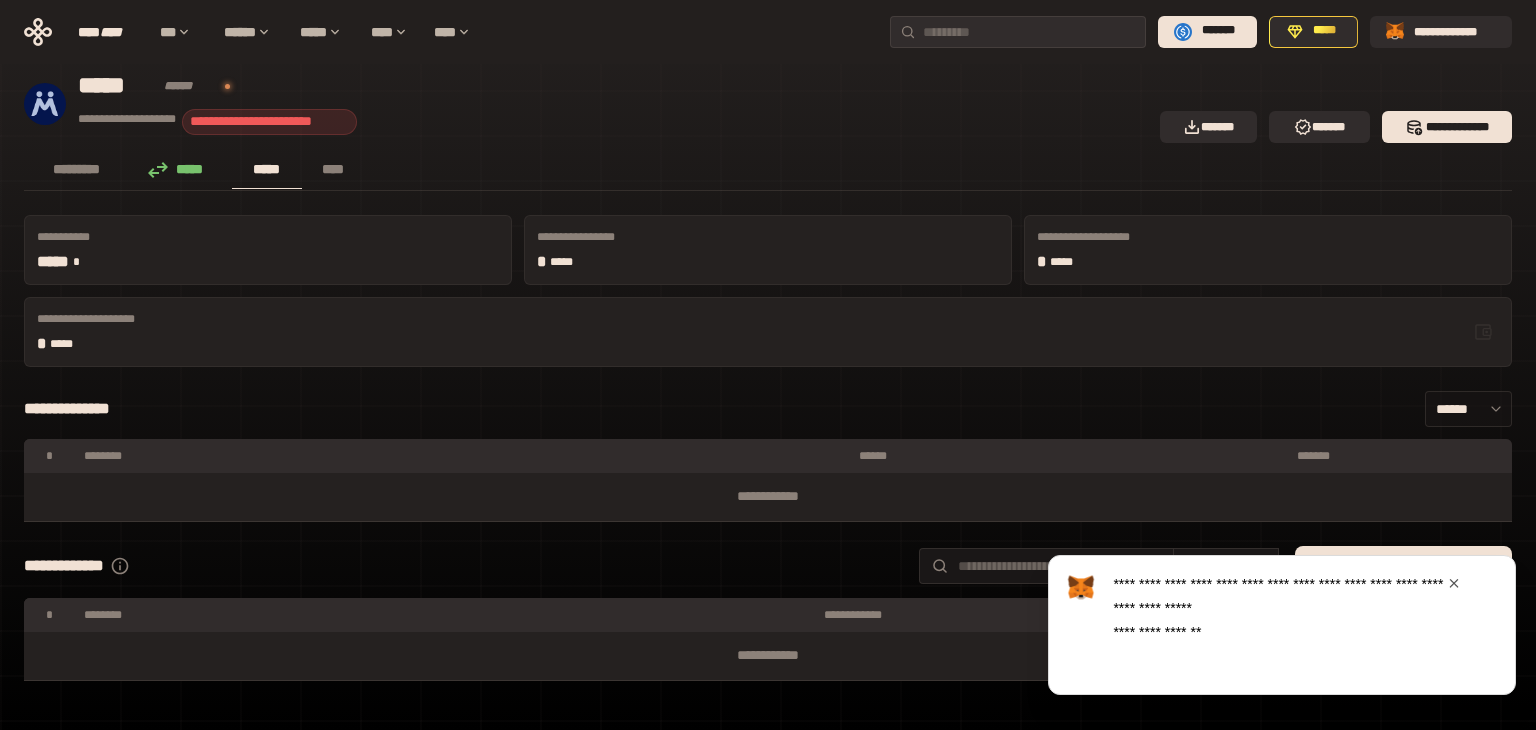 click on "******" at bounding box center (1468, 409) 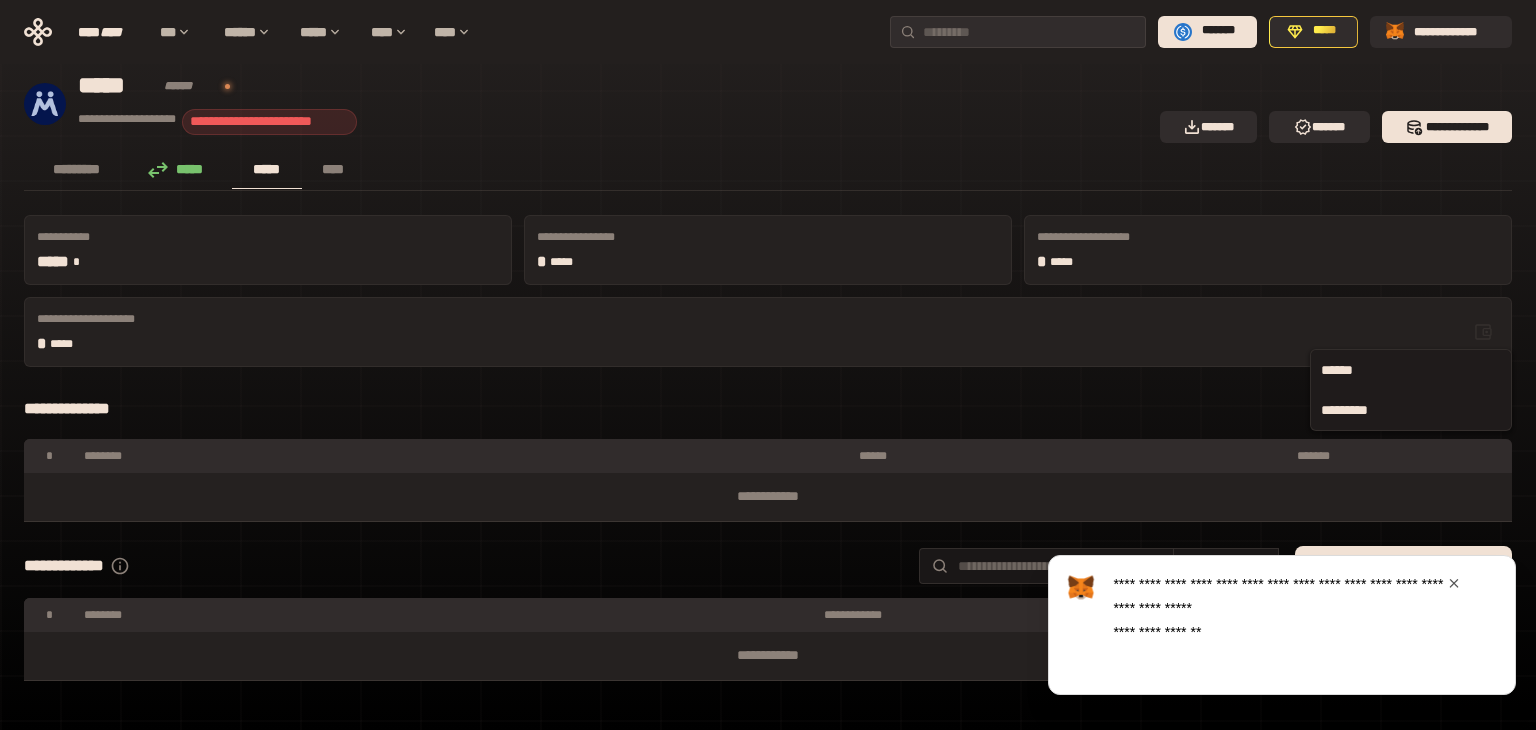 click on "*********" at bounding box center (1411, 410) 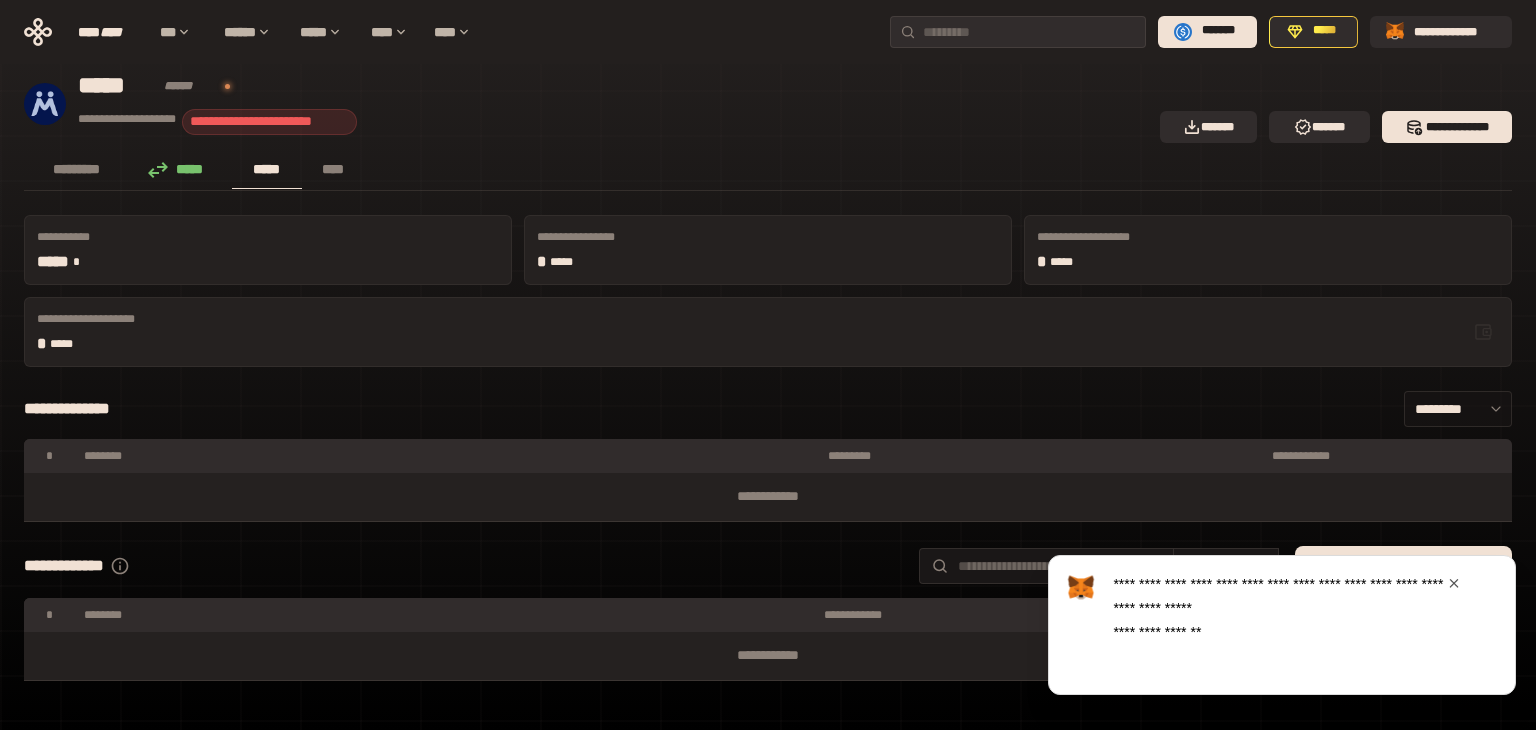 click on "*********" at bounding box center (1458, 409) 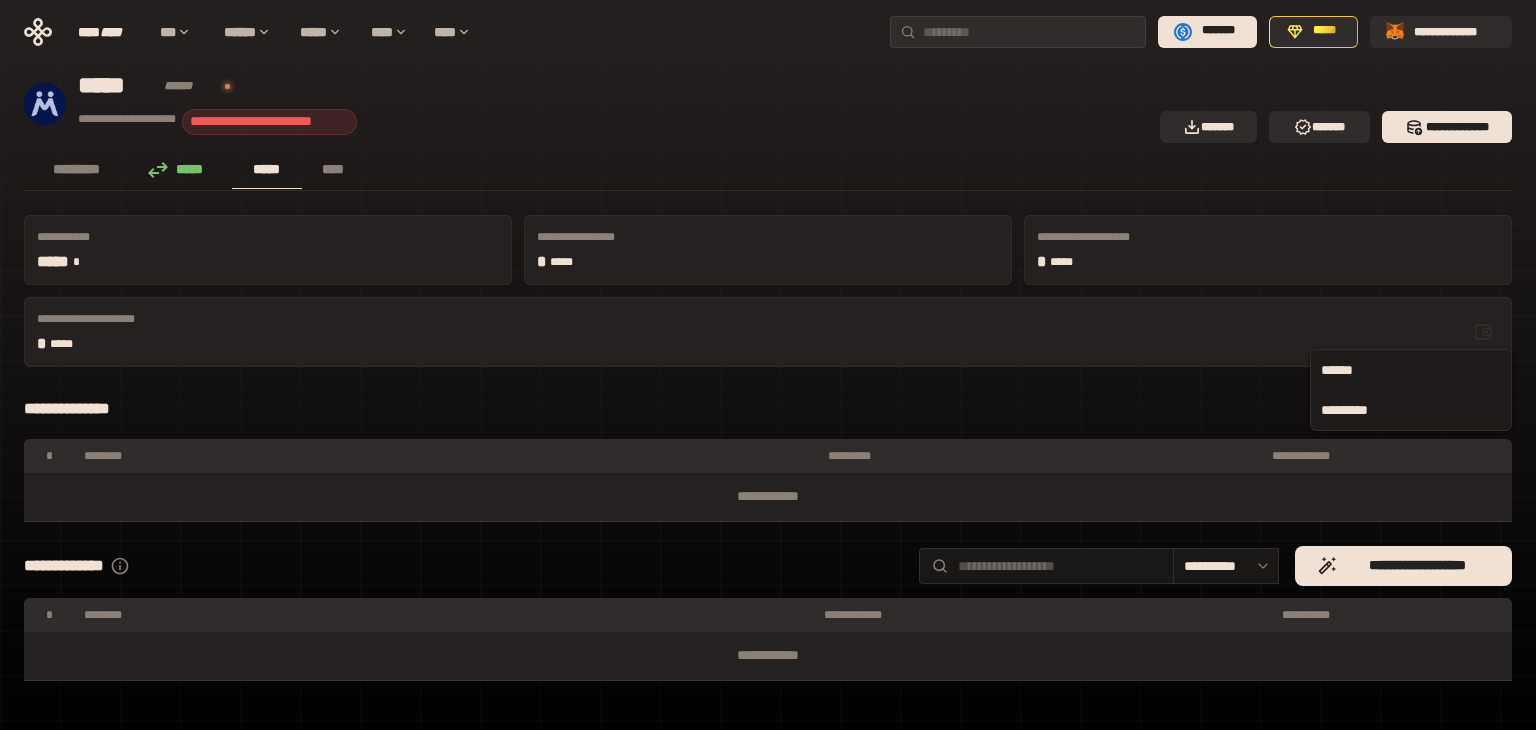 click on "******" at bounding box center [1411, 370] 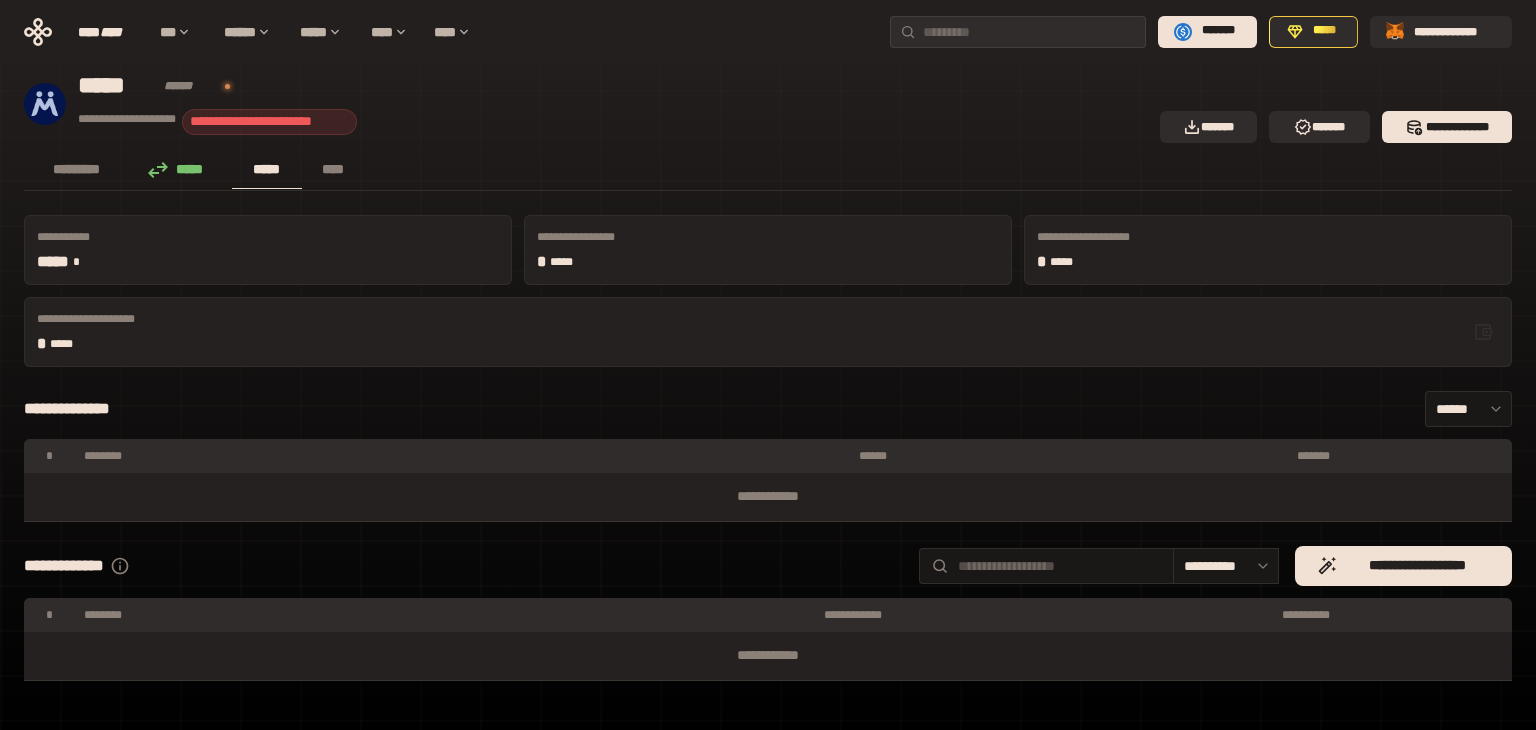 click on "*****" at bounding box center [181, 169] 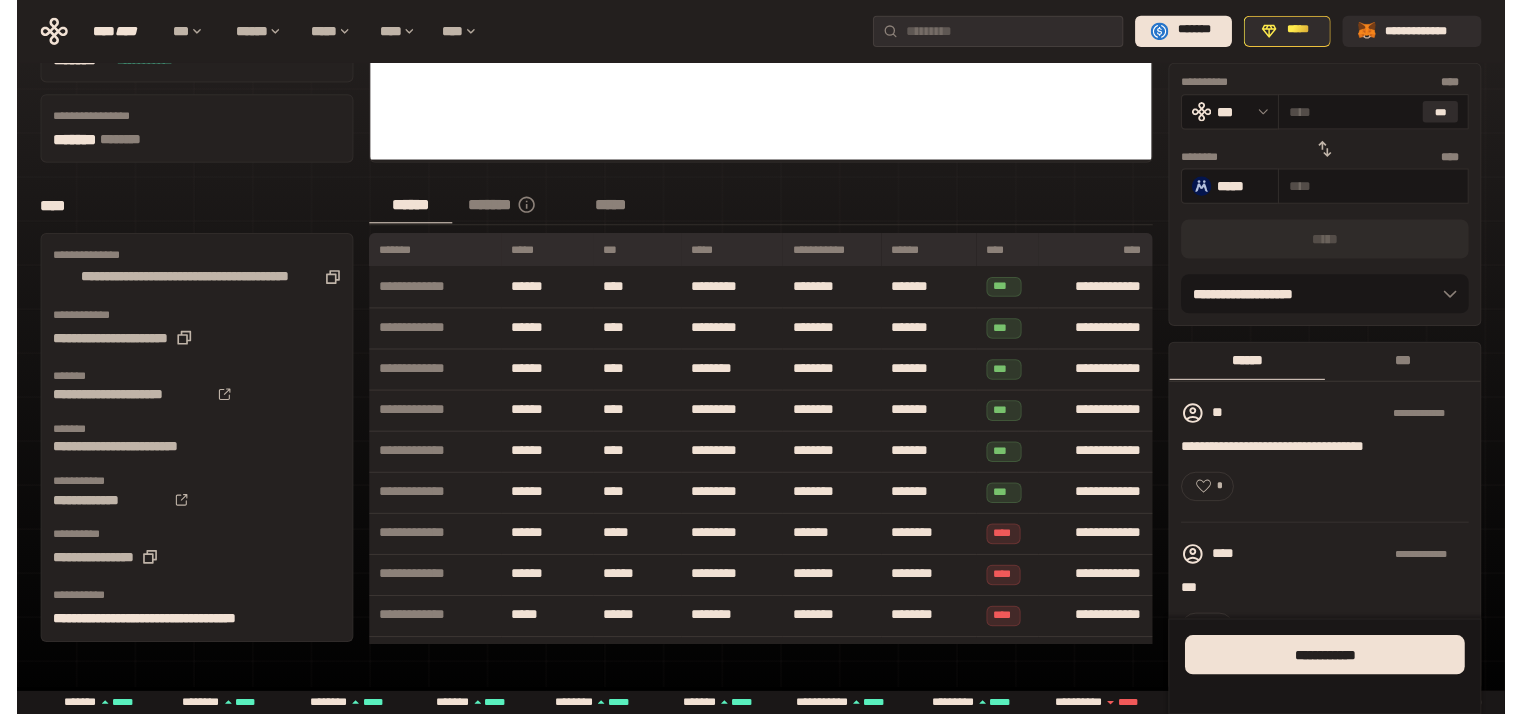 scroll, scrollTop: 0, scrollLeft: 0, axis: both 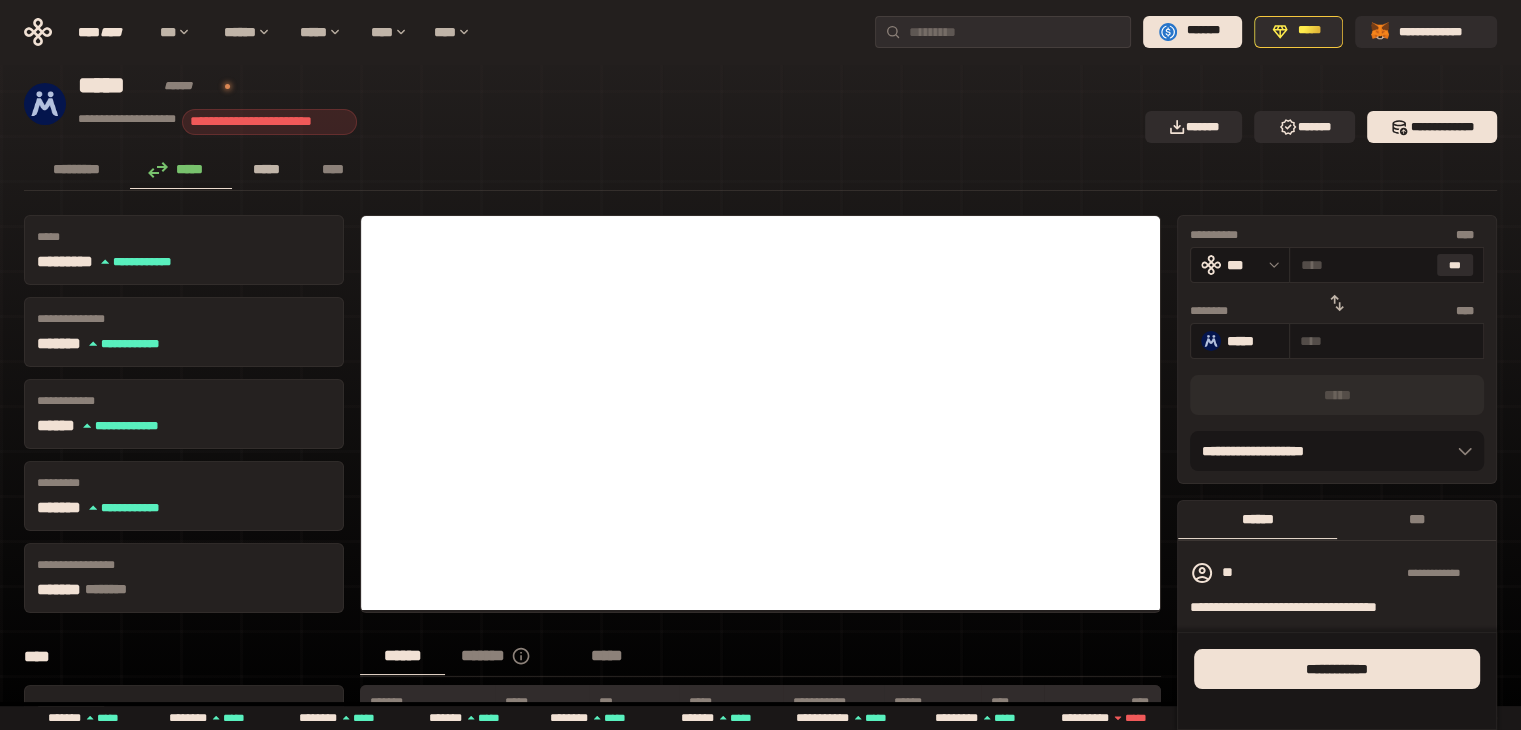 click on "*****" at bounding box center [267, 169] 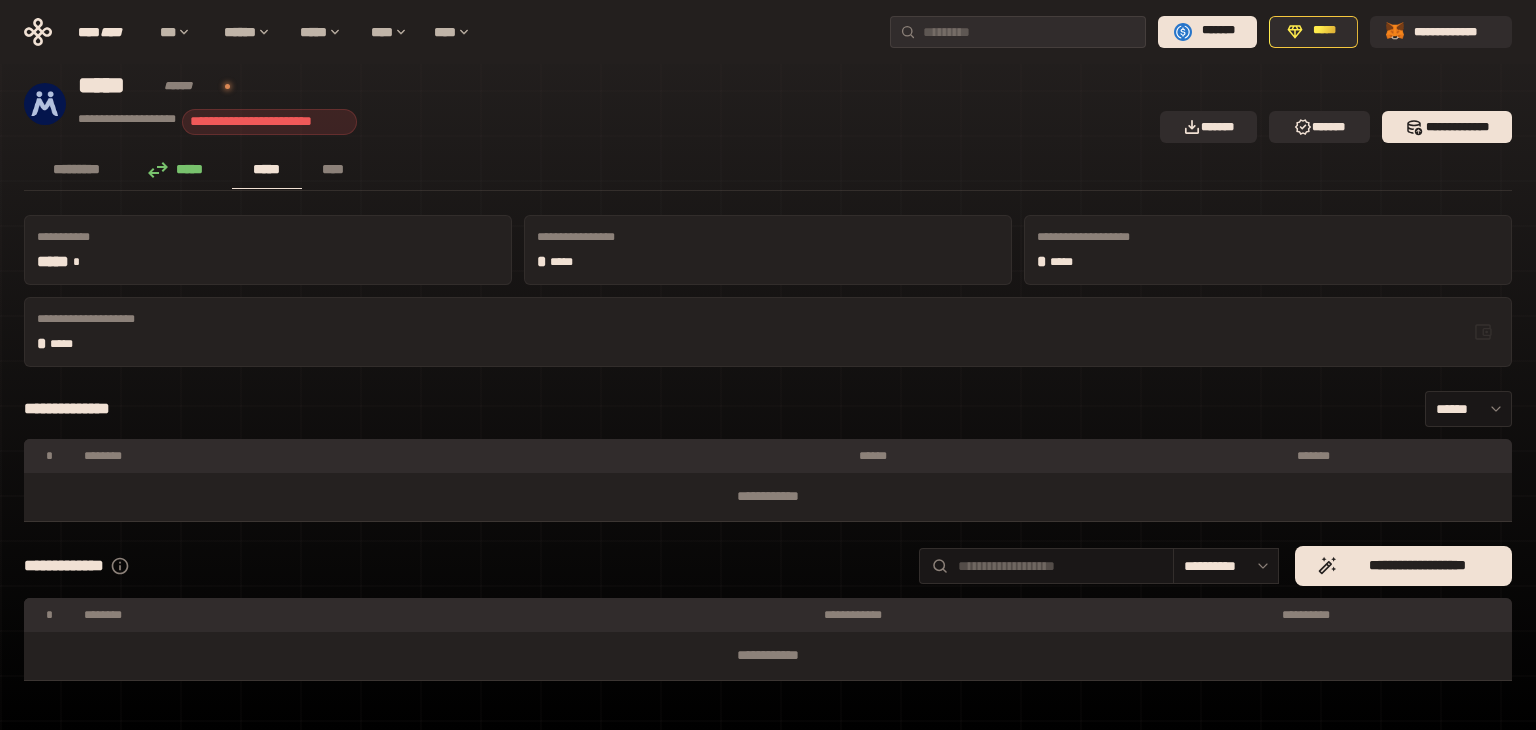 click on "**********" at bounding box center [586, 103] 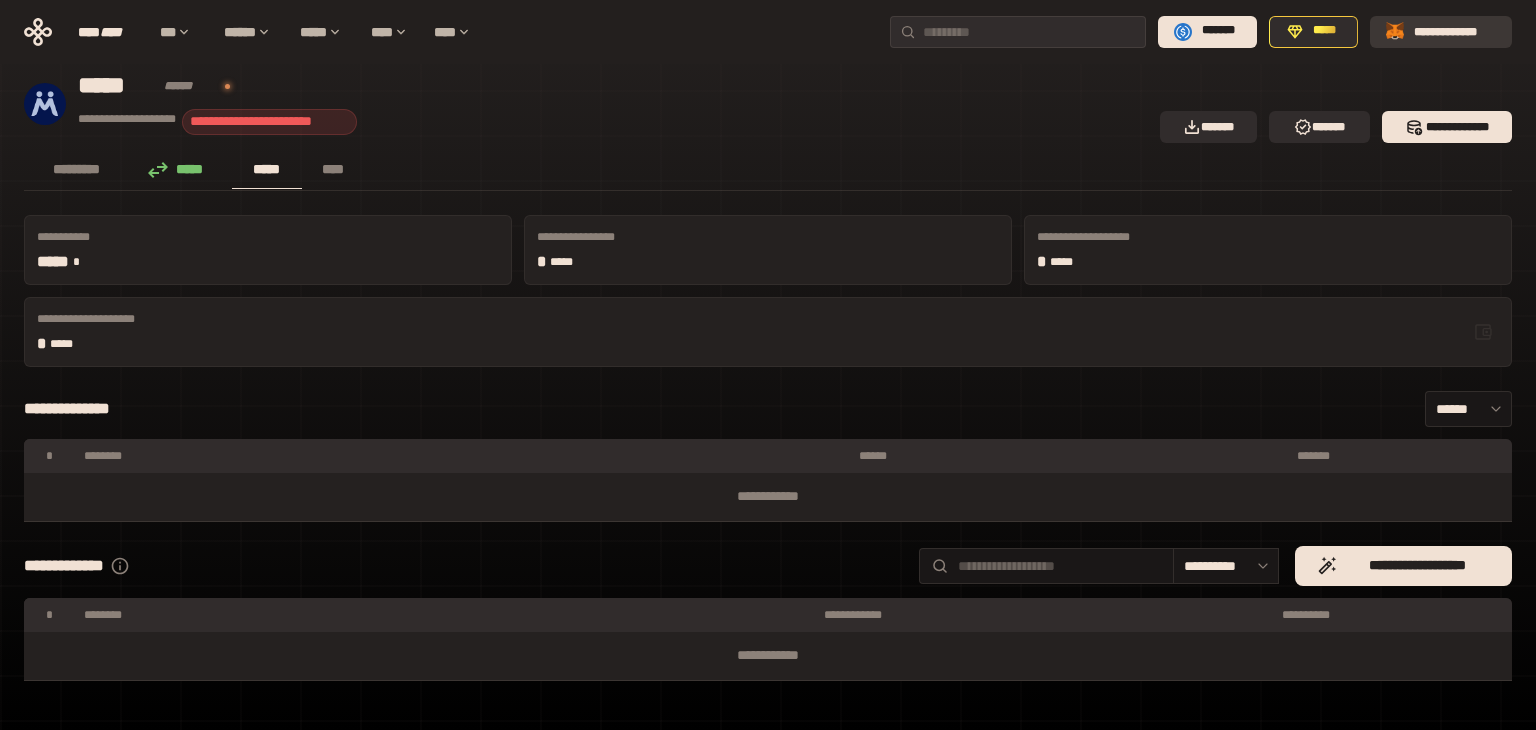 drag, startPoint x: 1486, startPoint y: 26, endPoint x: 1473, endPoint y: 57, distance: 33.61547 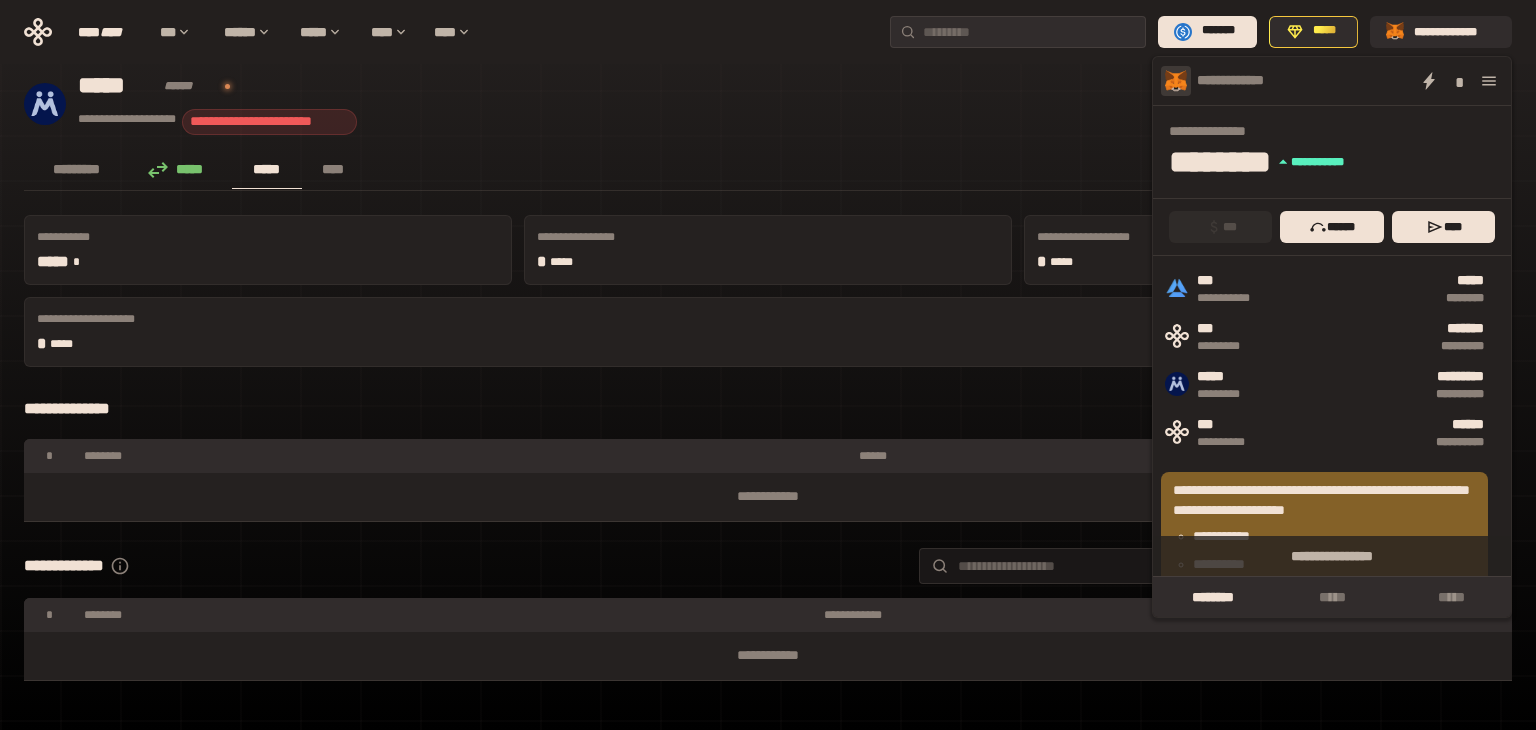 click 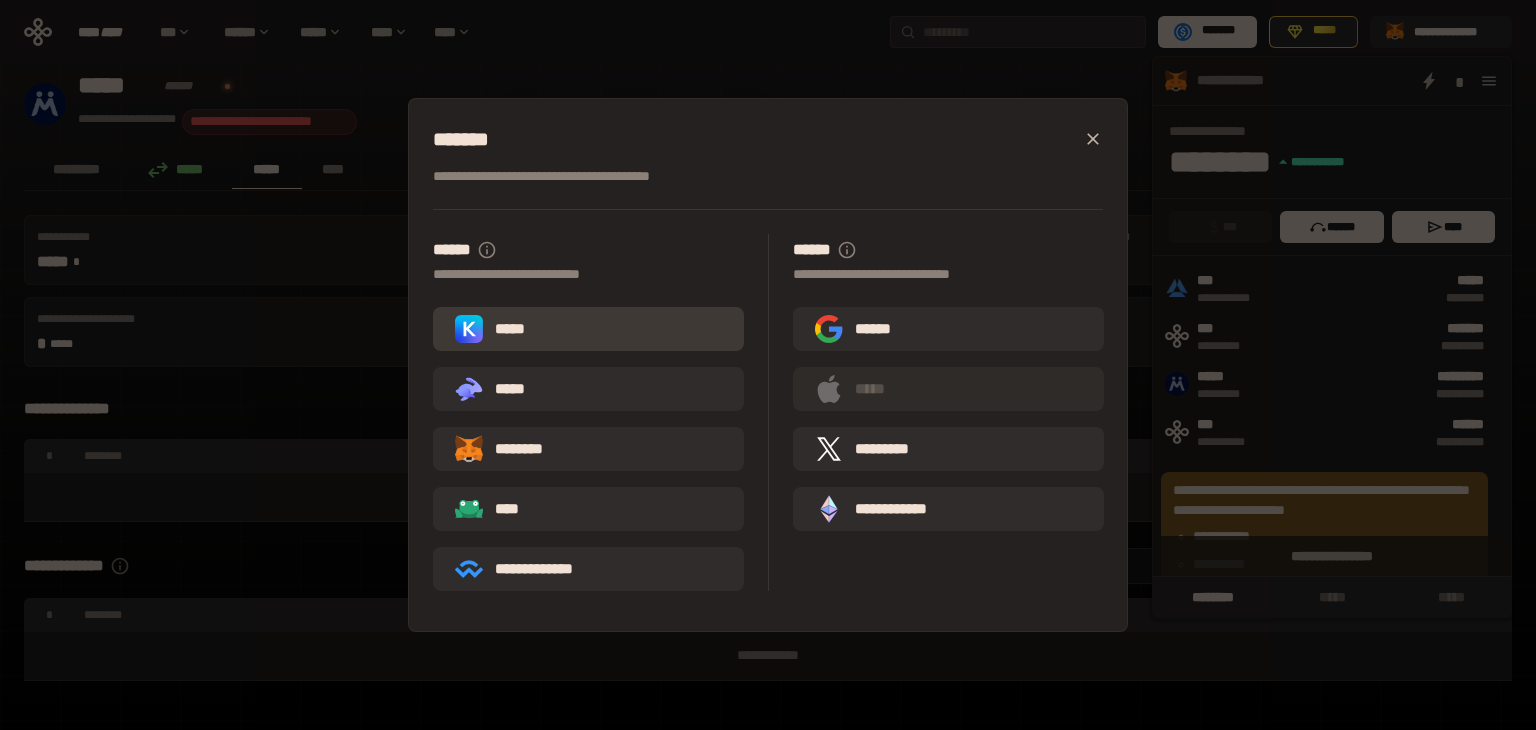 click on "*****" at bounding box center (588, 329) 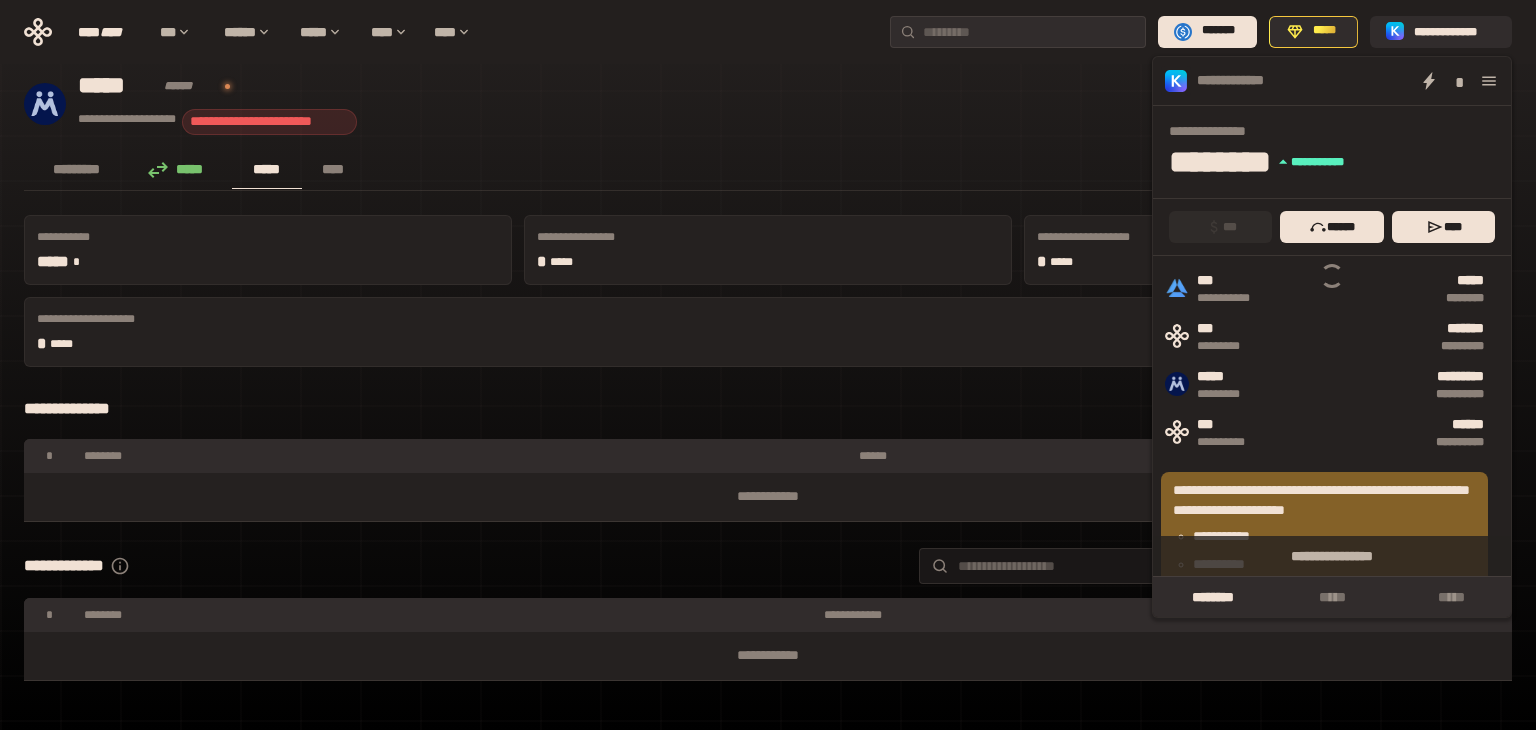 click on "********* ***** ***** ****" at bounding box center [768, 171] 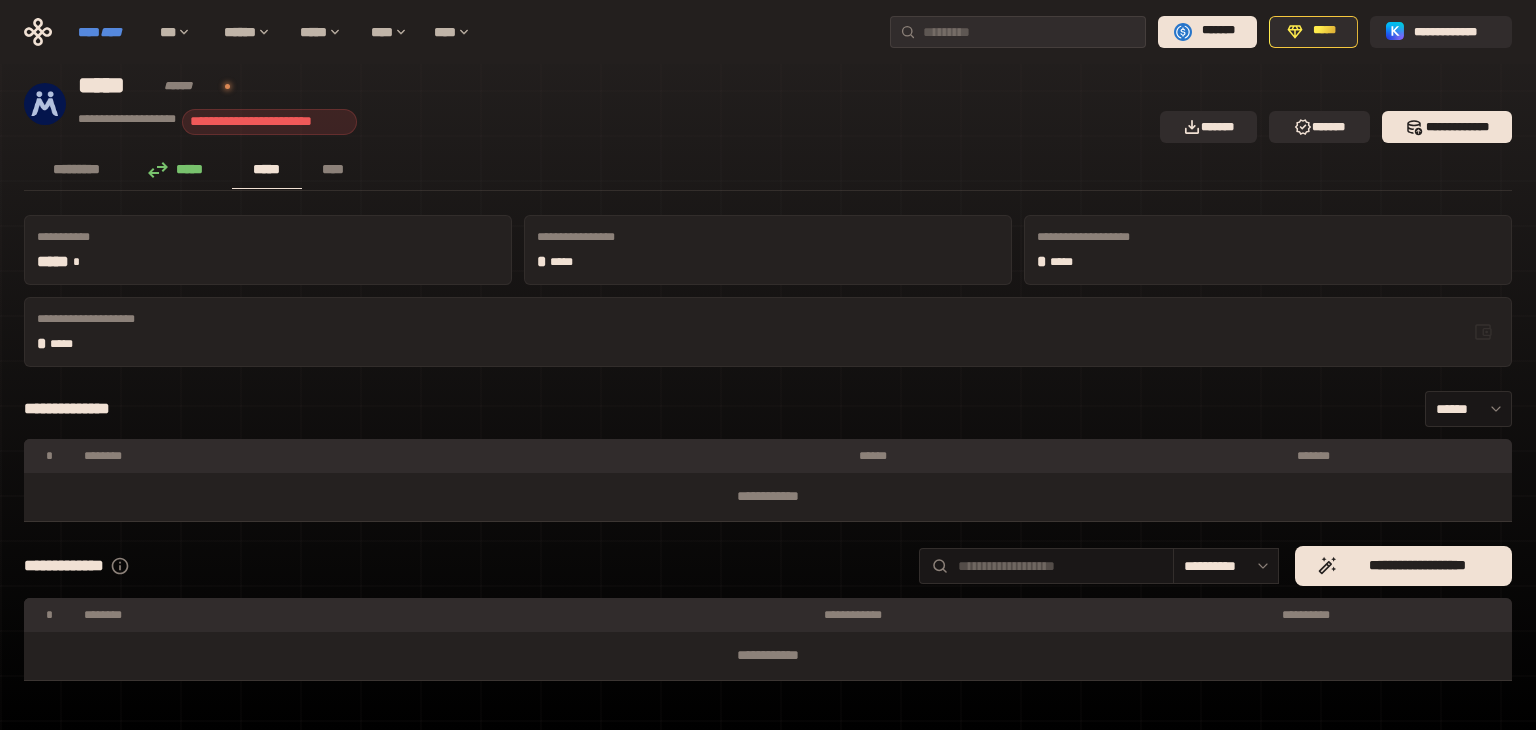 click on "**** ****" at bounding box center [109, 32] 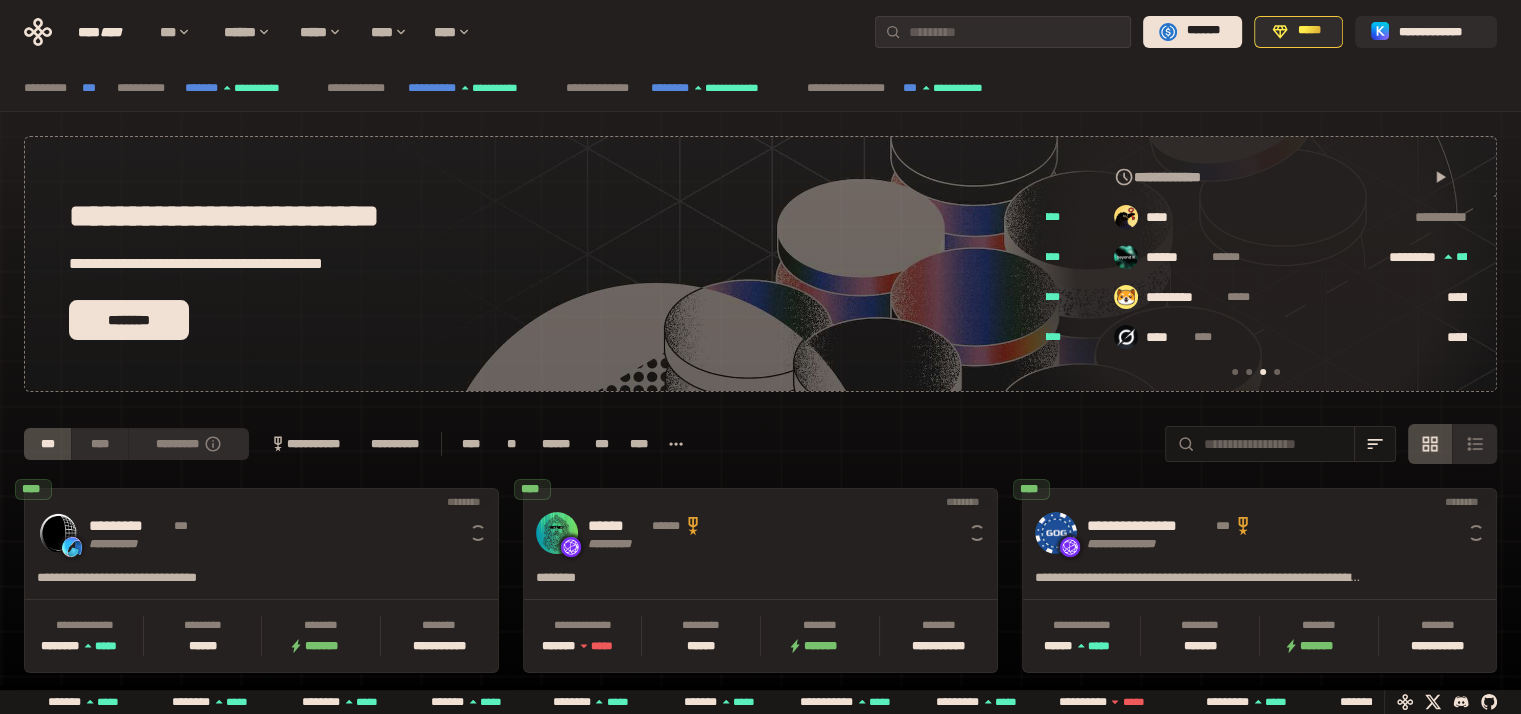 scroll, scrollTop: 0, scrollLeft: 856, axis: horizontal 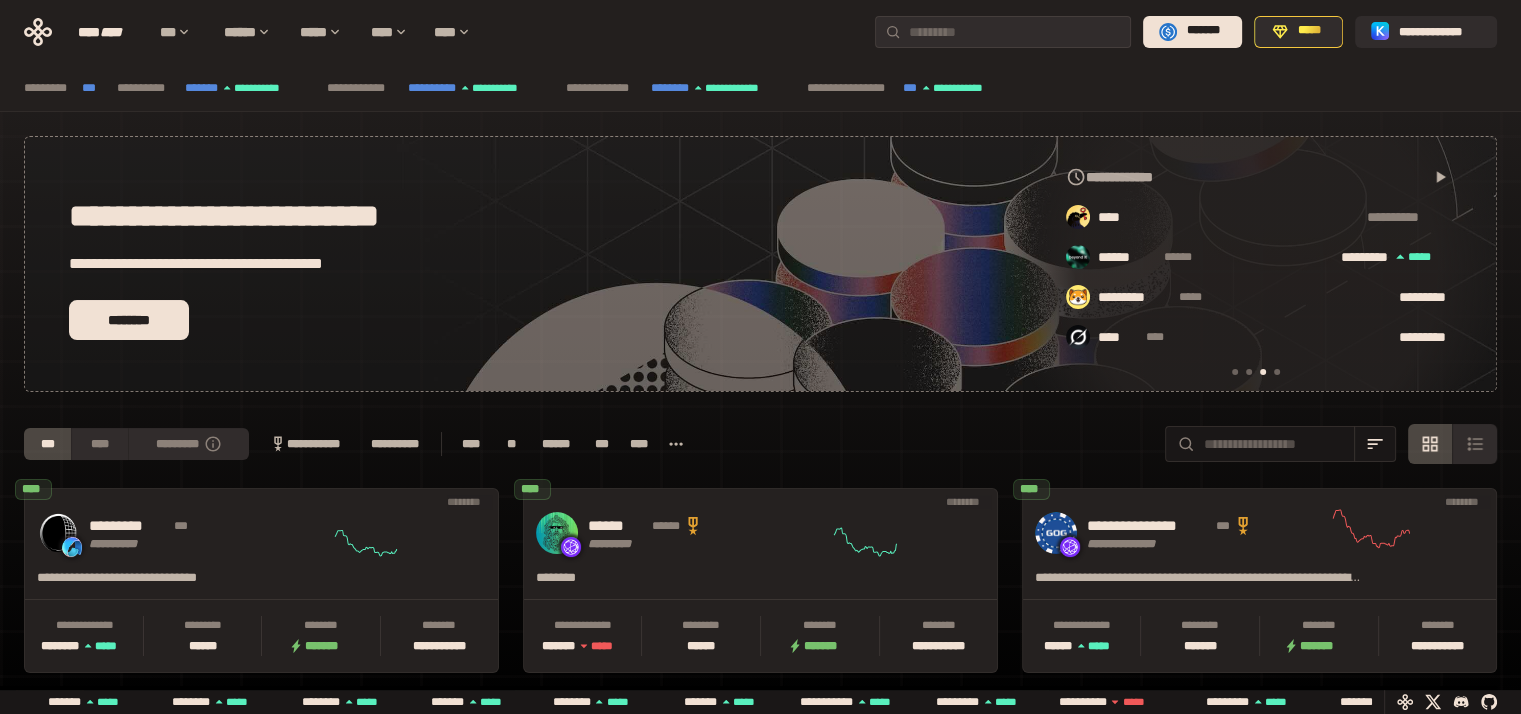 click at bounding box center [1277, 372] 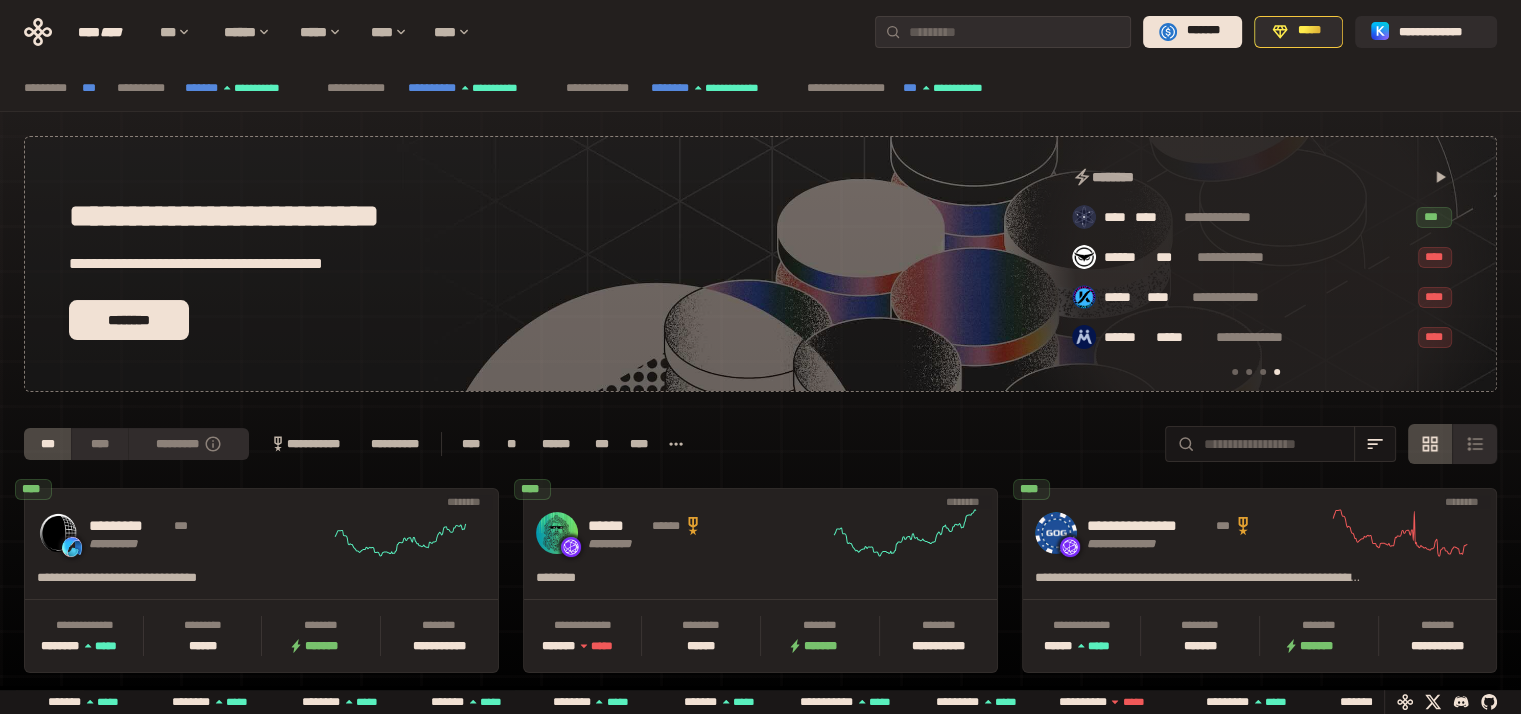 scroll, scrollTop: 0, scrollLeft: 1276, axis: horizontal 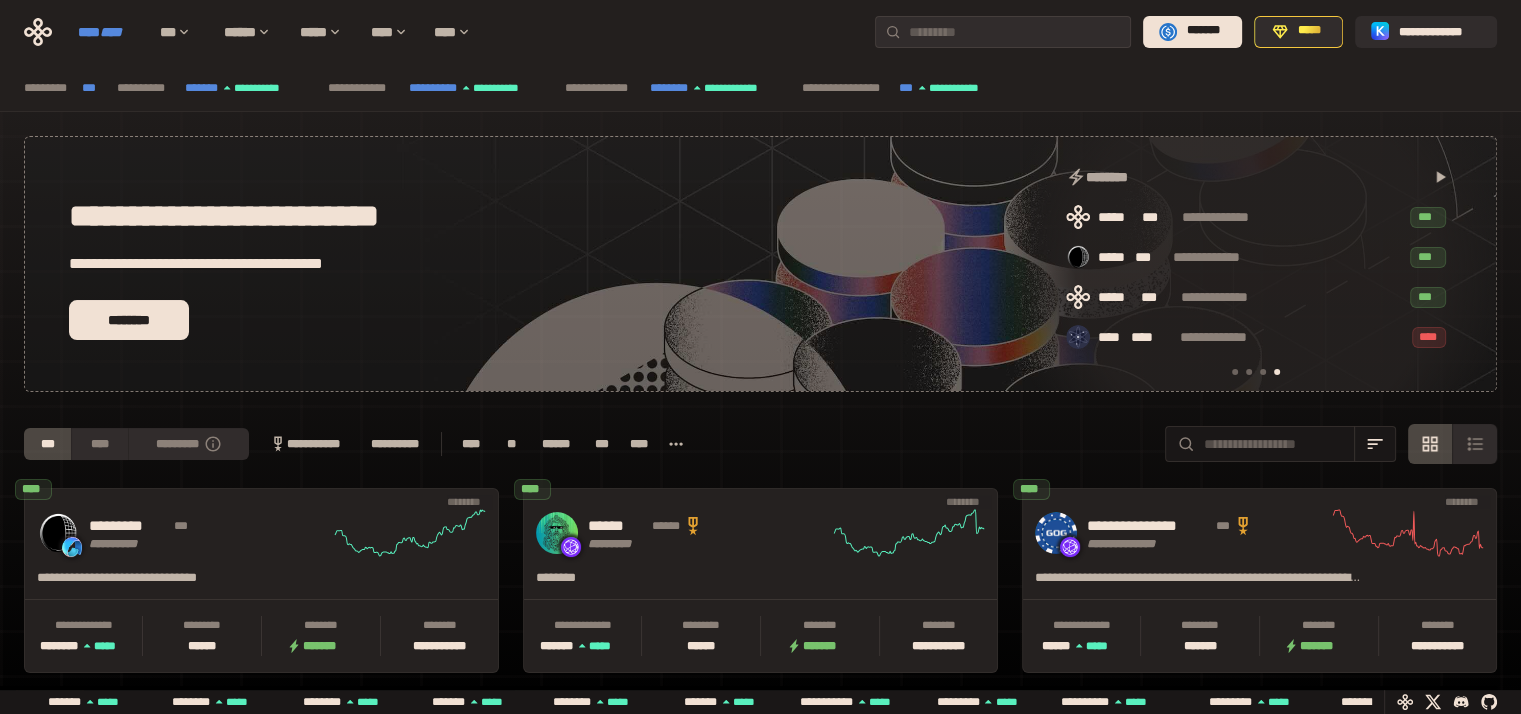 click on "****" at bounding box center (111, 32) 